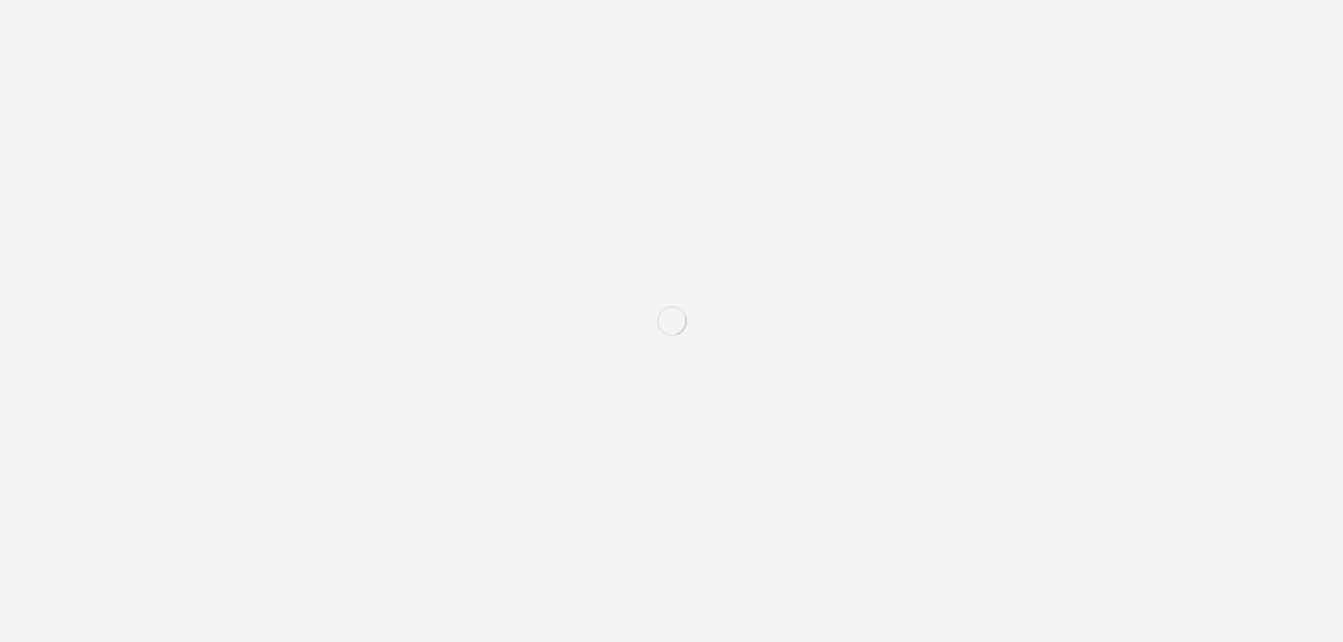 scroll, scrollTop: 288, scrollLeft: 0, axis: vertical 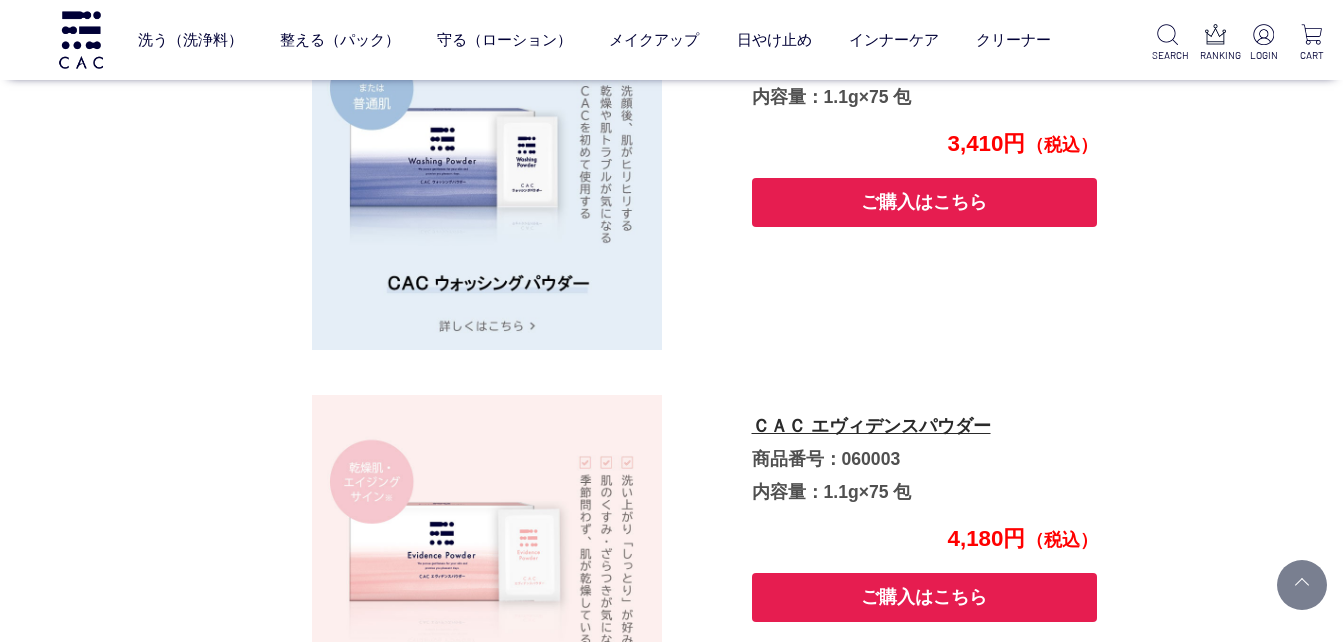 click on "ご購入はこちら" at bounding box center (925, 202) 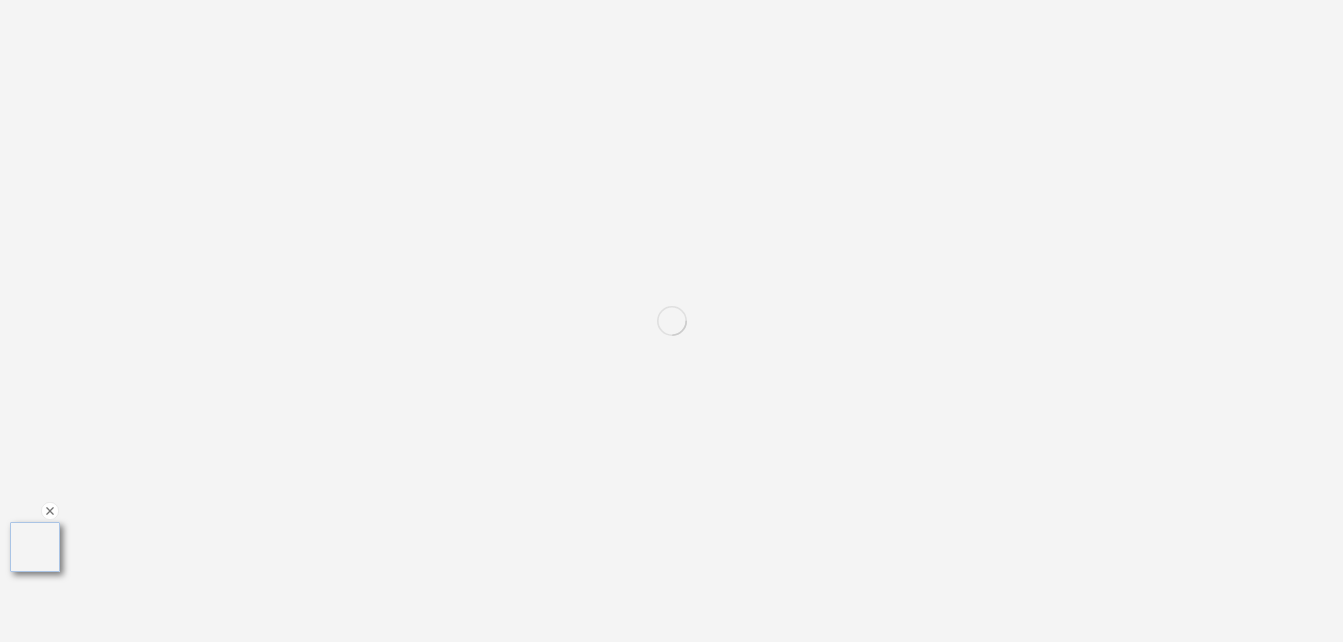 scroll, scrollTop: 0, scrollLeft: 0, axis: both 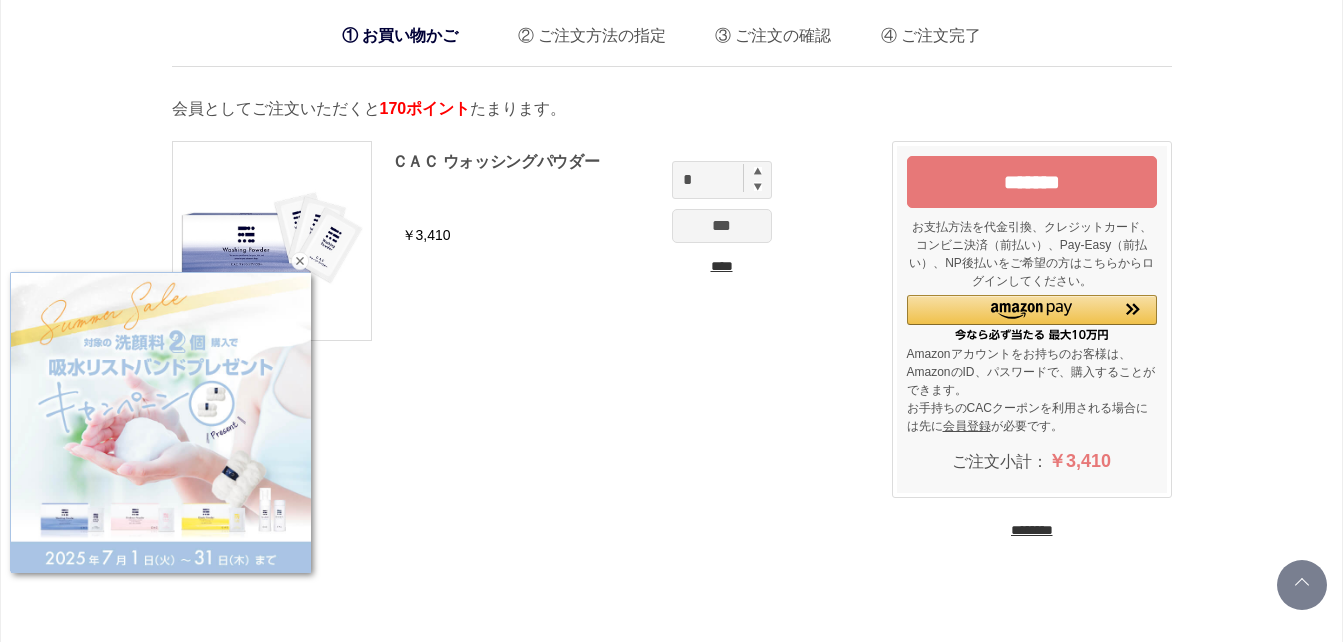 click on "********" at bounding box center [1032, 530] 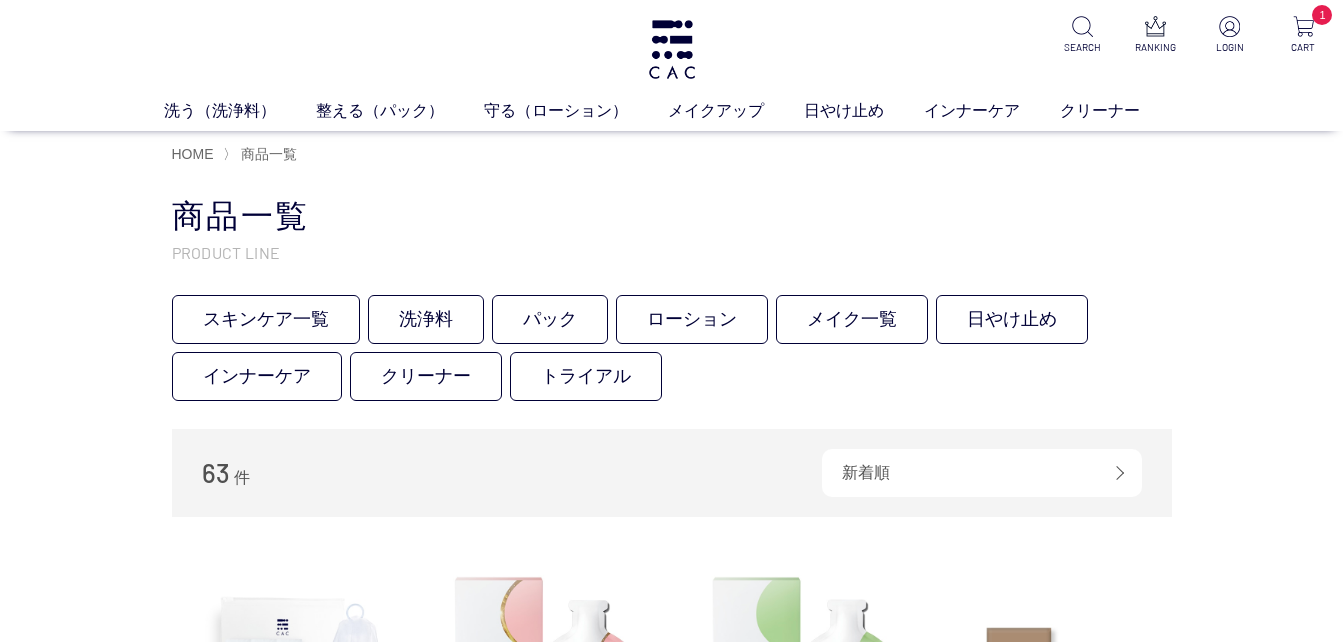 scroll, scrollTop: 0, scrollLeft: 0, axis: both 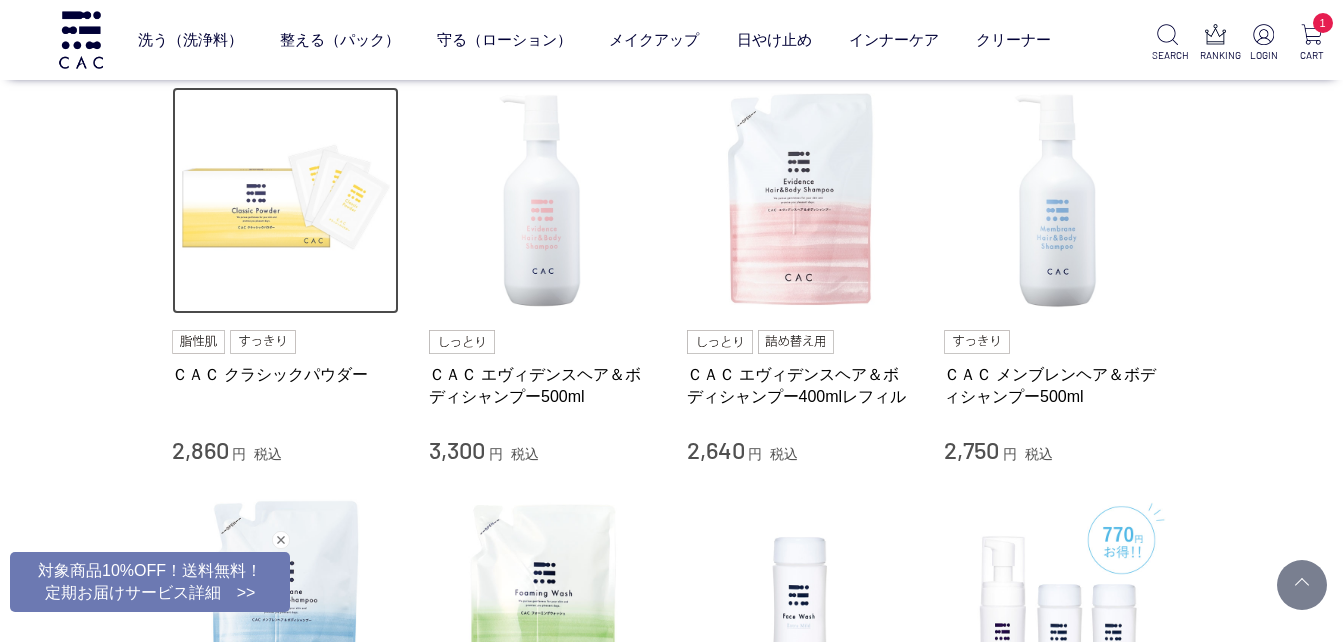 click at bounding box center [286, 201] 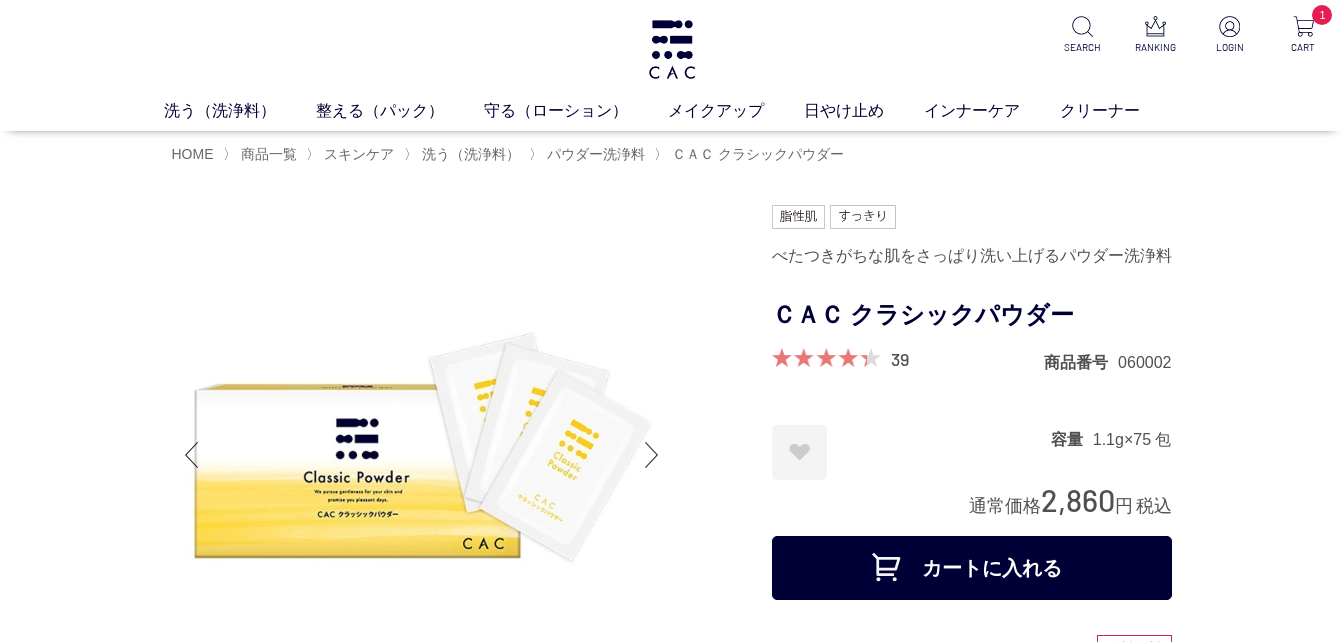 scroll, scrollTop: 0, scrollLeft: 0, axis: both 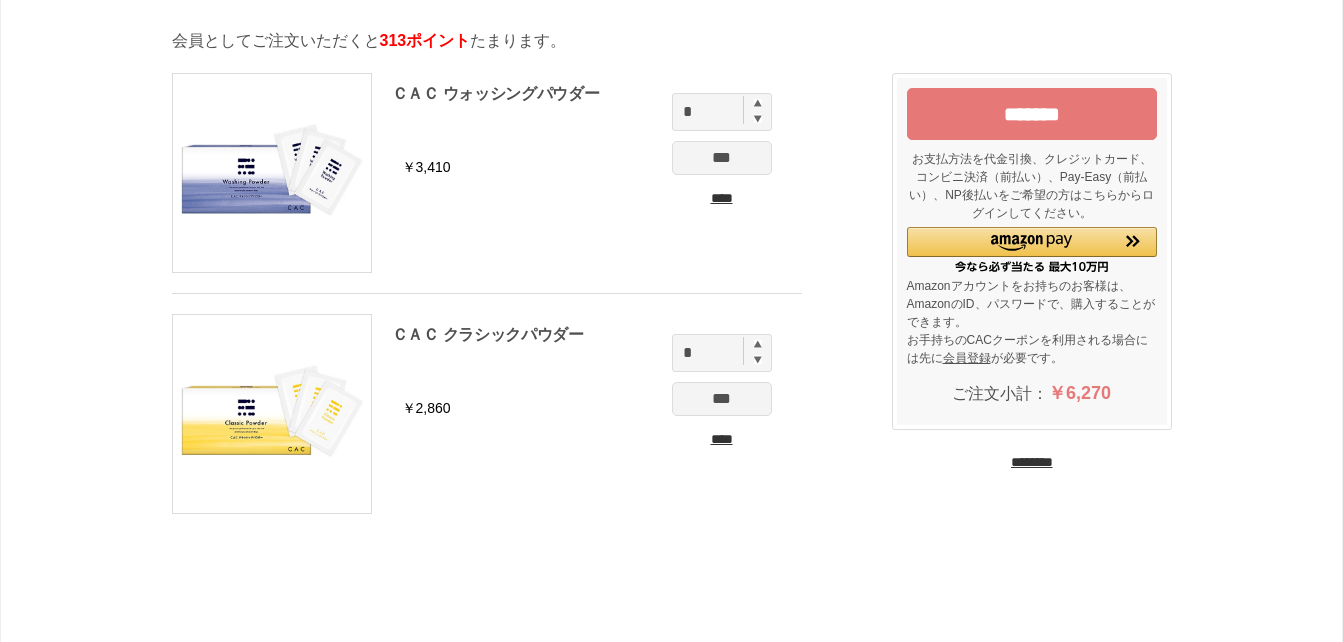 click on "********" at bounding box center [1032, 462] 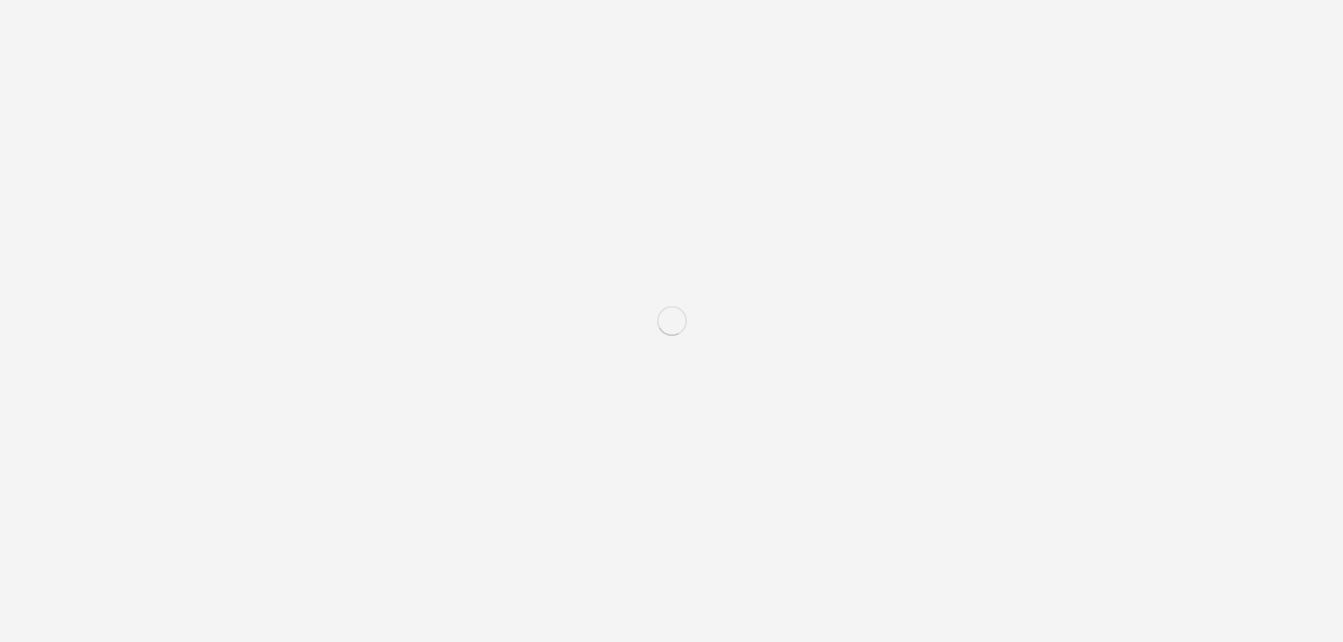 scroll, scrollTop: 0, scrollLeft: 0, axis: both 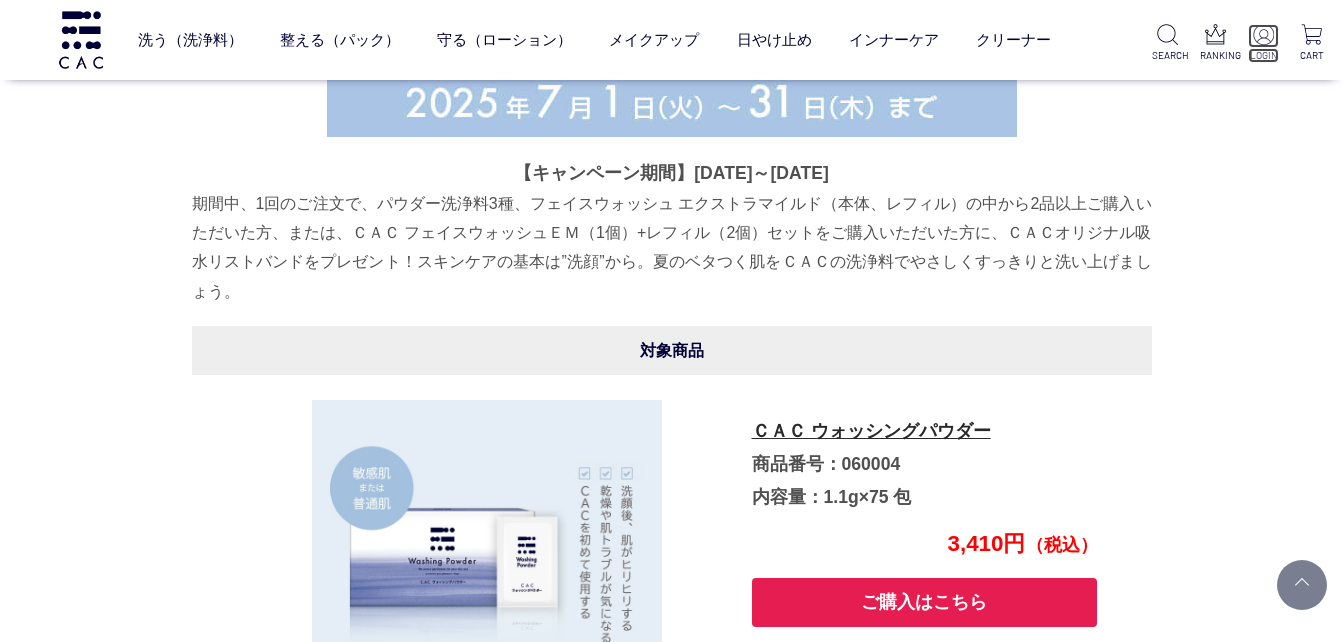 click at bounding box center [1263, 34] 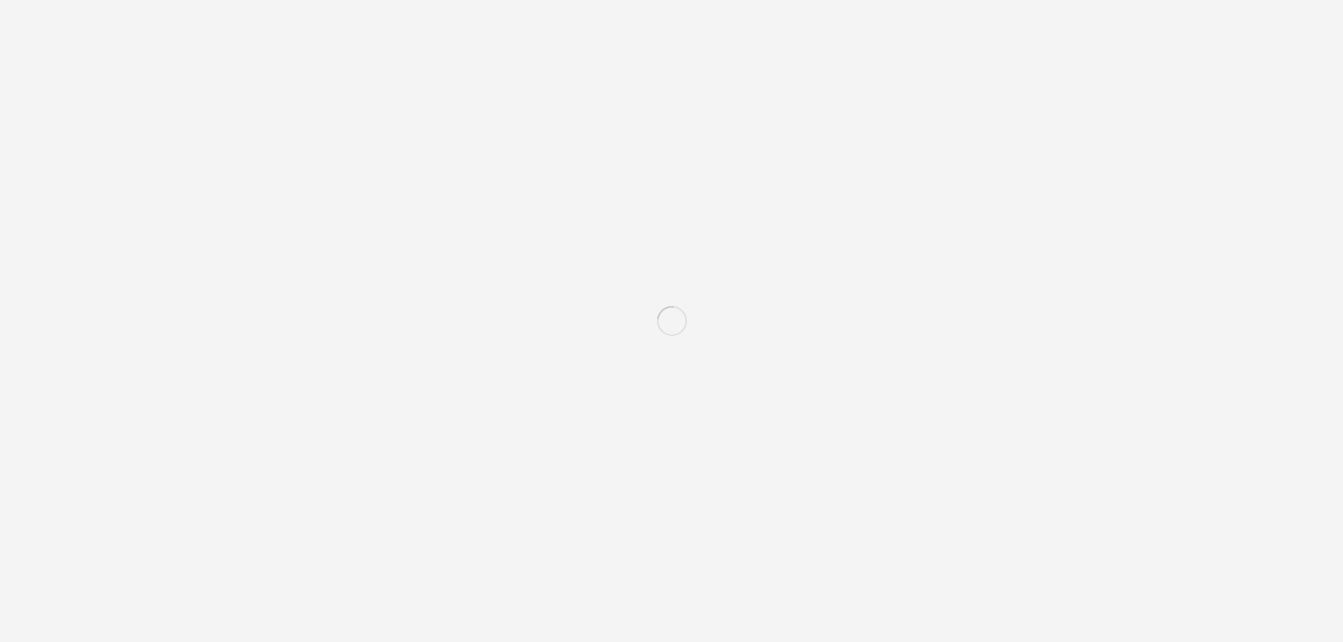 scroll, scrollTop: 0, scrollLeft: 0, axis: both 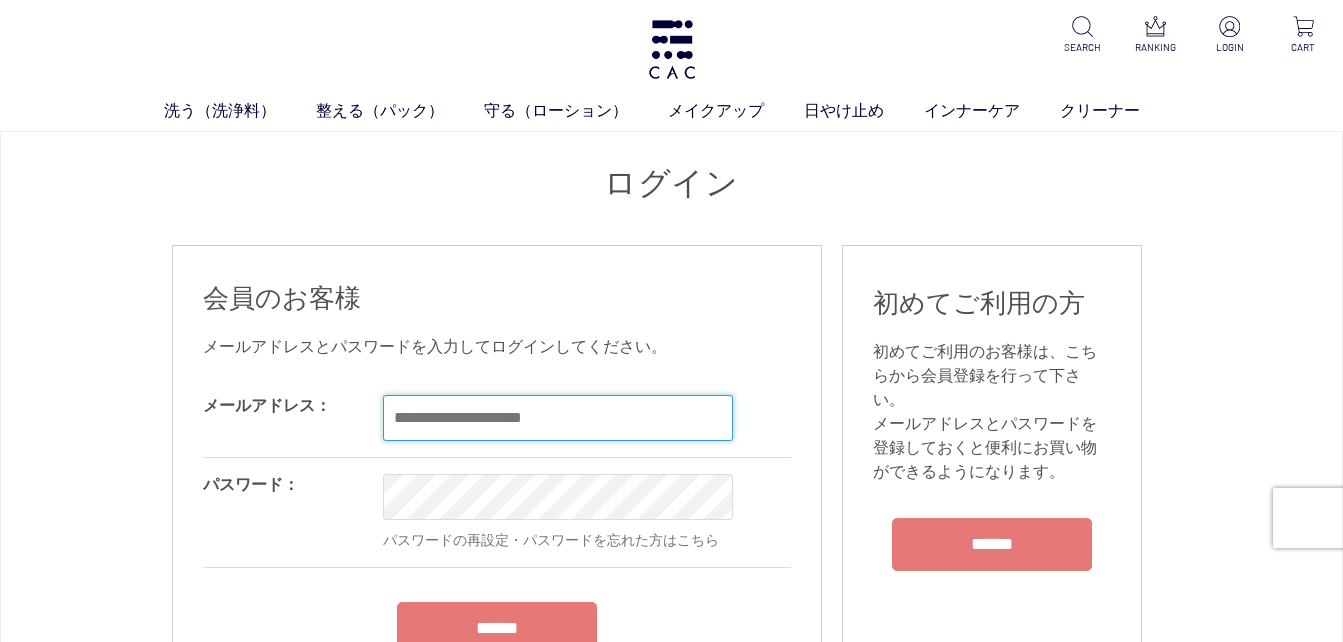 type on "**********" 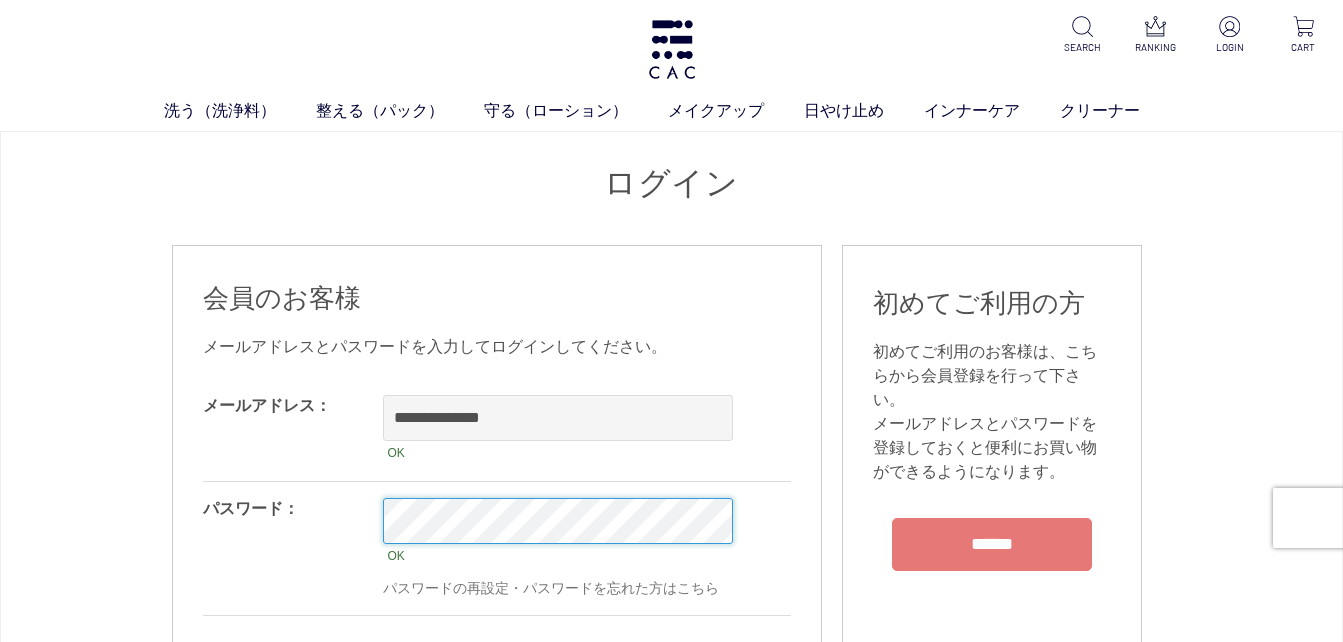 scroll, scrollTop: 300, scrollLeft: 0, axis: vertical 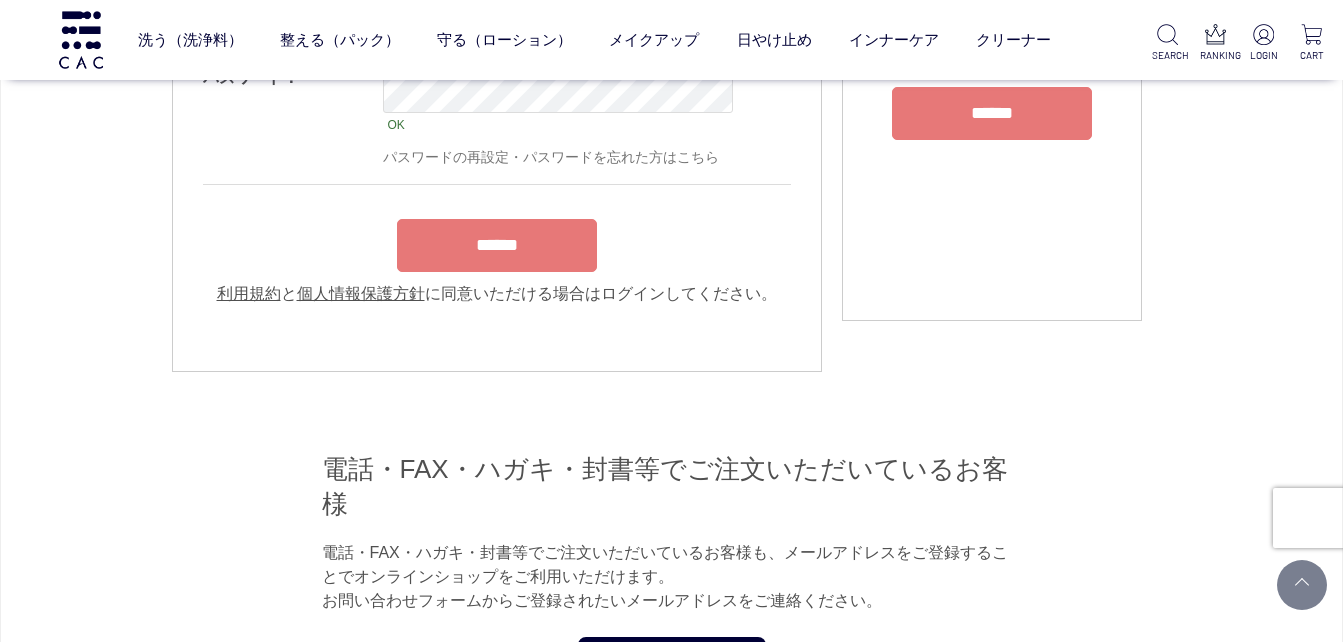 click on "******" at bounding box center (497, 245) 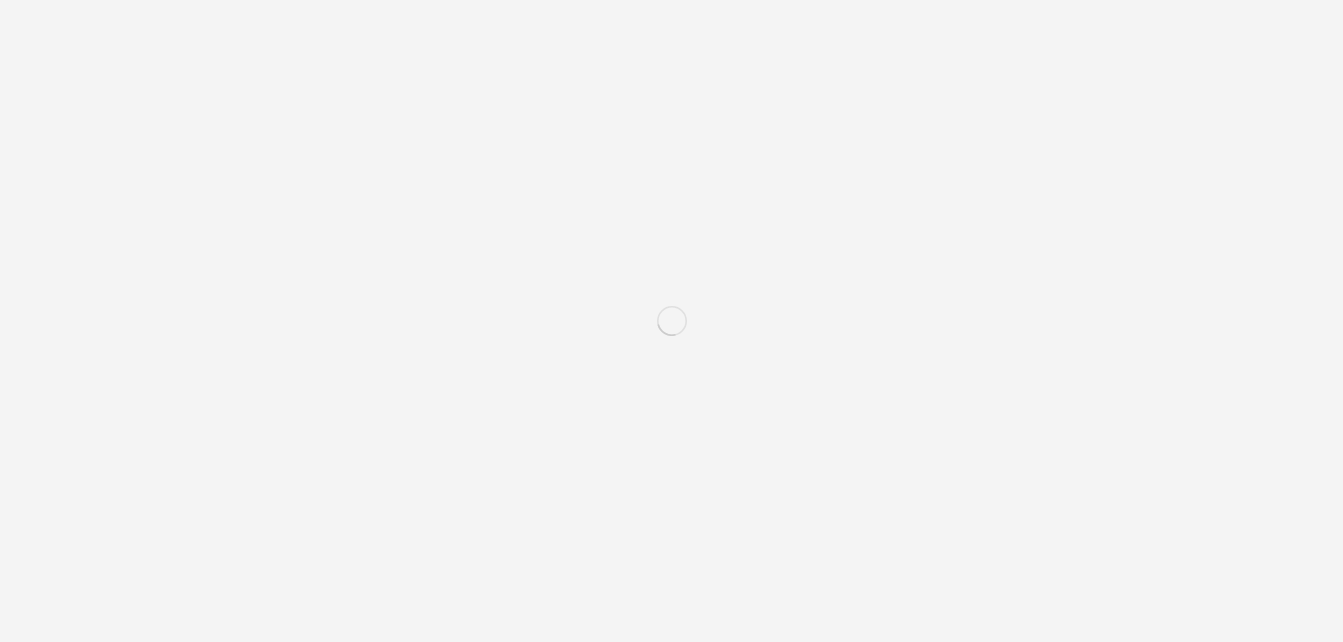 scroll, scrollTop: 0, scrollLeft: 0, axis: both 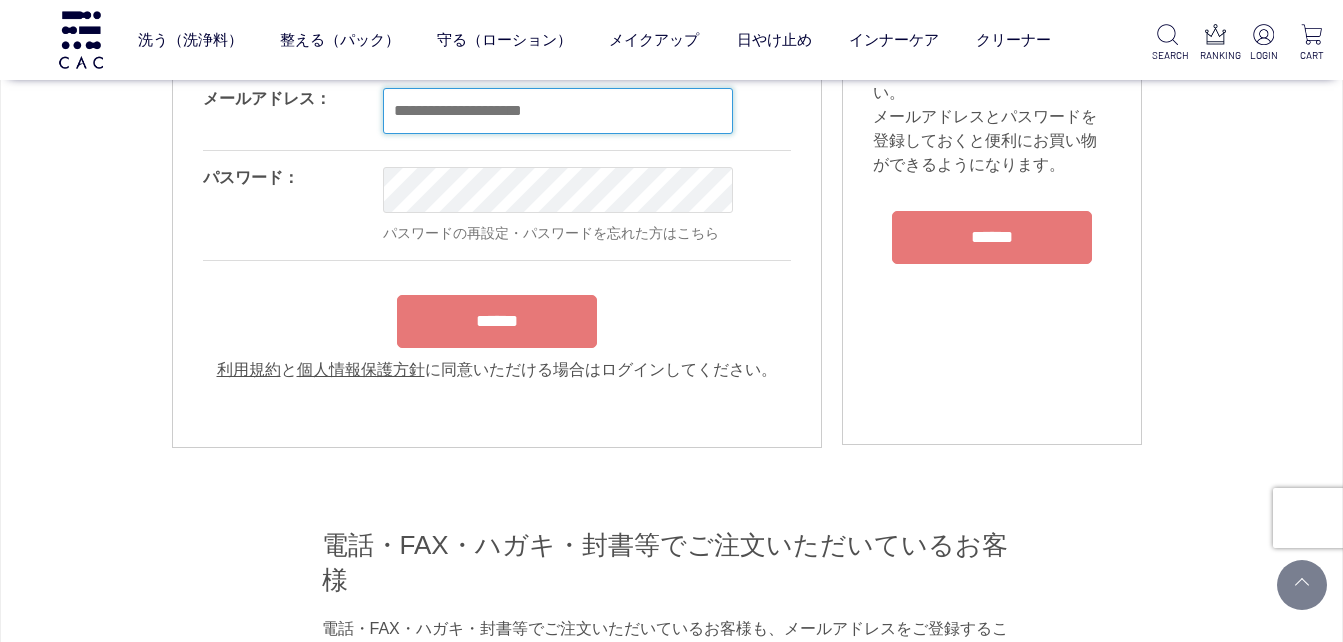 type on "**********" 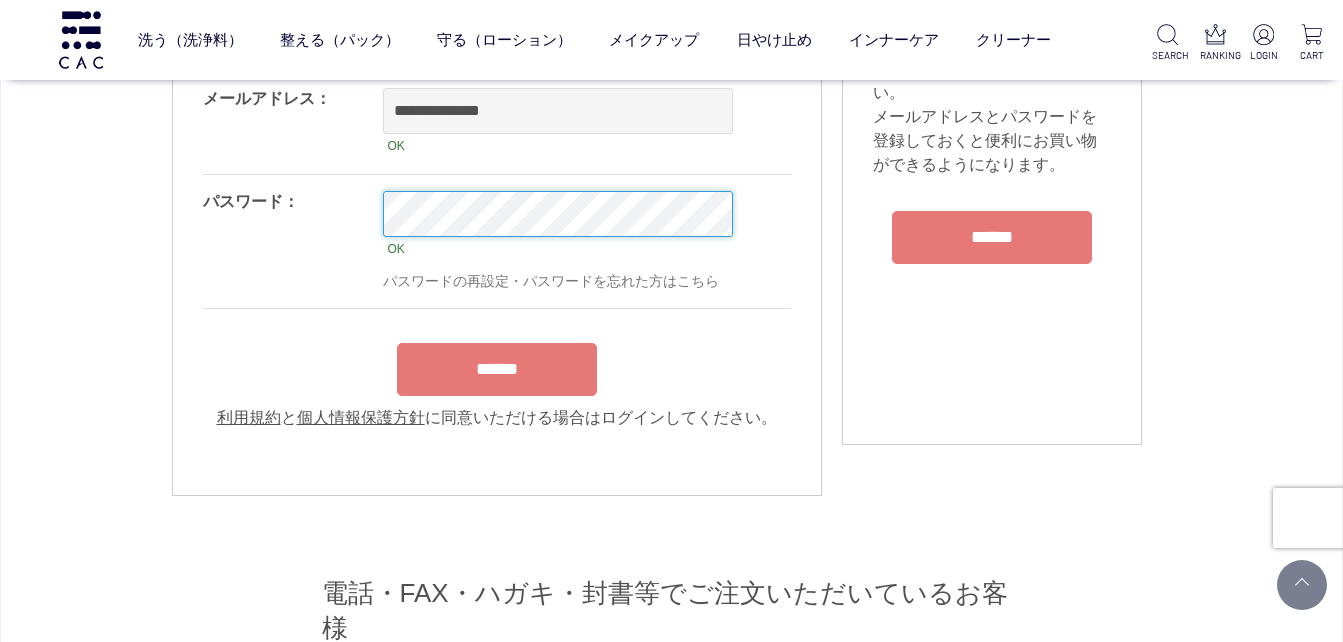 click on "OK
パスワードの再設定・パスワードを忘れた方はこちら" at bounding box center (643, 241) 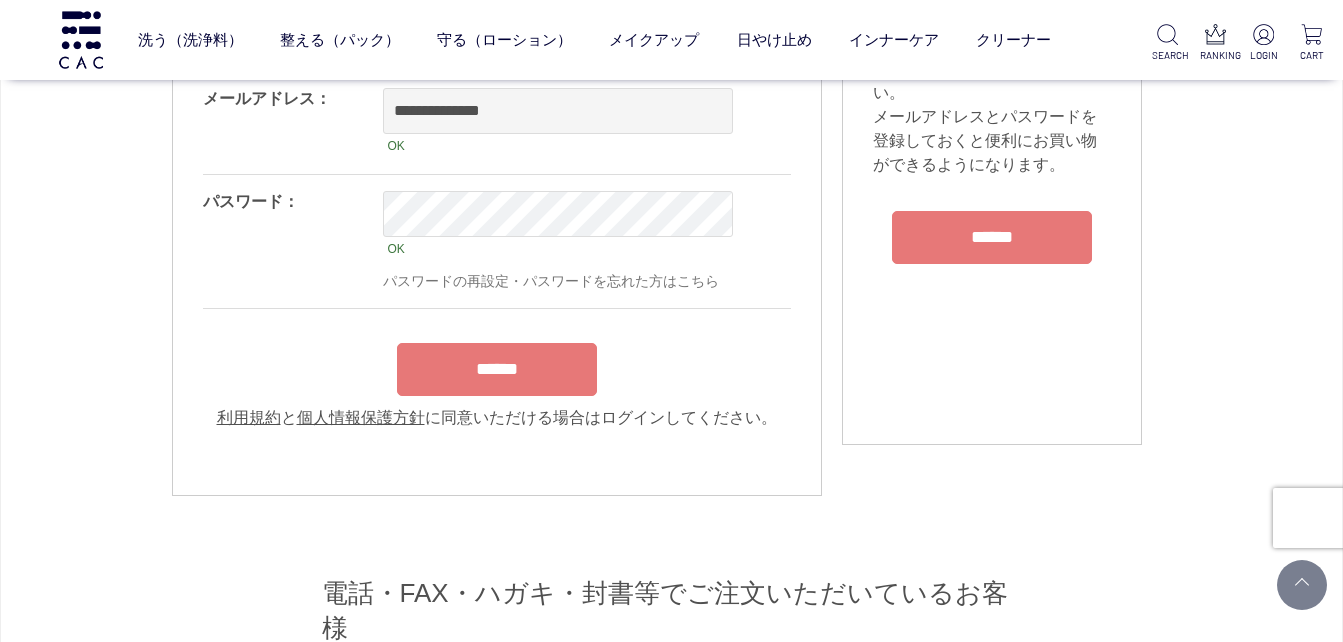 click on "******" at bounding box center (497, 369) 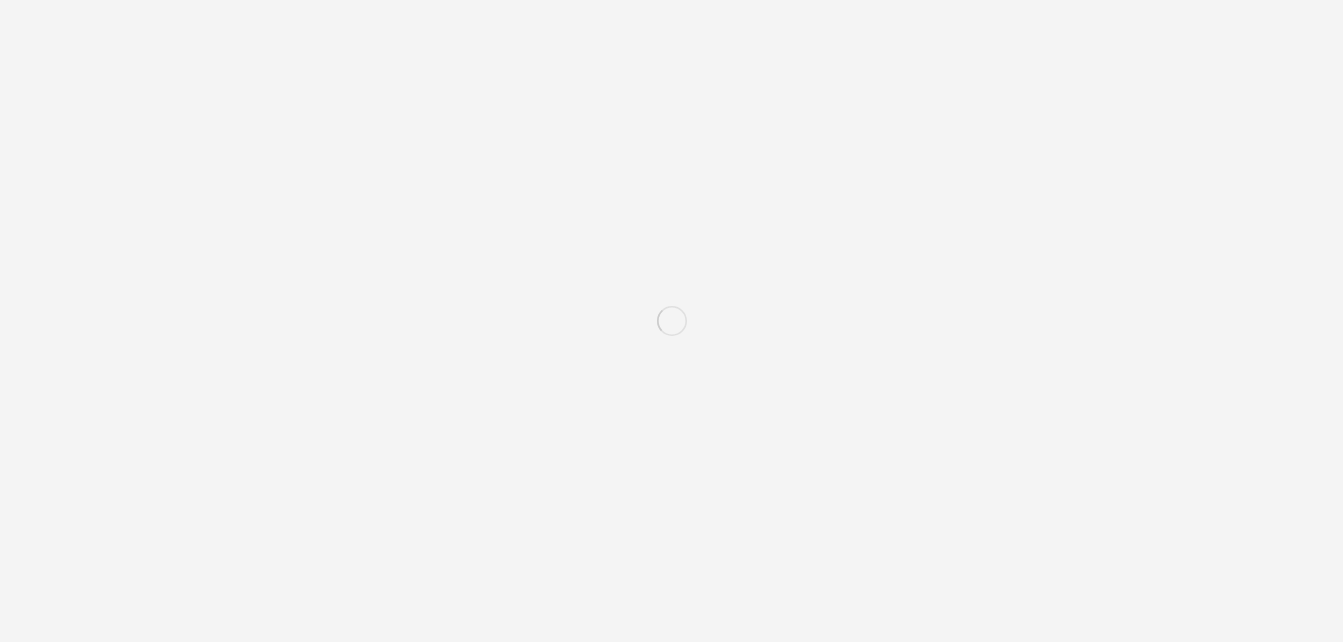 scroll, scrollTop: 0, scrollLeft: 0, axis: both 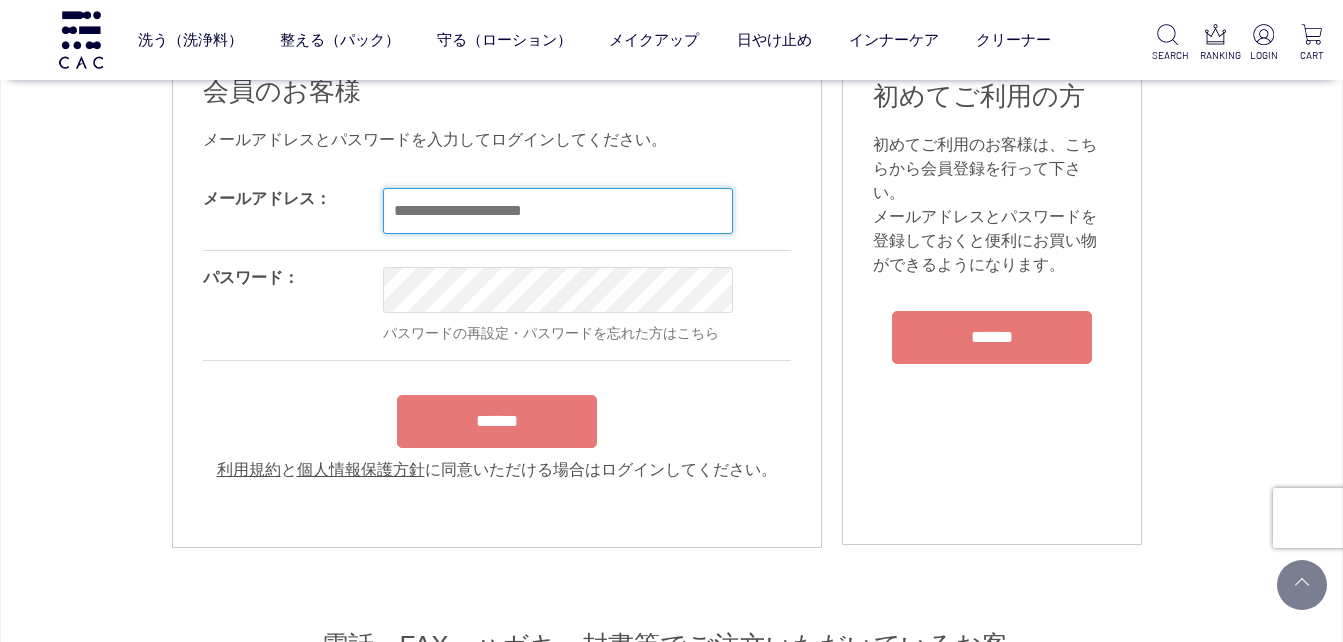 type on "**********" 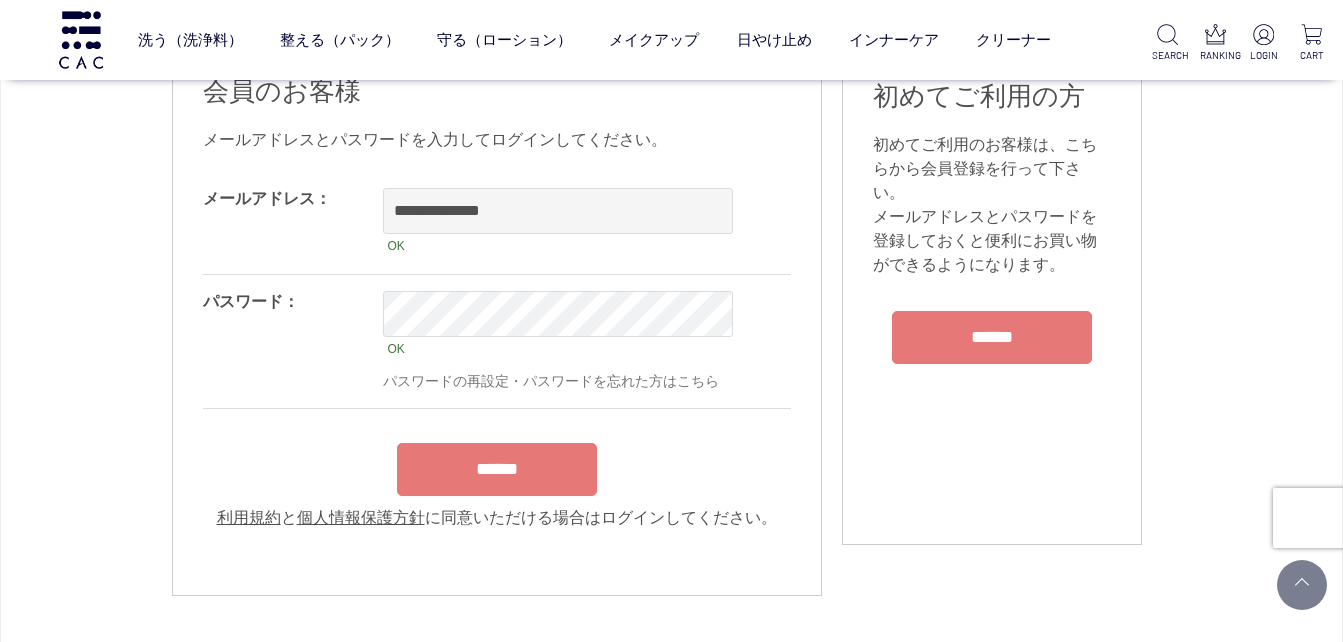 click on "******" at bounding box center [497, 469] 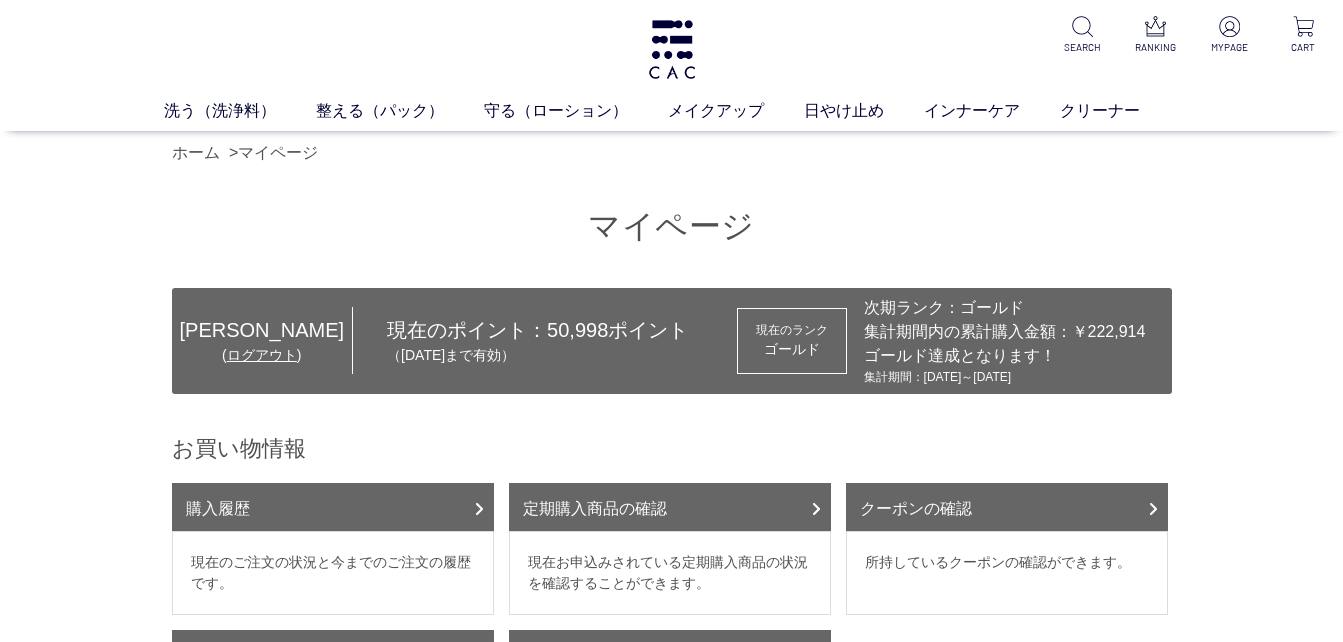 scroll, scrollTop: 0, scrollLeft: 0, axis: both 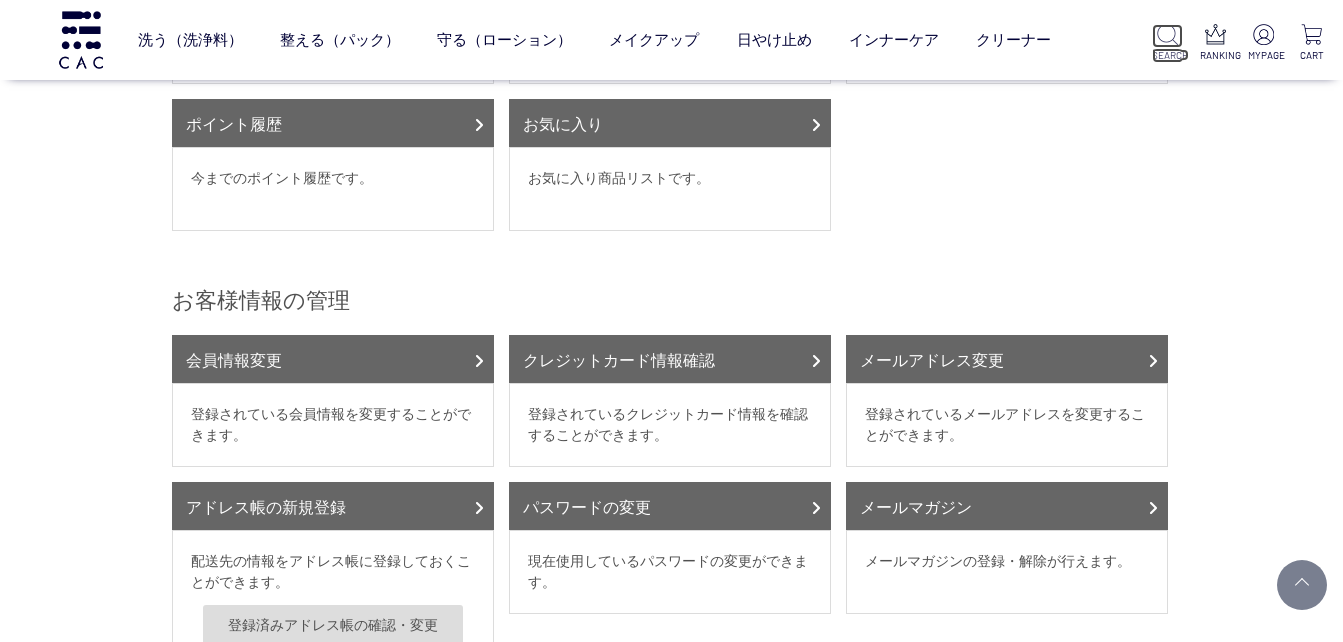 click at bounding box center (1167, 34) 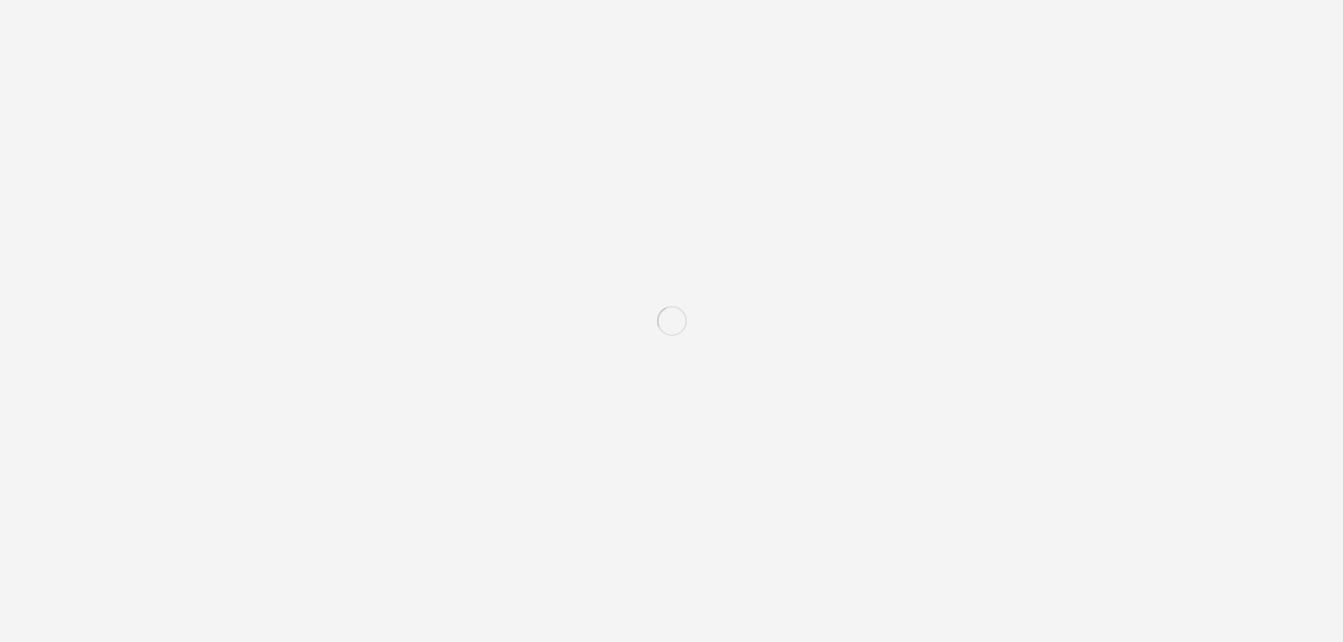 scroll, scrollTop: 0, scrollLeft: 0, axis: both 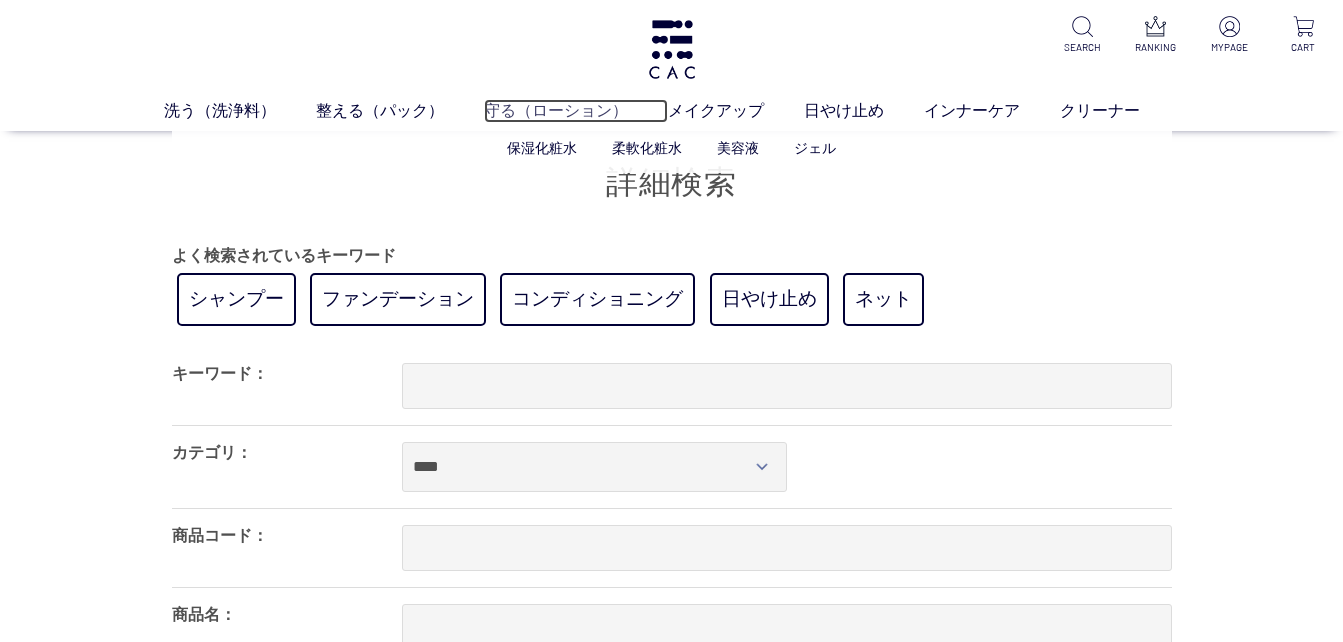 click on "守る（ローション）" at bounding box center [576, 111] 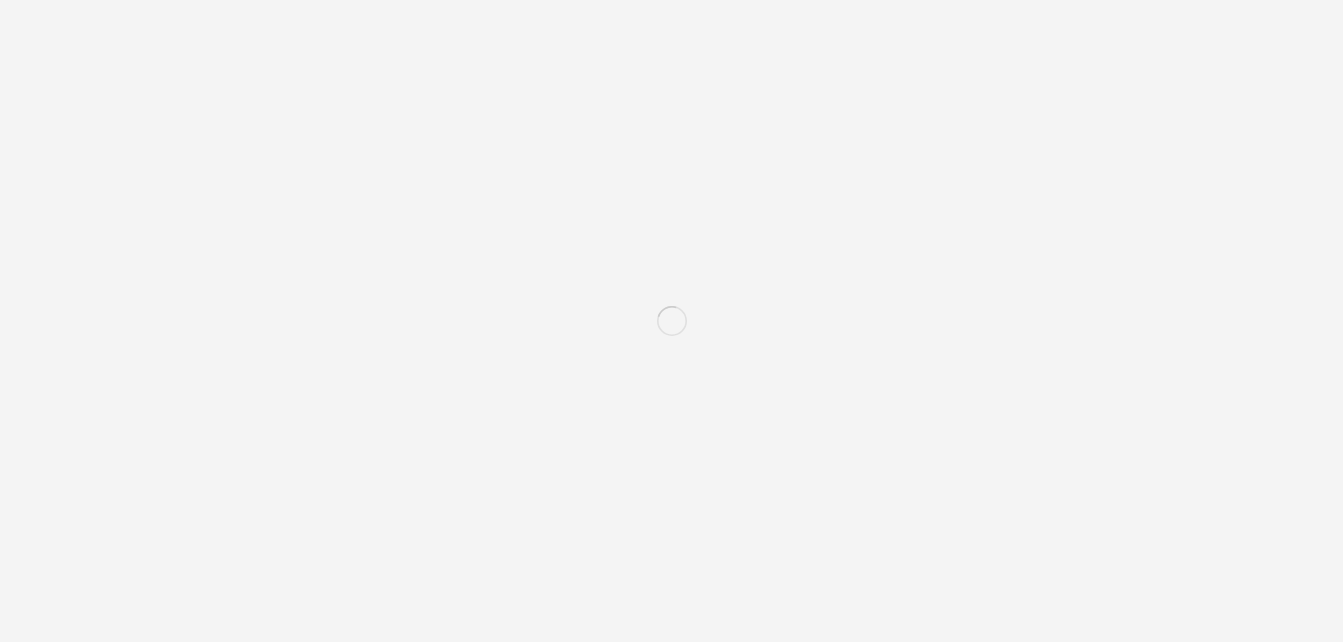 scroll, scrollTop: 0, scrollLeft: 0, axis: both 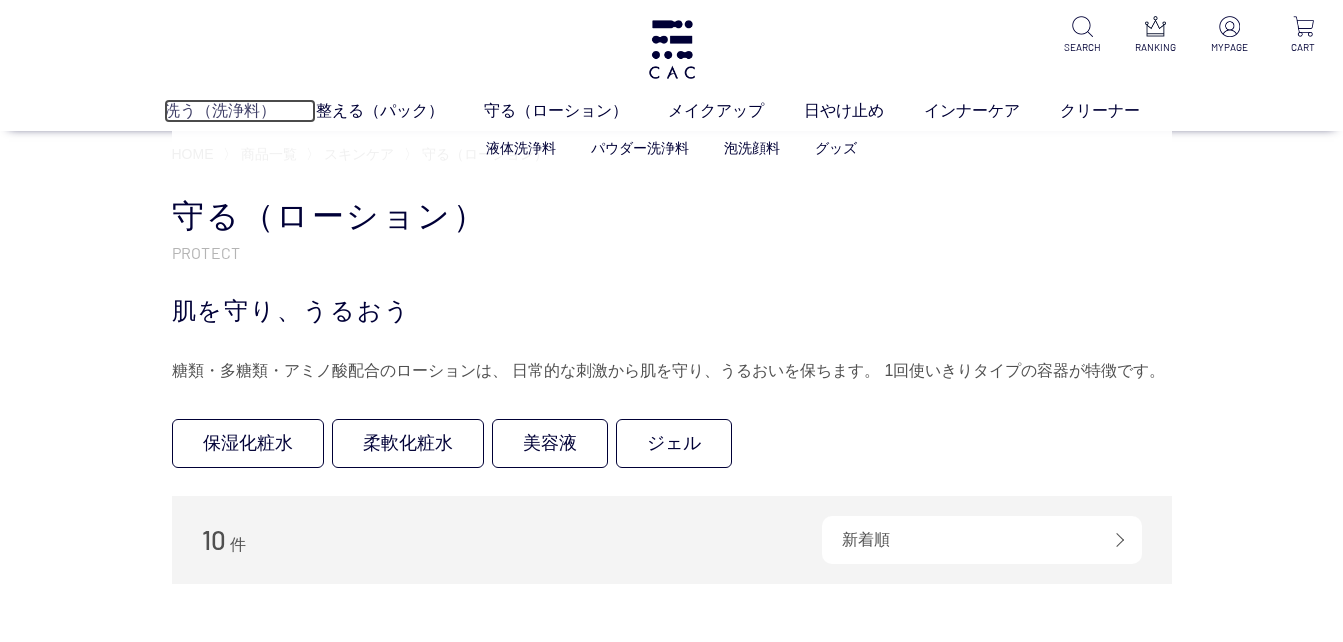 click on "洗う（洗浄料）" at bounding box center [240, 111] 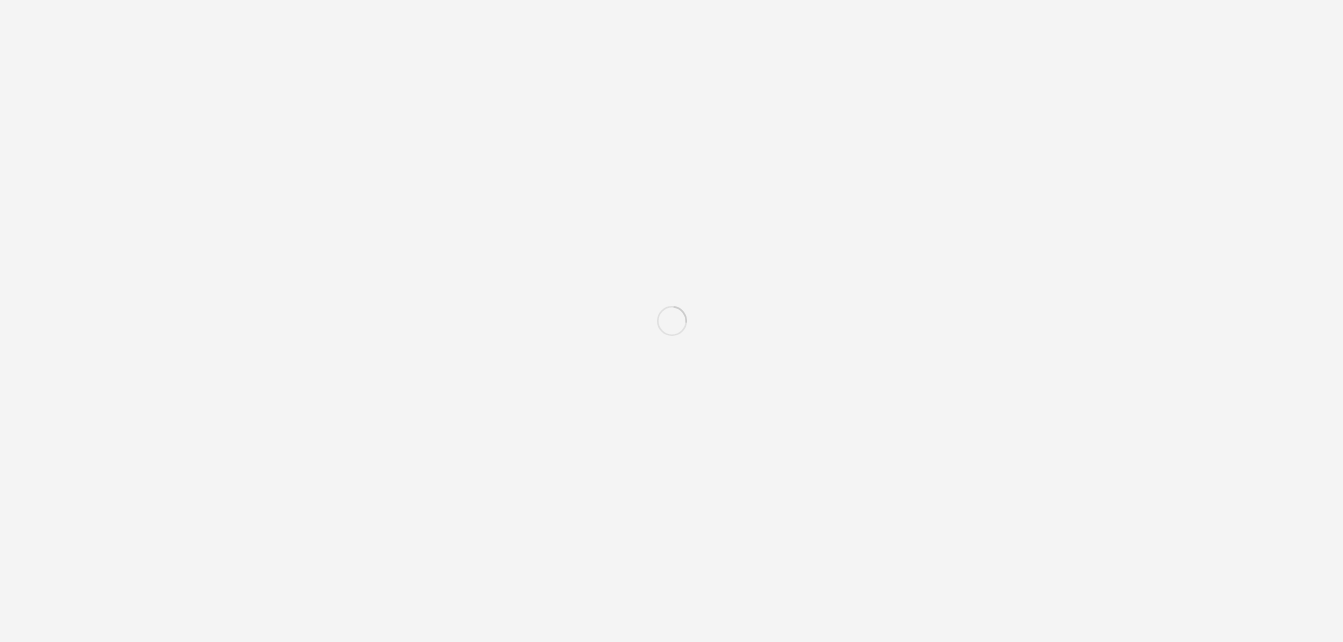 scroll, scrollTop: 0, scrollLeft: 0, axis: both 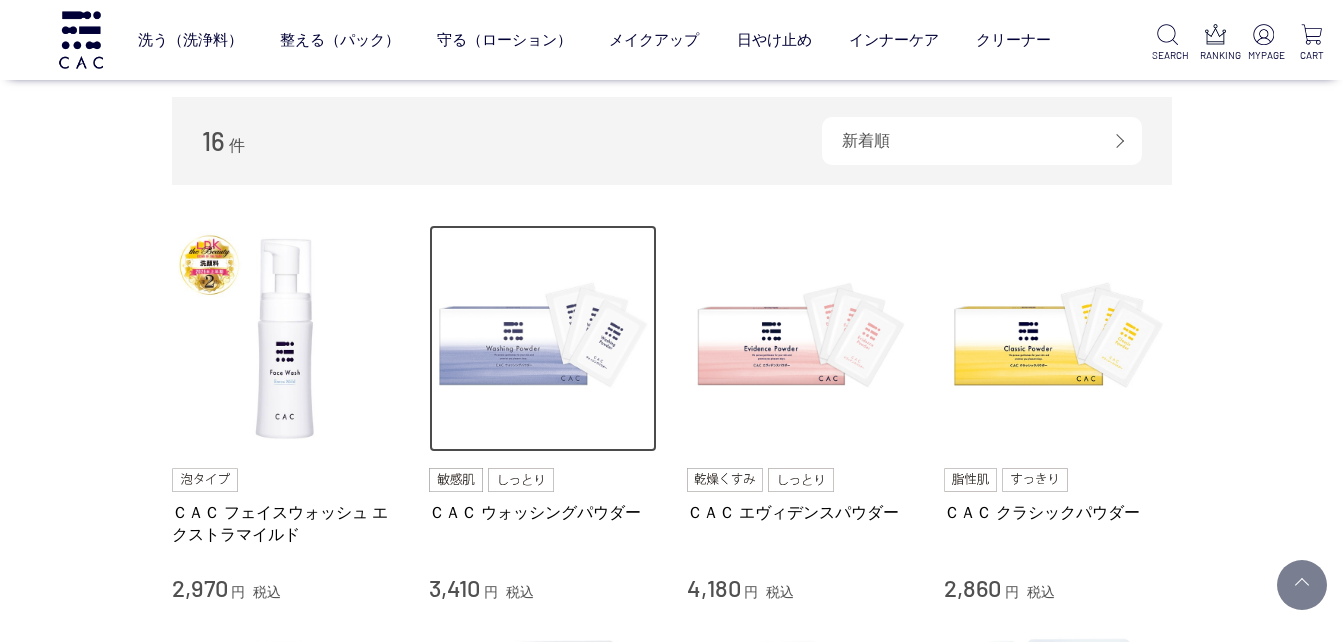 click at bounding box center [543, 339] 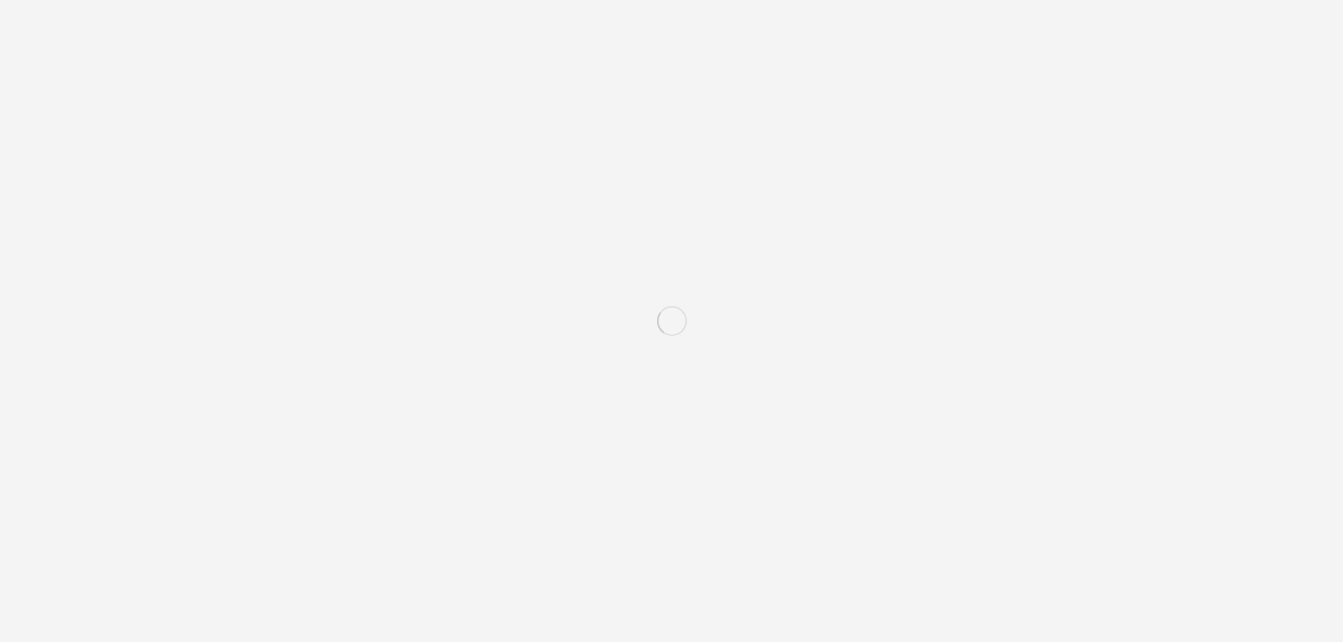 scroll, scrollTop: 0, scrollLeft: 0, axis: both 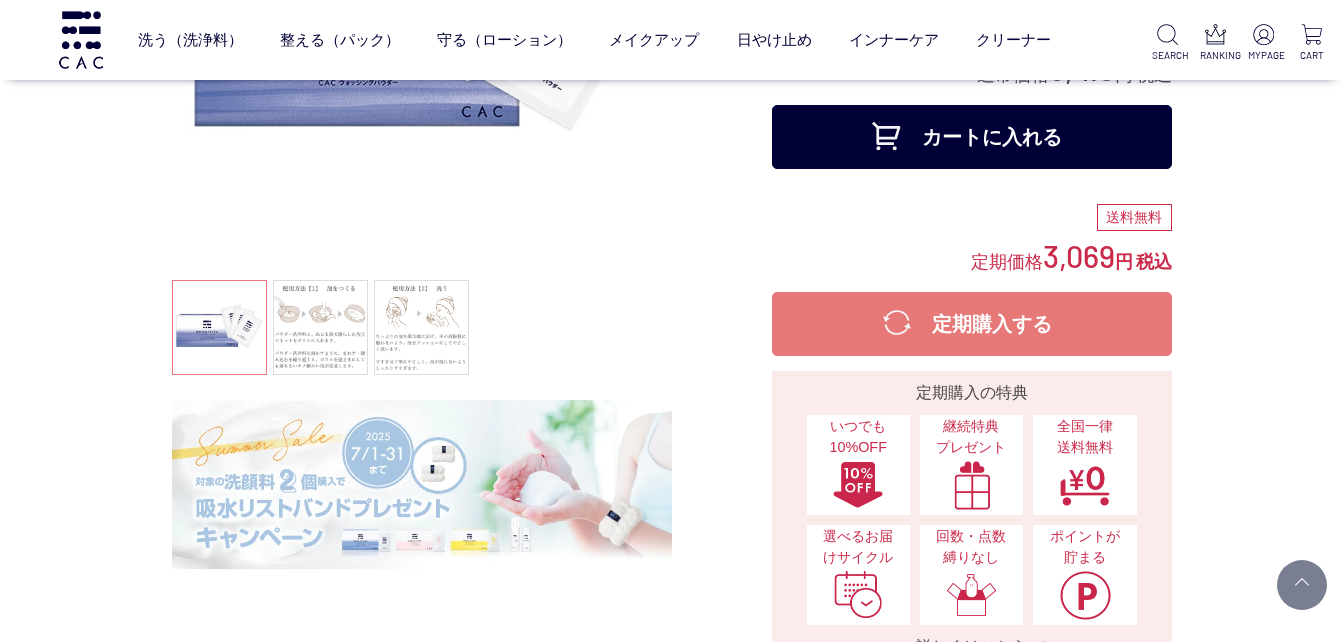 click on "カートに入れる" at bounding box center (972, 137) 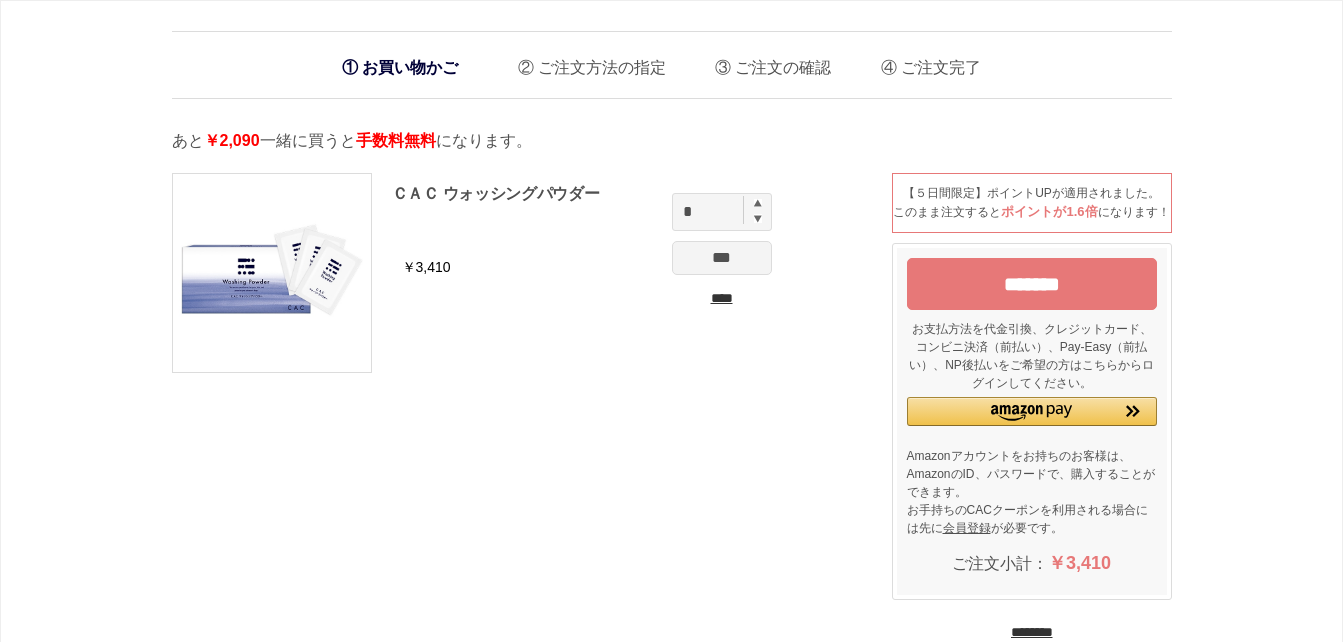 scroll, scrollTop: 0, scrollLeft: 0, axis: both 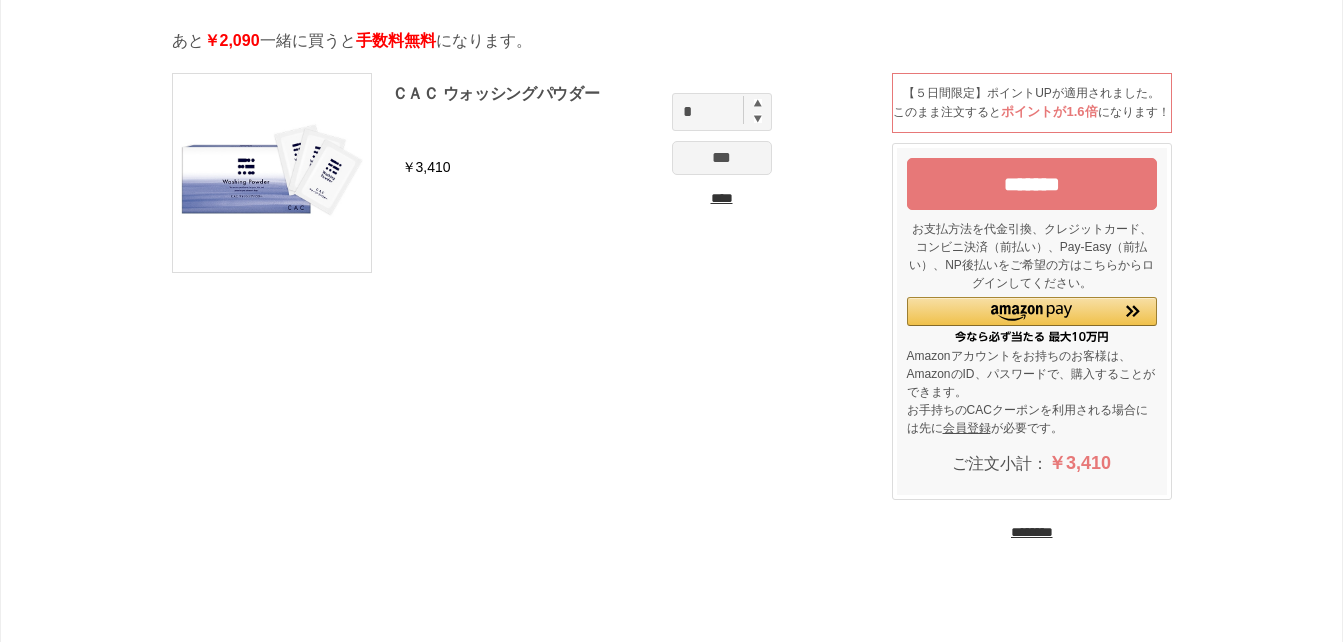 click on "********" at bounding box center (1032, 532) 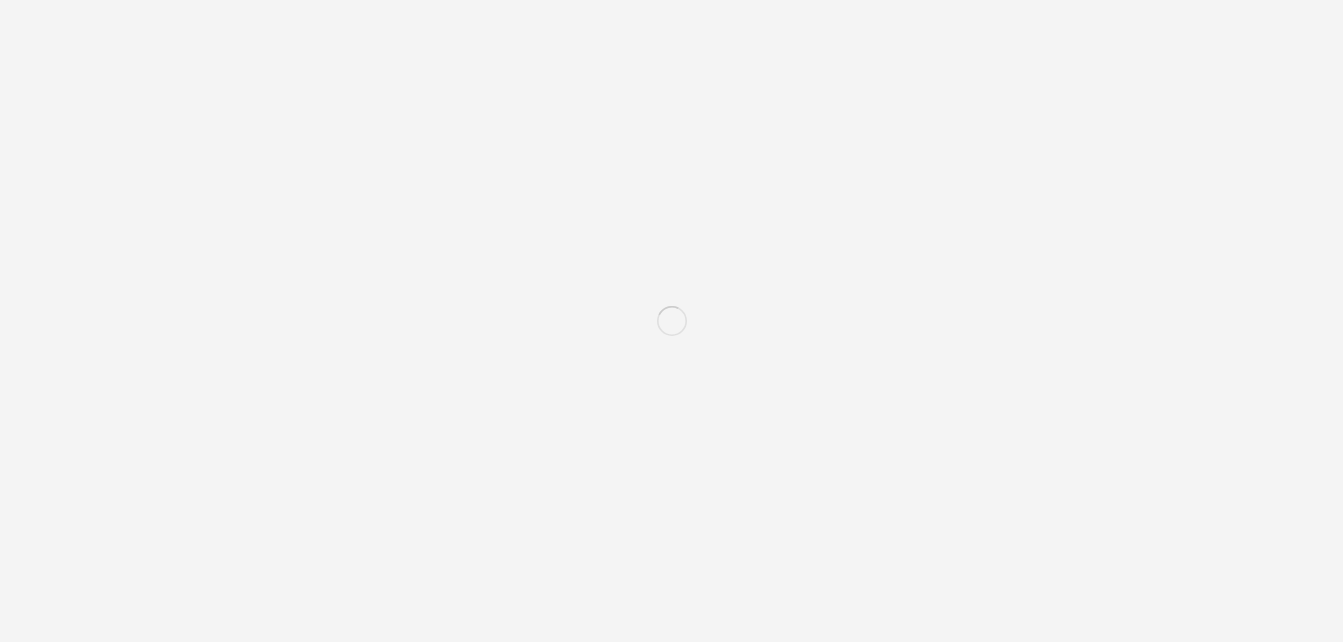 scroll, scrollTop: 0, scrollLeft: 0, axis: both 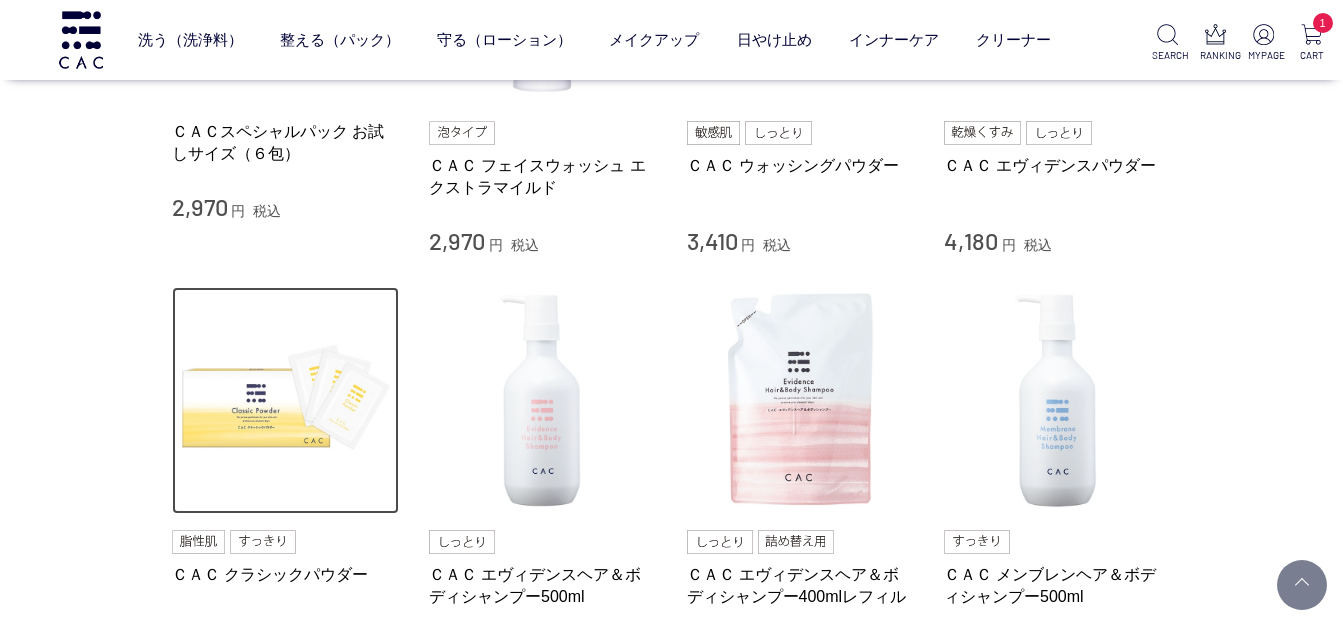 click at bounding box center (286, 401) 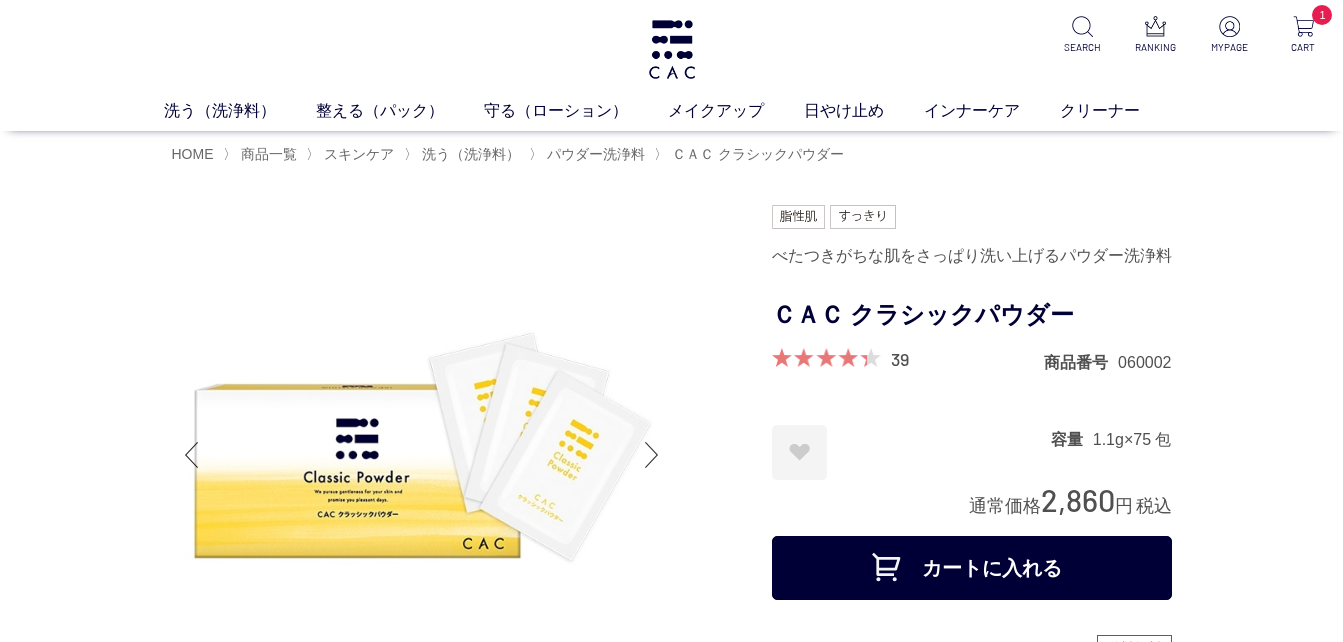 scroll, scrollTop: 0, scrollLeft: 0, axis: both 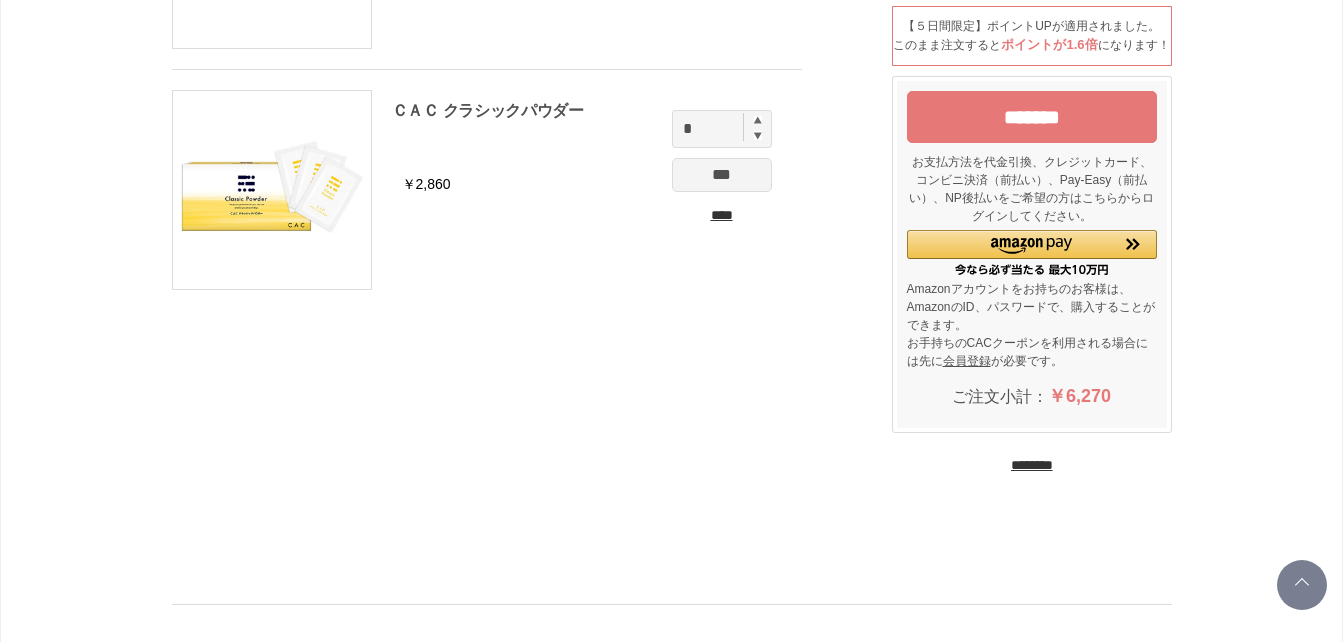 click on "********" at bounding box center [1032, 465] 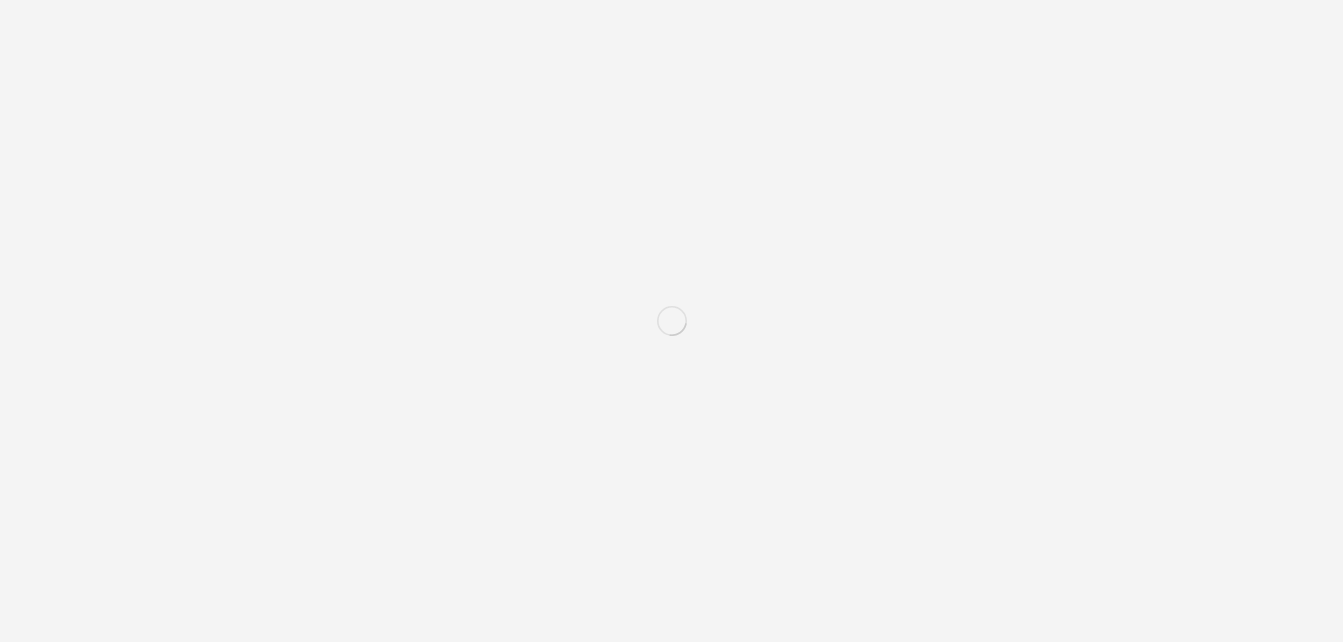 scroll, scrollTop: 0, scrollLeft: 0, axis: both 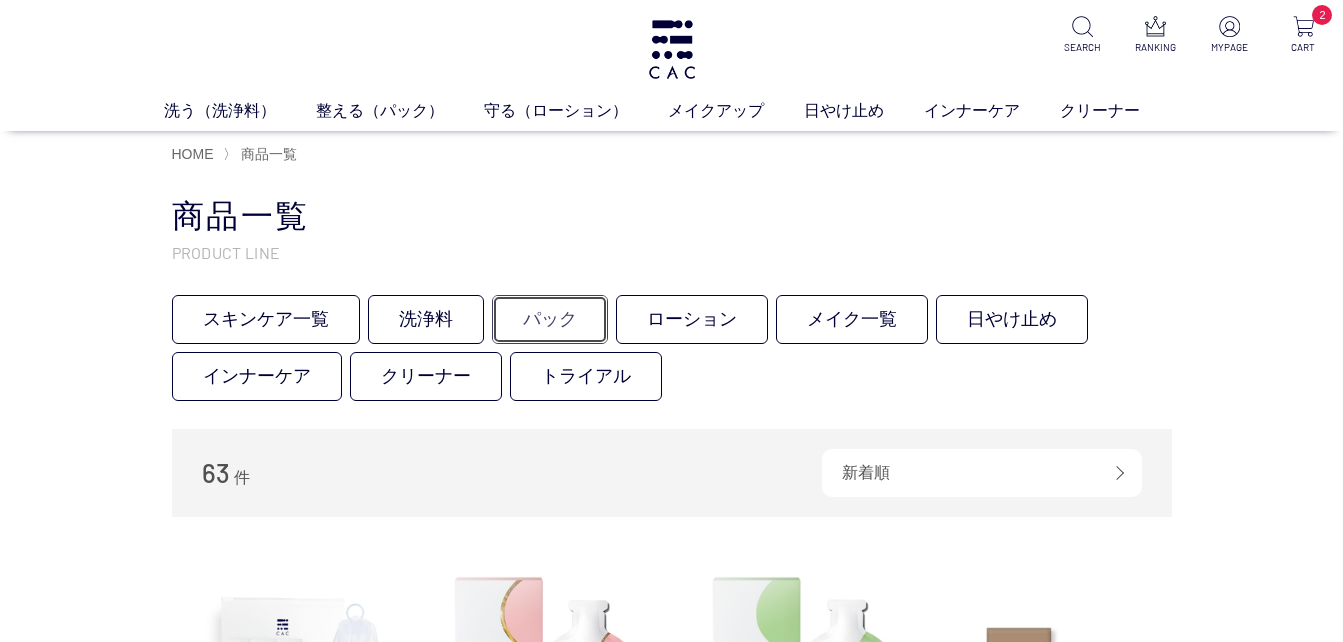 click on "パック" at bounding box center (550, 319) 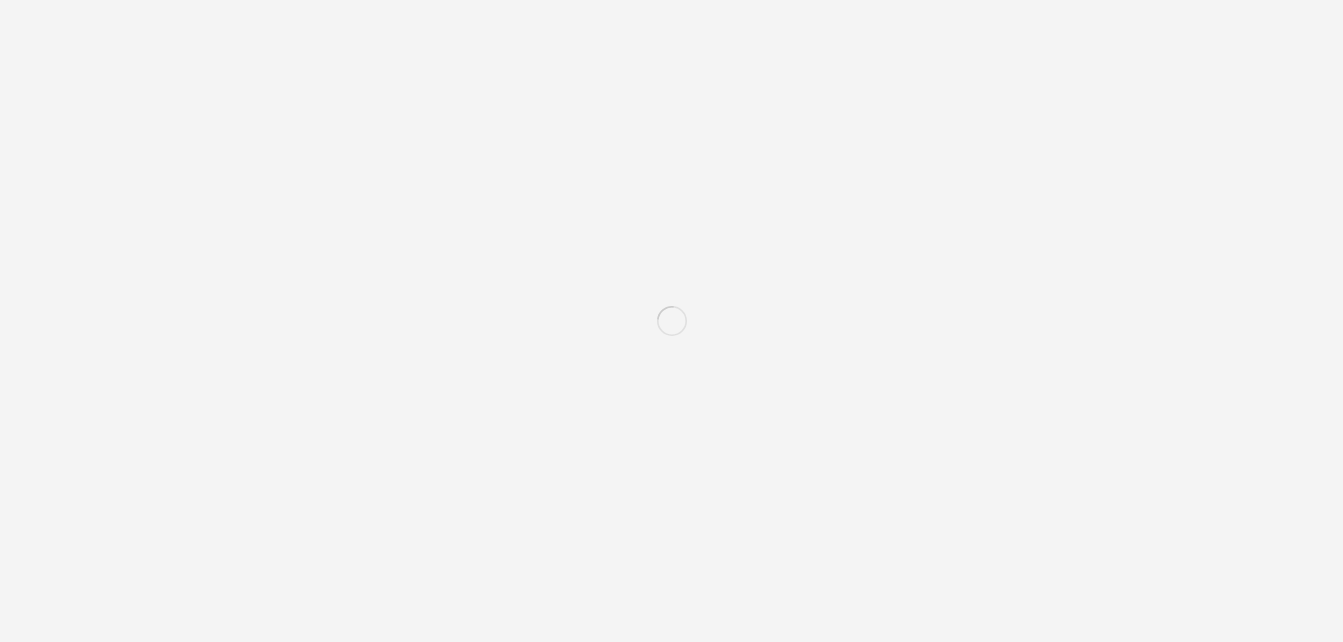 scroll, scrollTop: 0, scrollLeft: 0, axis: both 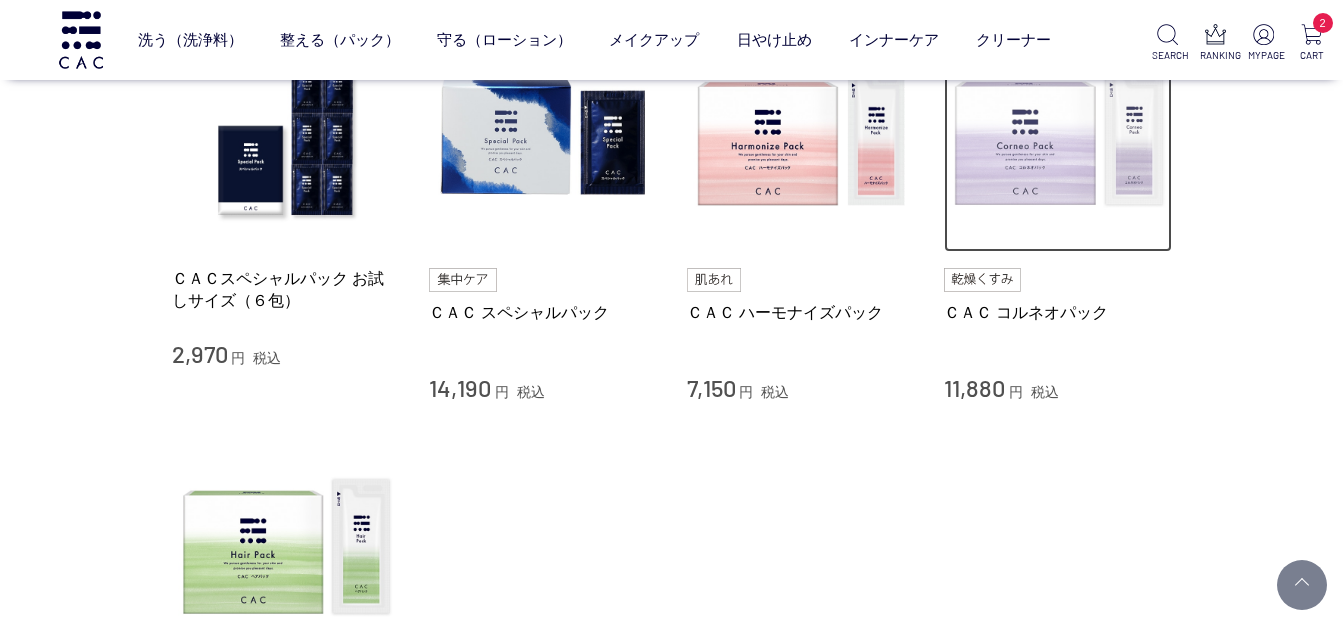 click at bounding box center [1058, 139] 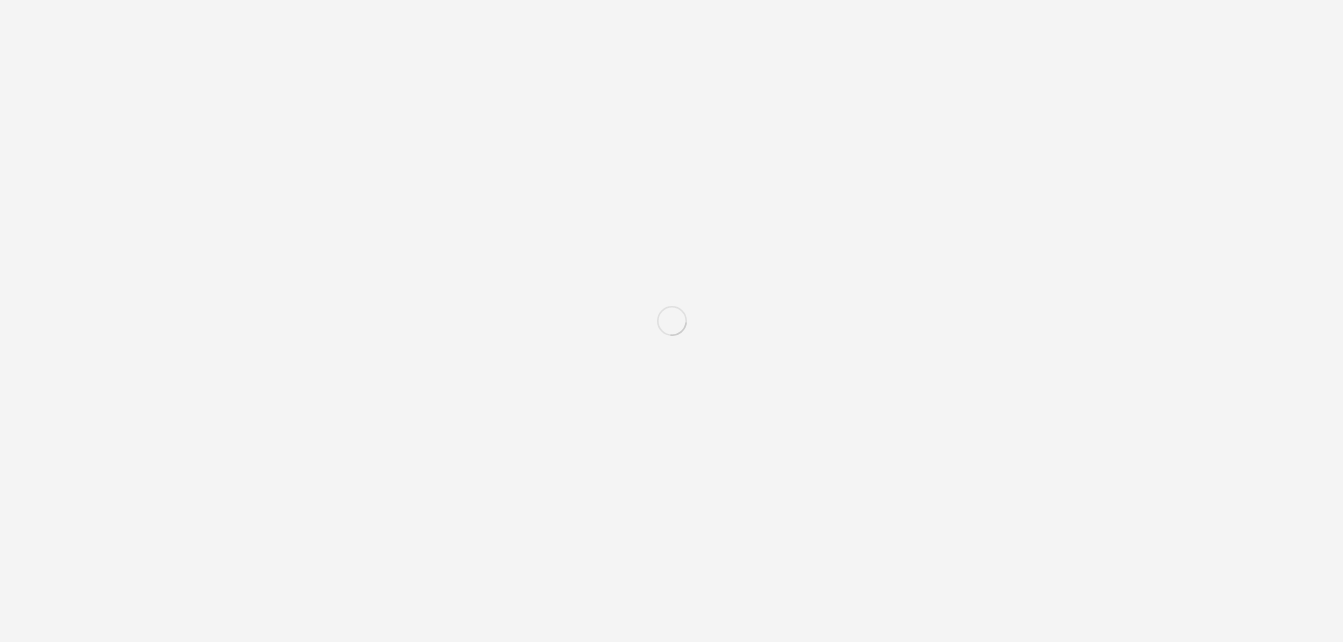 scroll, scrollTop: 0, scrollLeft: 0, axis: both 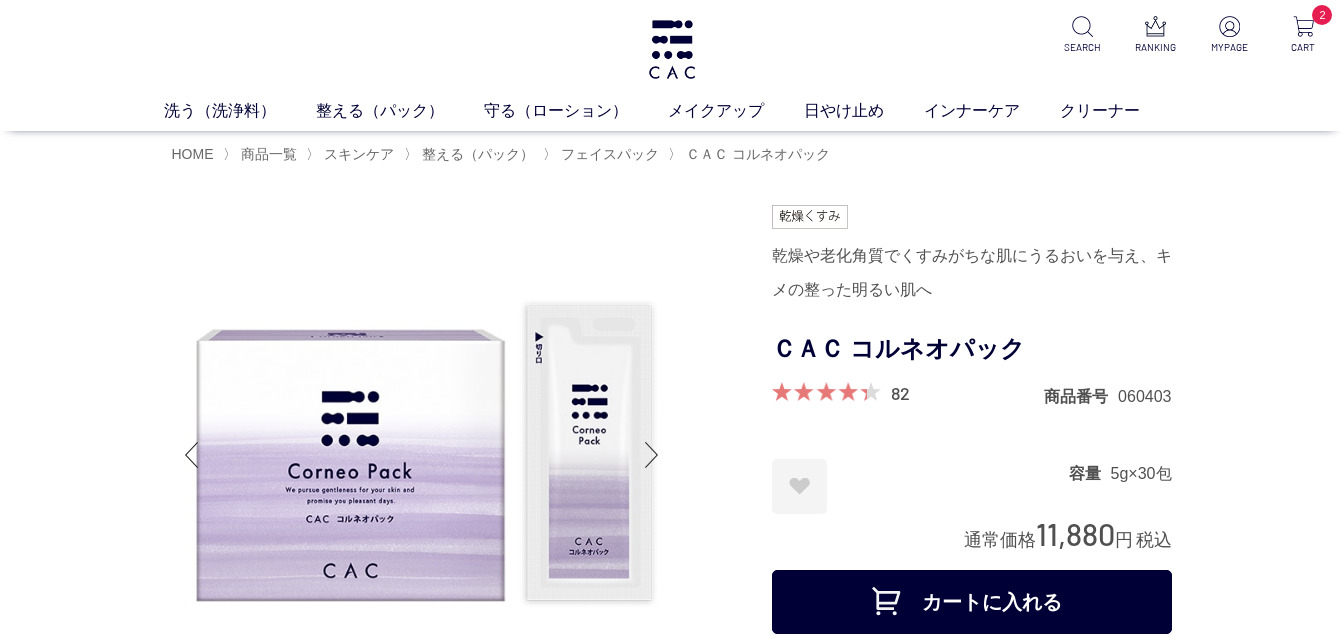 click on "カートに入れる" at bounding box center [972, 602] 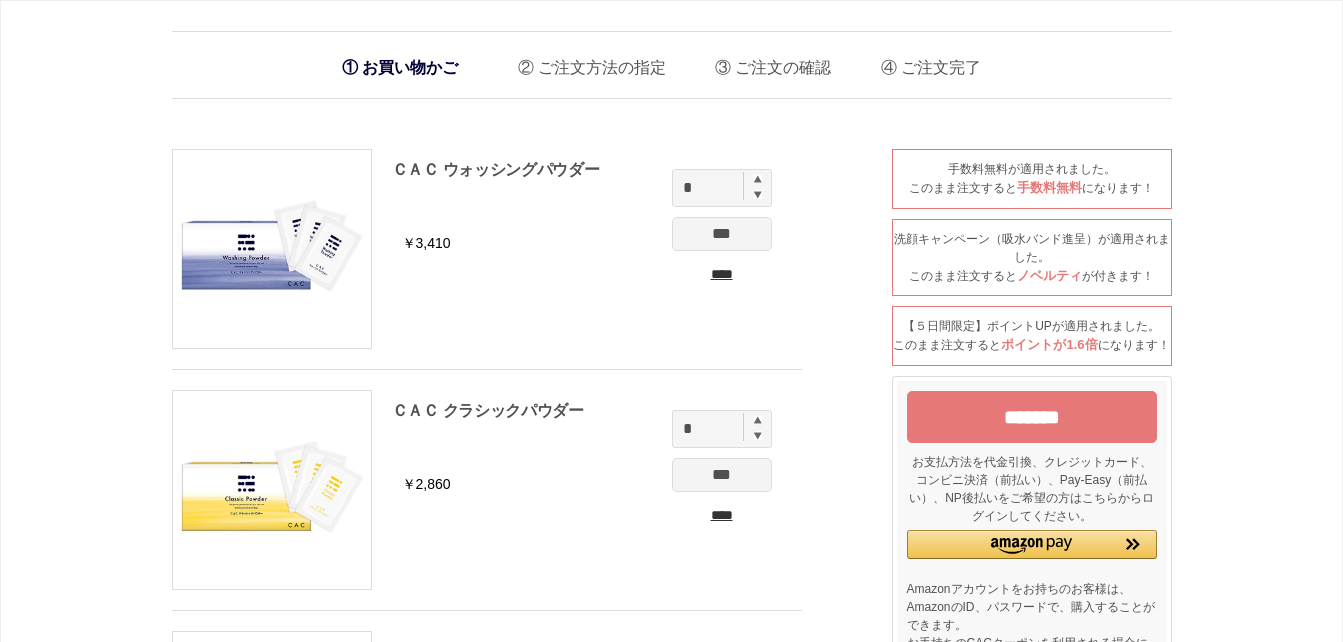scroll, scrollTop: 0, scrollLeft: 0, axis: both 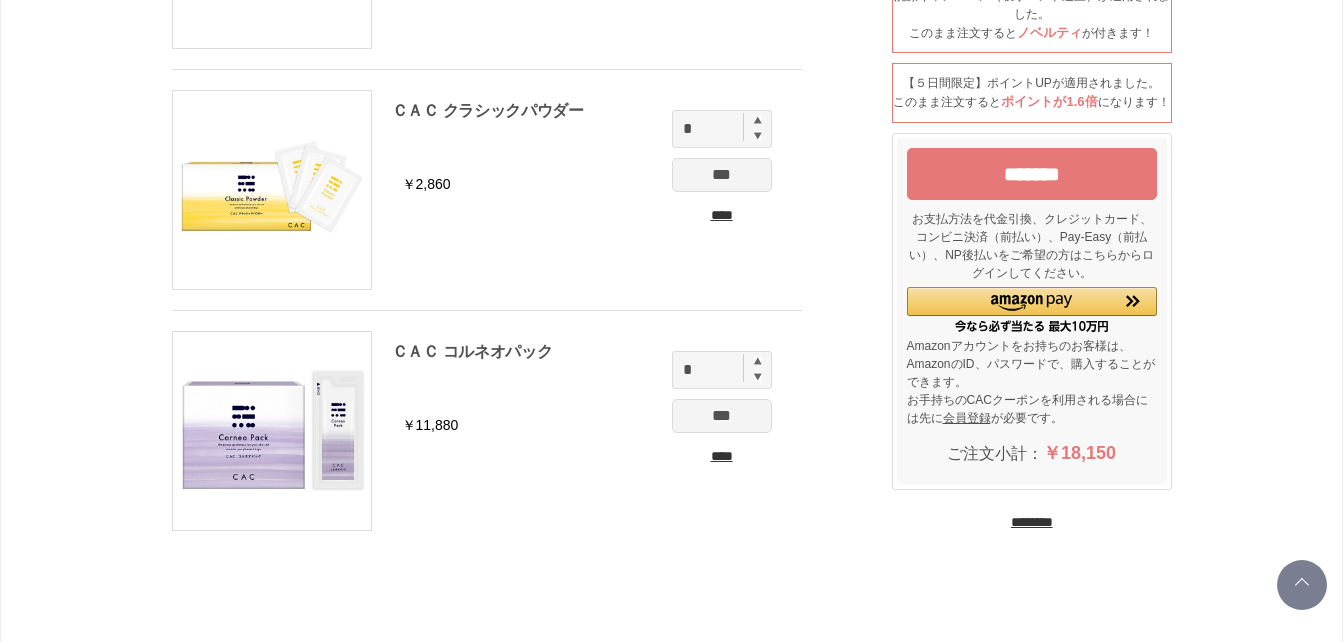 click on "********" at bounding box center [1032, 522] 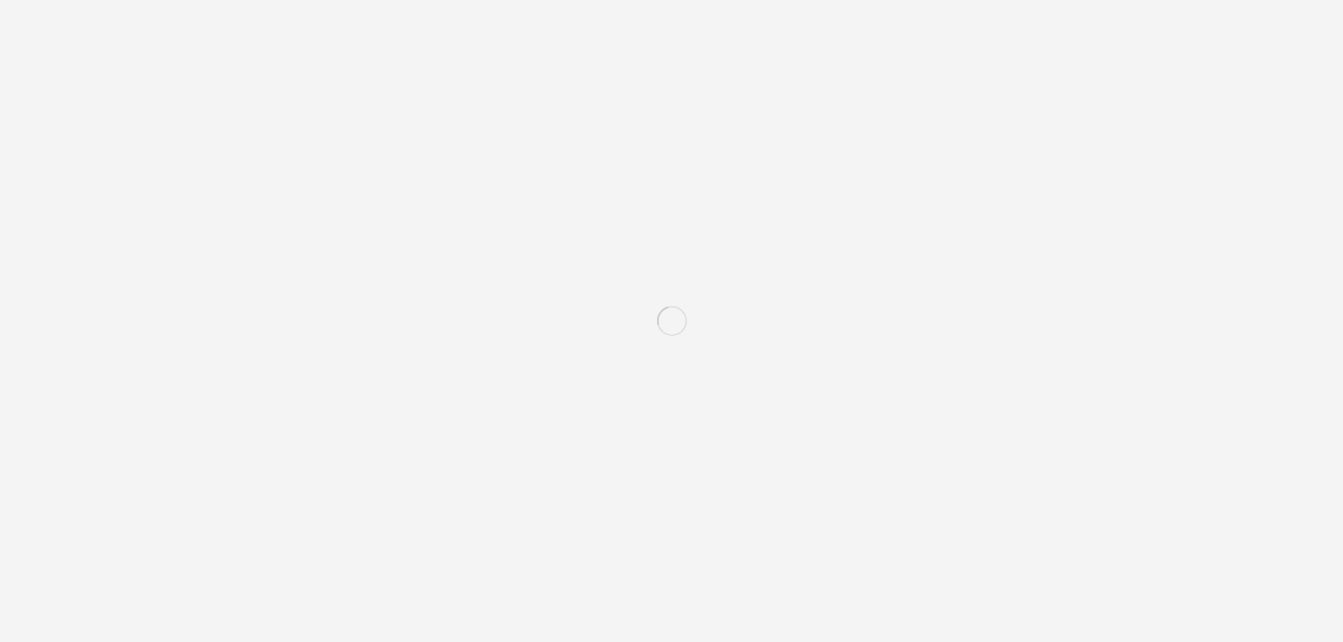 scroll, scrollTop: 0, scrollLeft: 0, axis: both 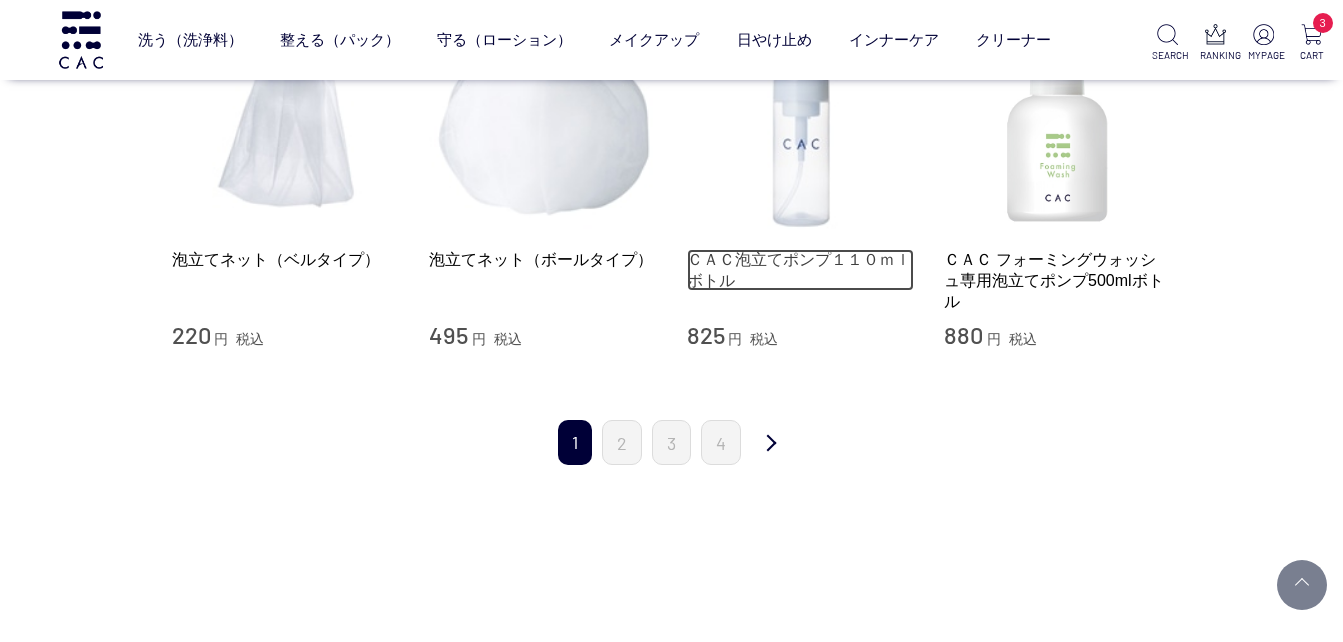 click on "ＣＡＣ泡立てポンプ１１０ｍｌボトル" at bounding box center [801, 270] 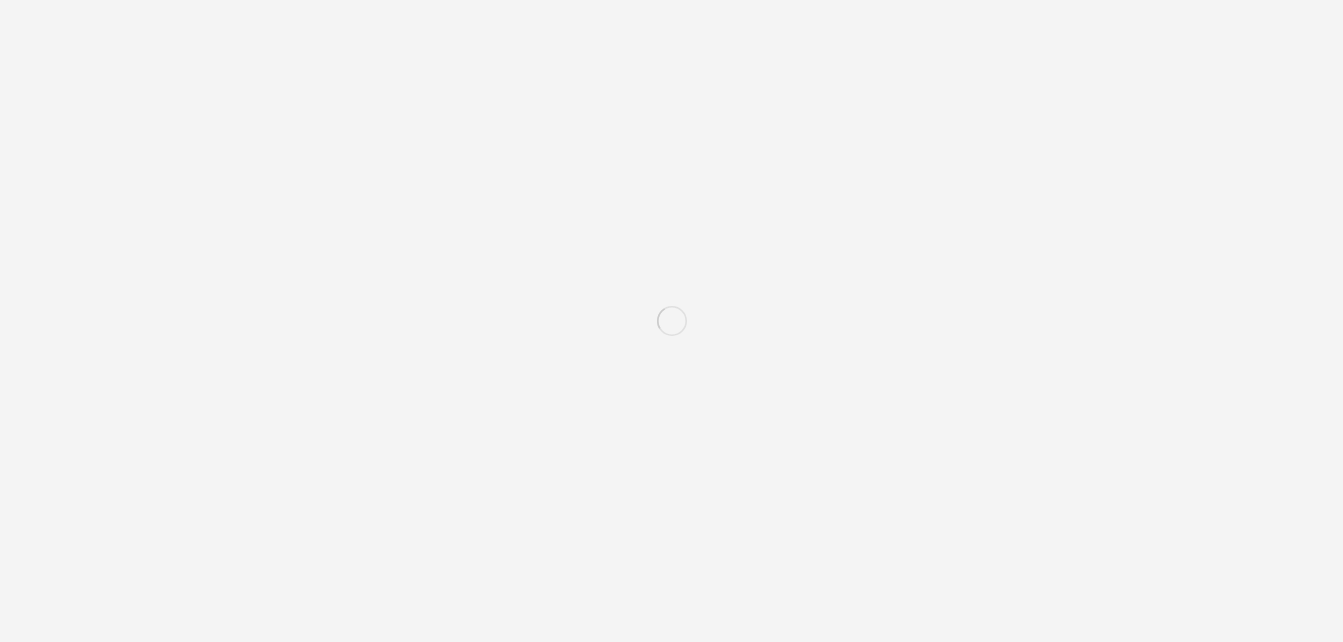 scroll, scrollTop: 0, scrollLeft: 0, axis: both 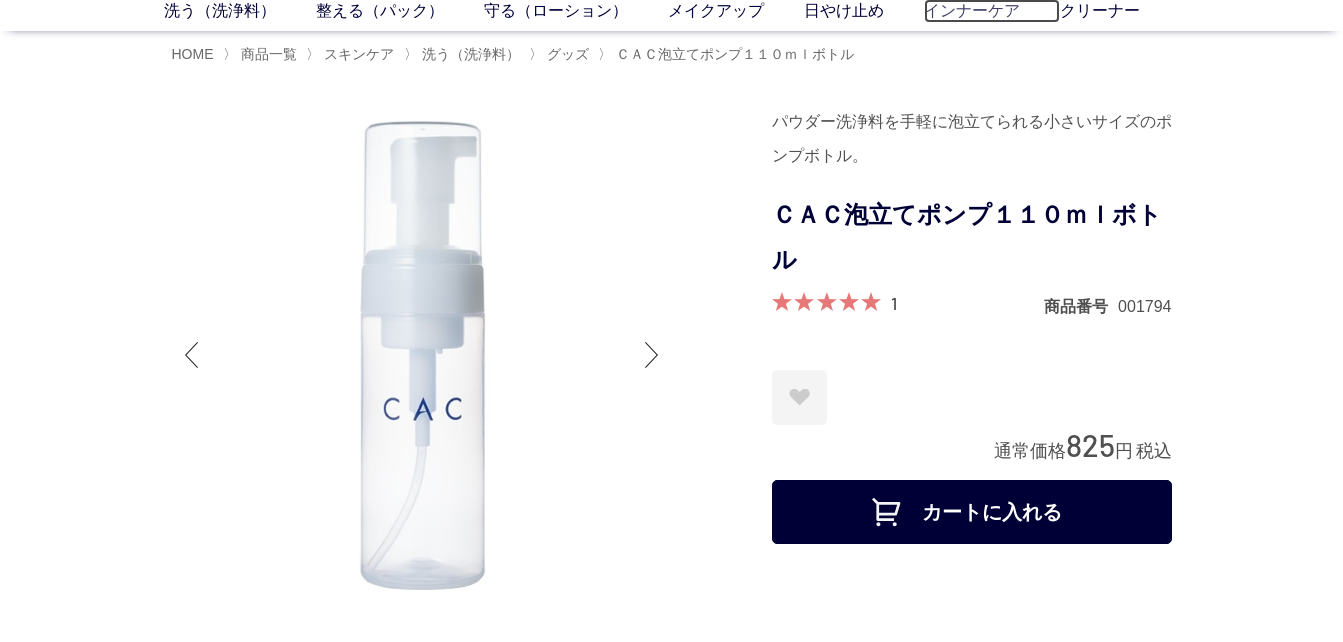click on "インナーケア" at bounding box center [992, 11] 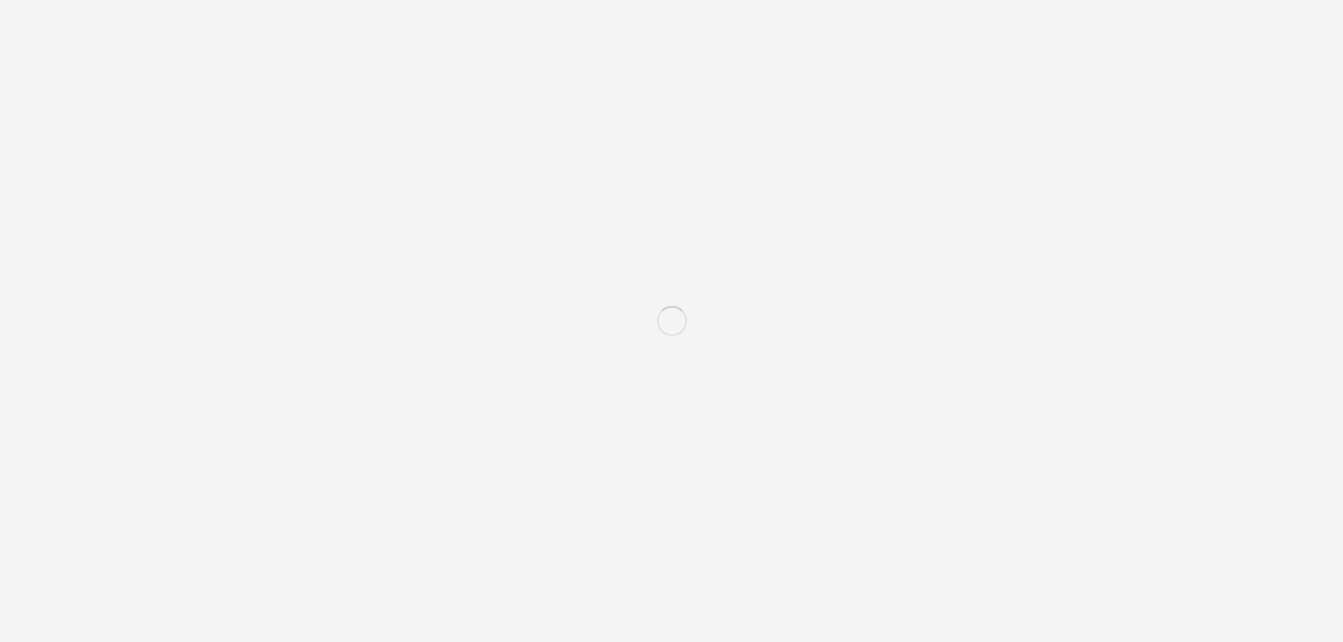 scroll, scrollTop: 0, scrollLeft: 0, axis: both 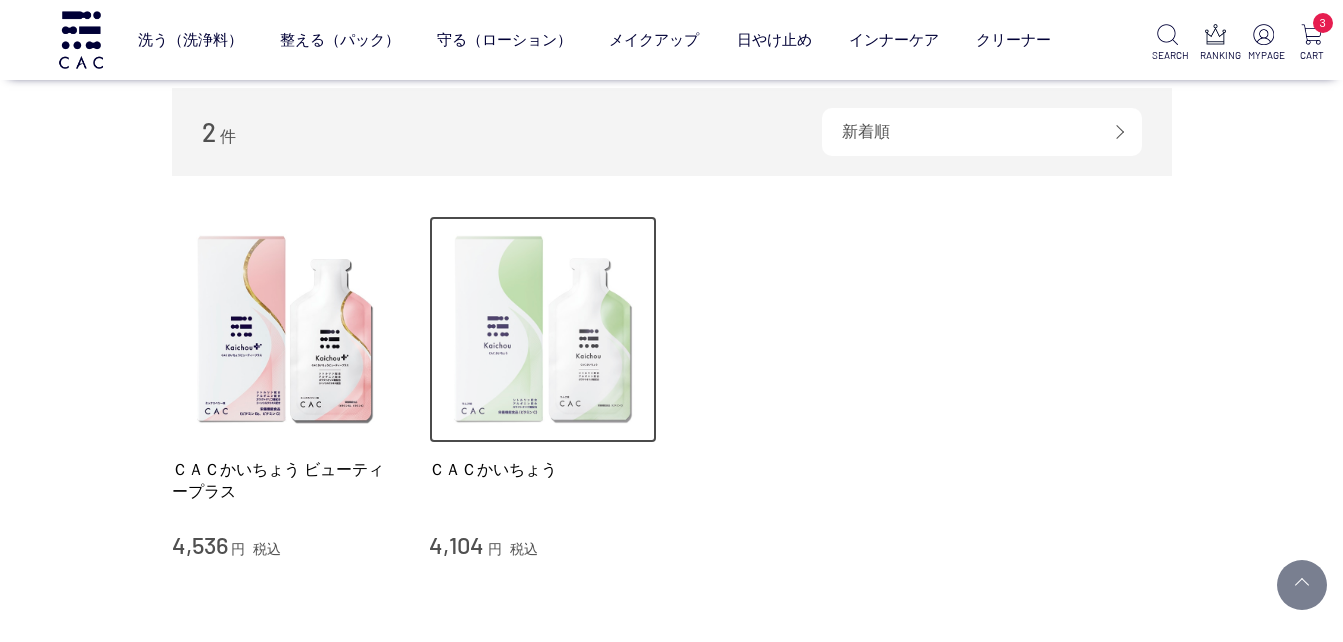 click at bounding box center (543, 330) 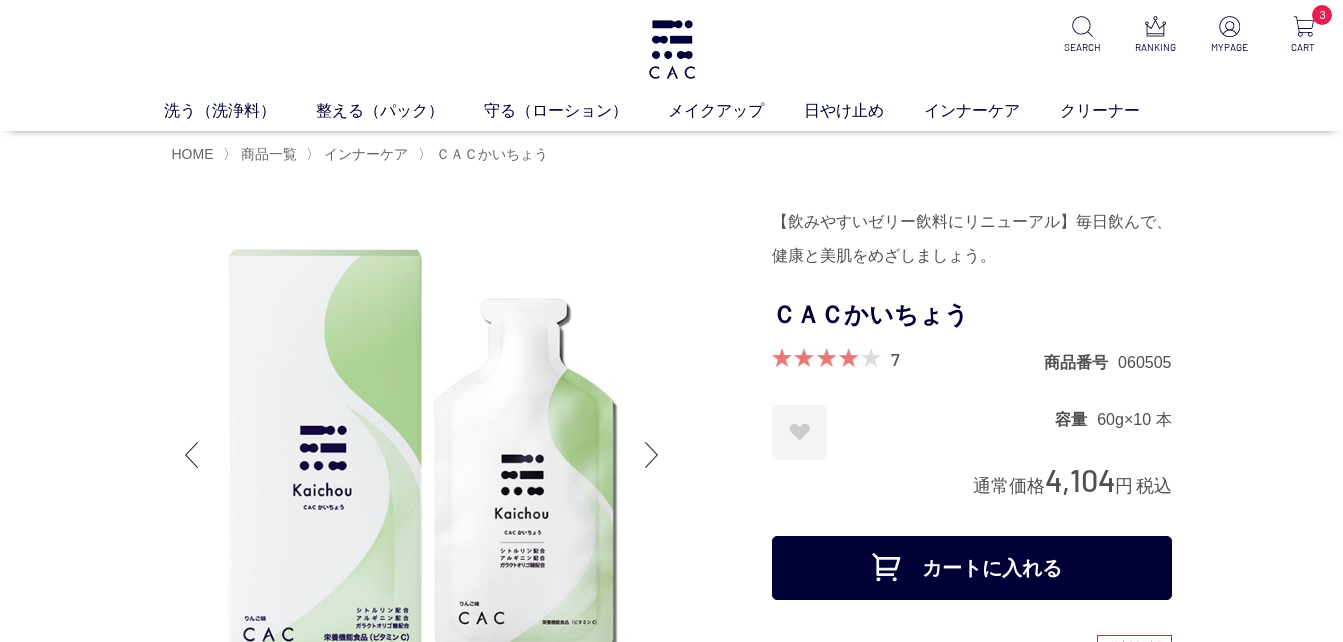 scroll, scrollTop: 0, scrollLeft: 0, axis: both 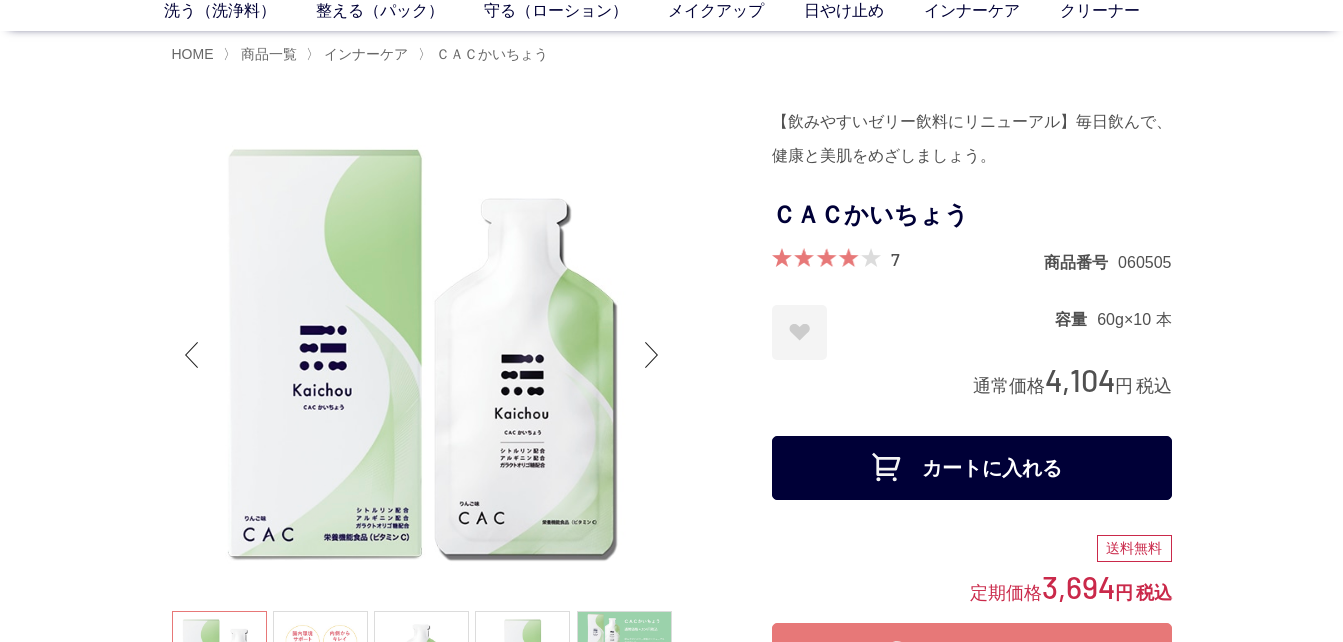 click on "カートに入れる" at bounding box center (972, 468) 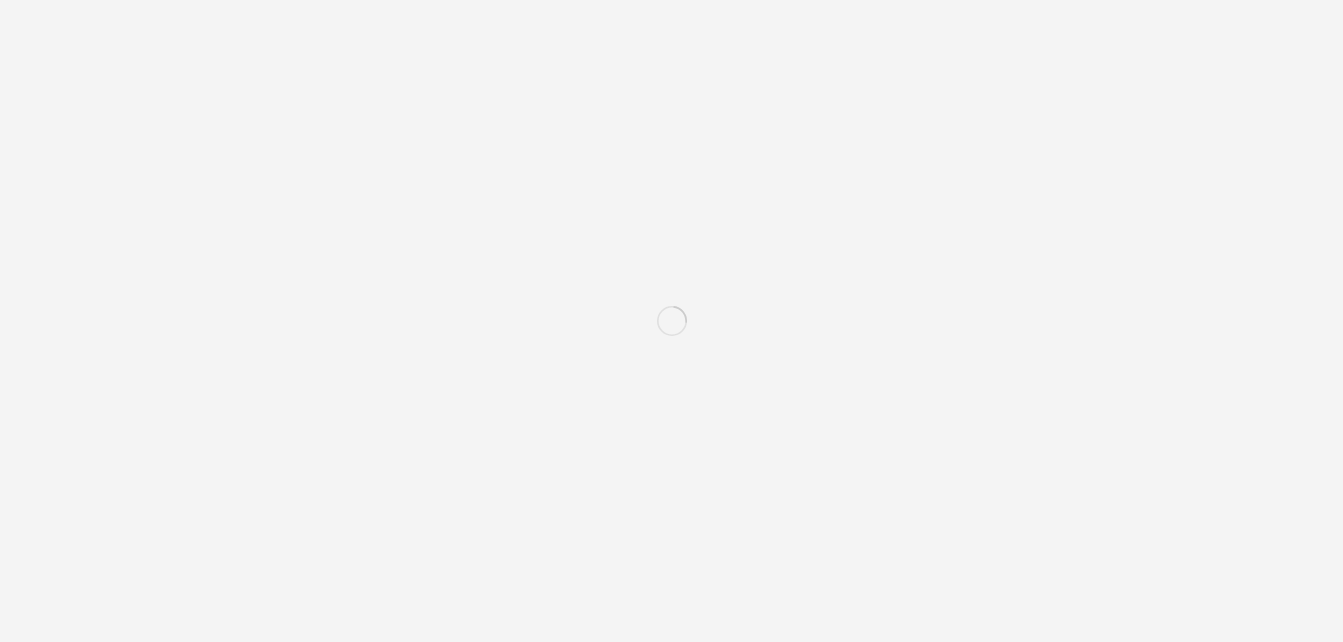 scroll, scrollTop: 0, scrollLeft: 0, axis: both 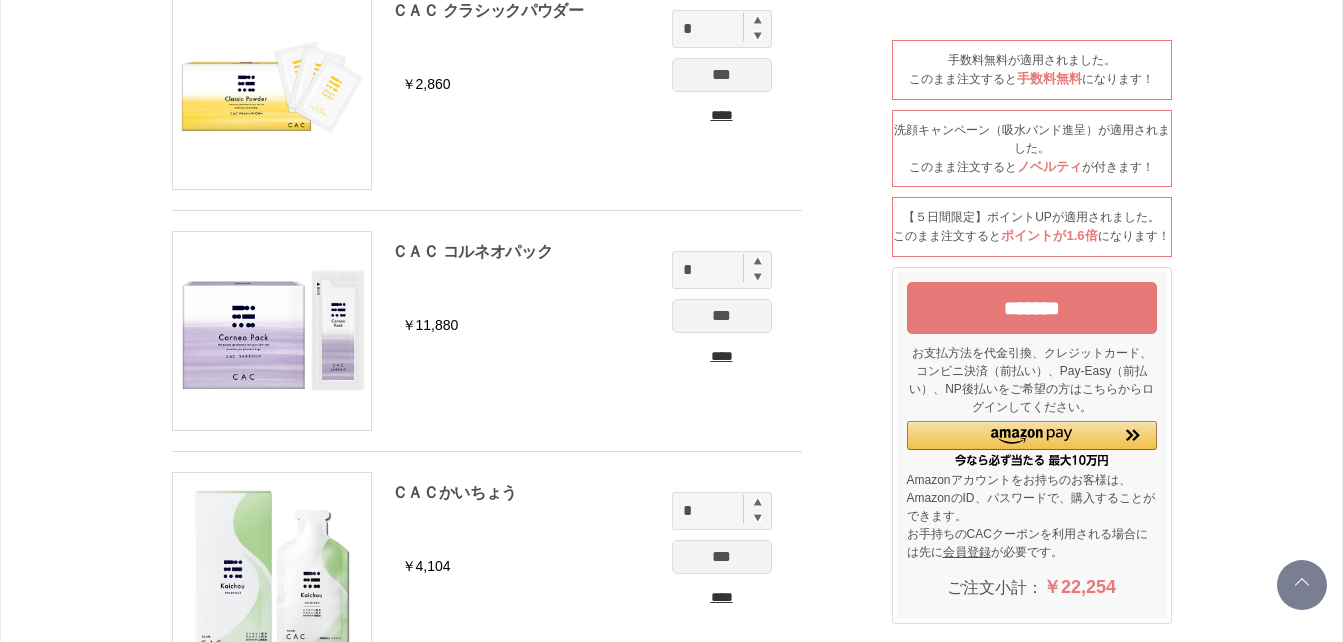 click on "*******" at bounding box center [1032, 308] 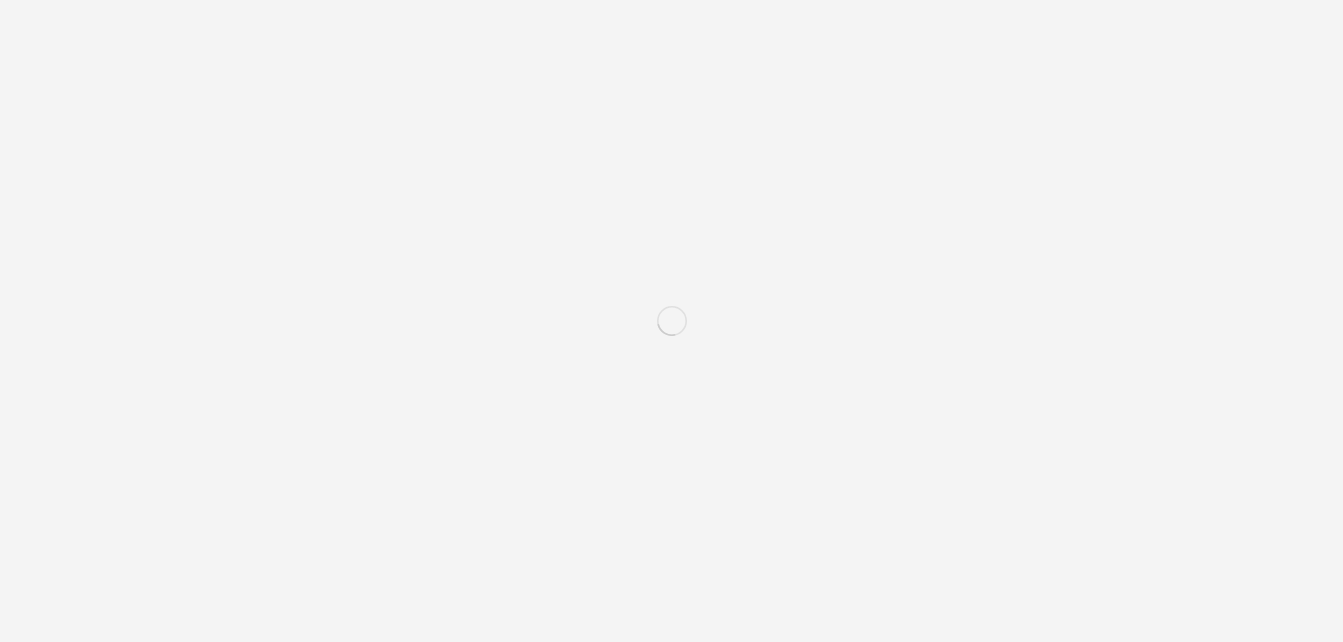 scroll, scrollTop: 0, scrollLeft: 0, axis: both 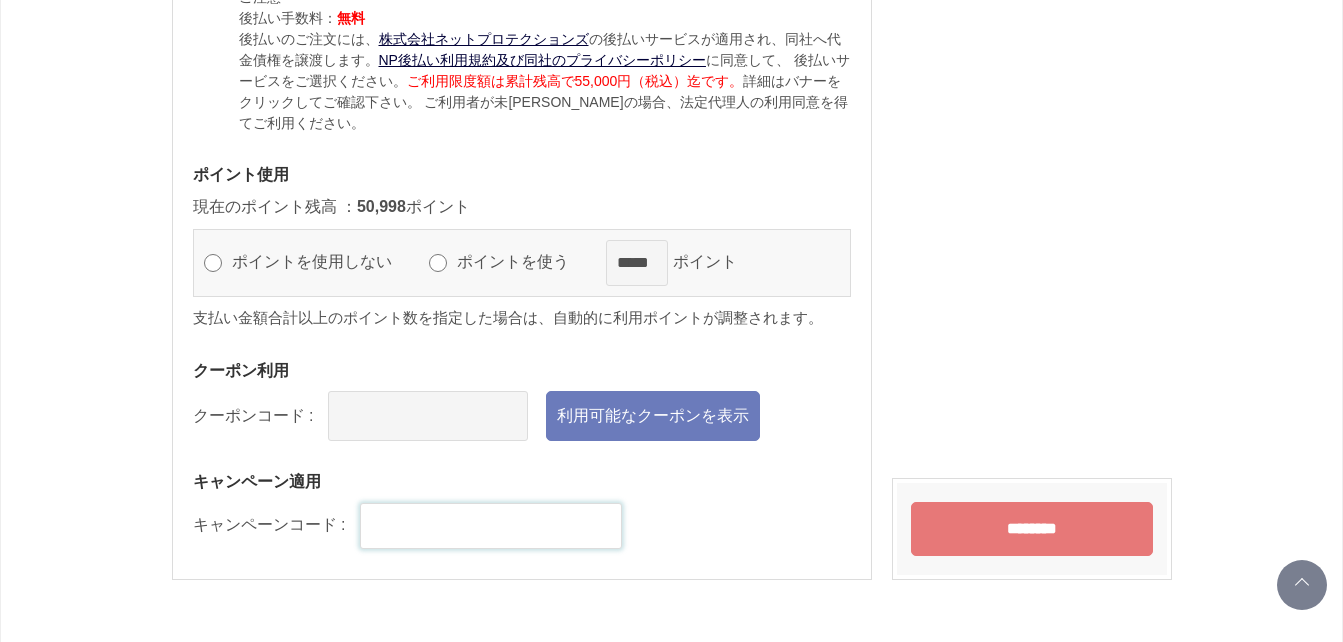 click at bounding box center [491, 526] 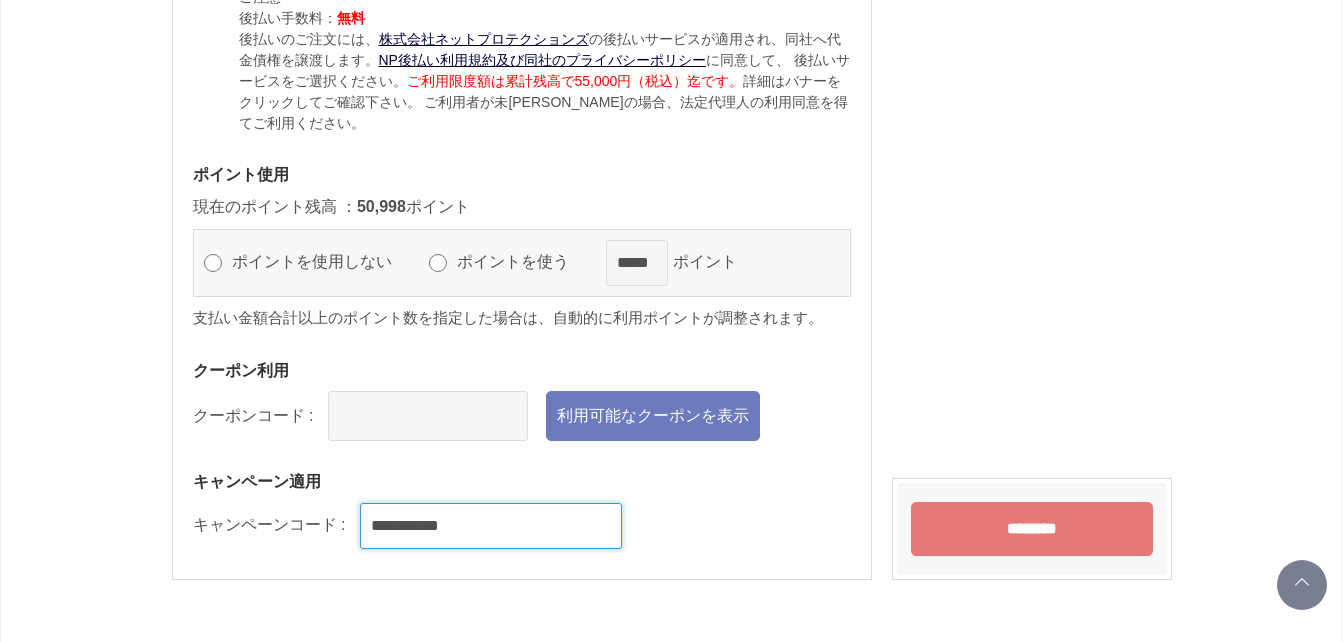 type on "**********" 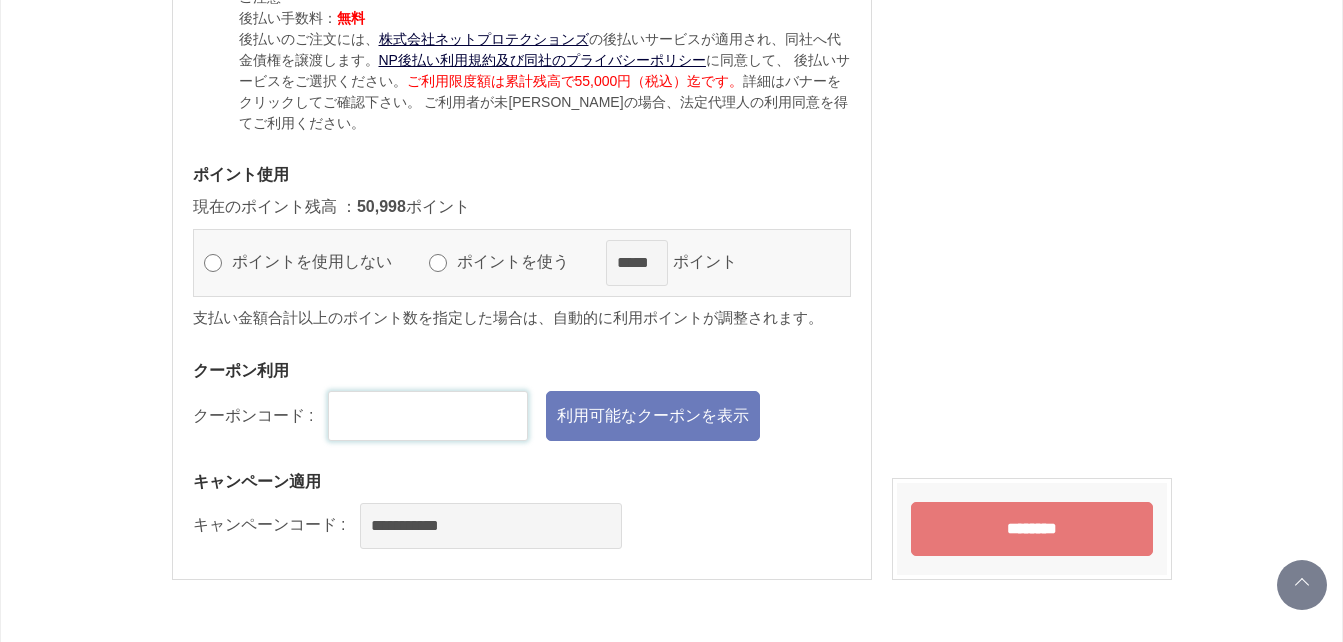 click at bounding box center [428, 416] 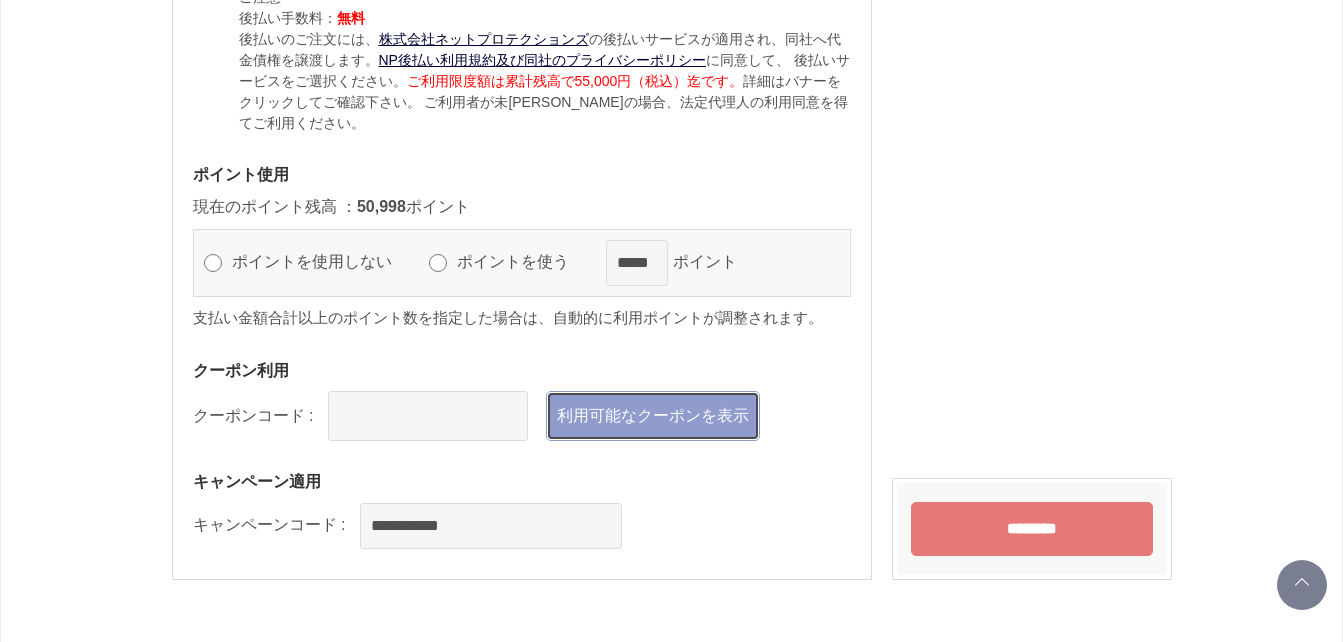 click on "利用可能なクーポンを表示" at bounding box center [653, 416] 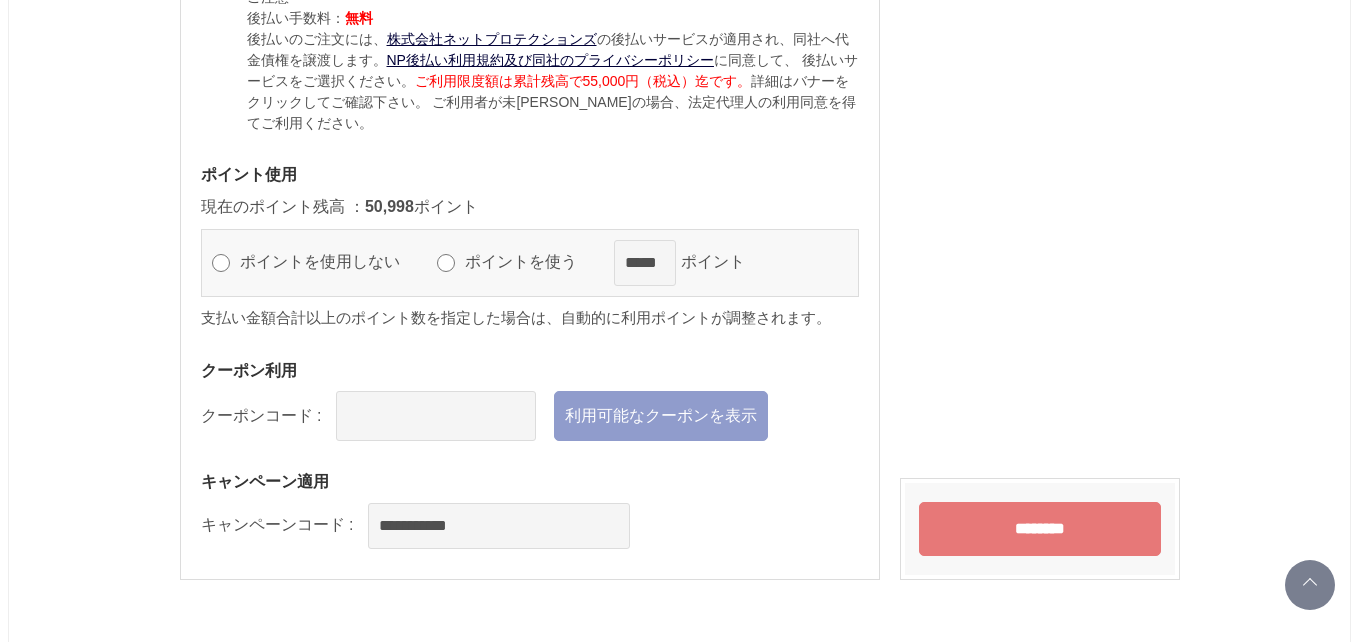 scroll, scrollTop: 0, scrollLeft: 0, axis: both 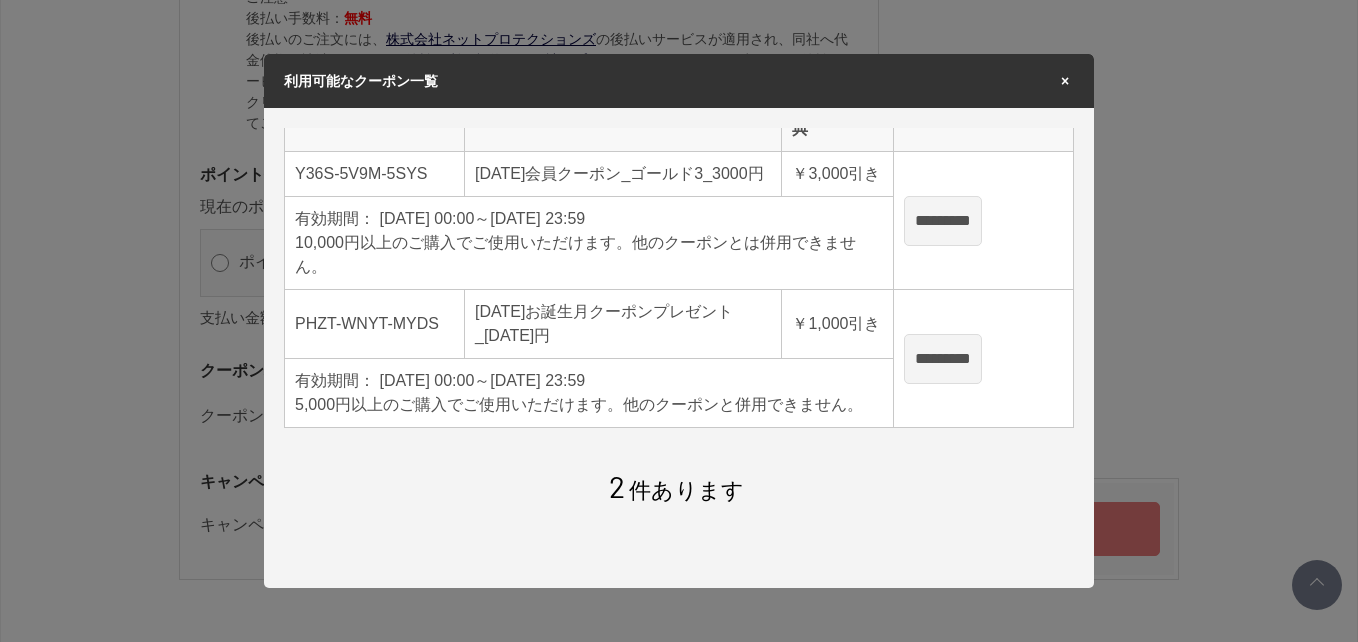 click on "*********" at bounding box center (943, 359) 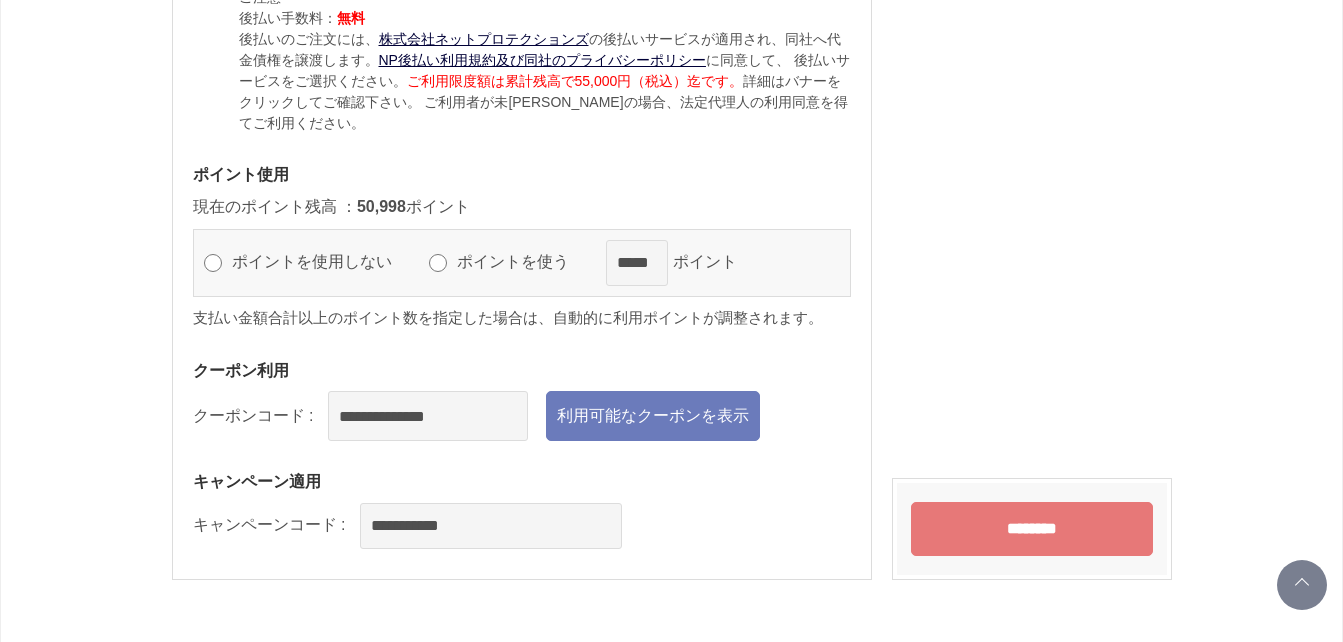 scroll, scrollTop: 2703, scrollLeft: 0, axis: vertical 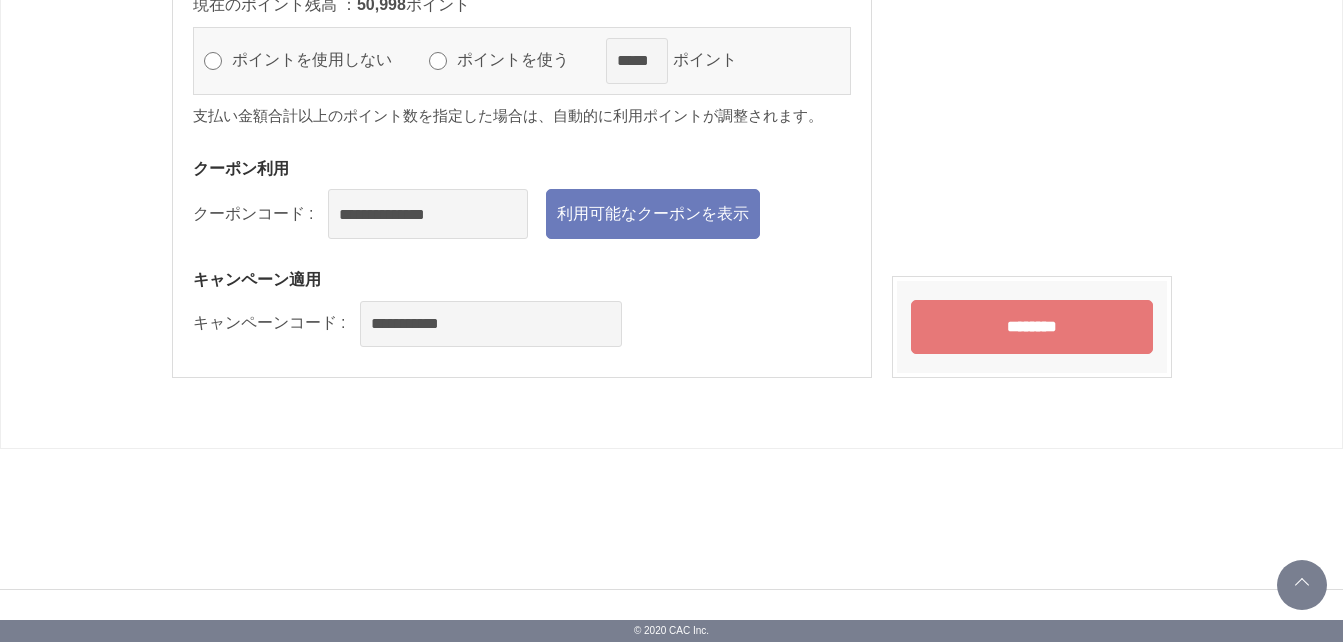 click on "********" at bounding box center (1032, 327) 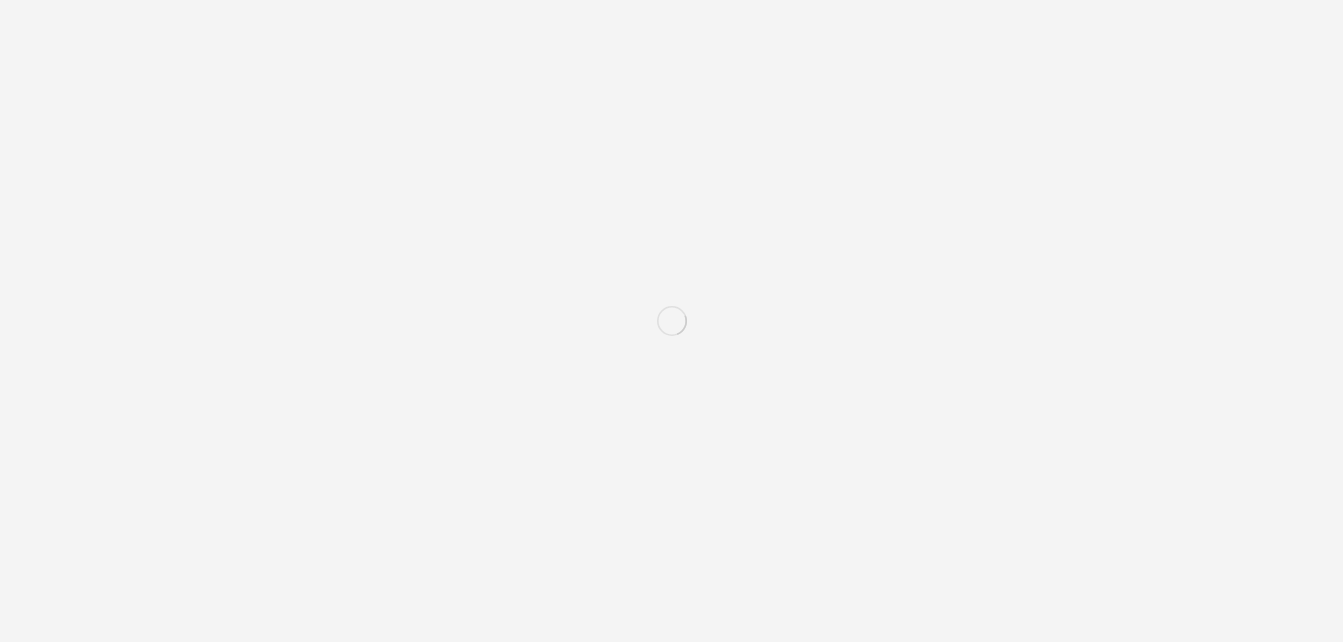 scroll, scrollTop: 0, scrollLeft: 0, axis: both 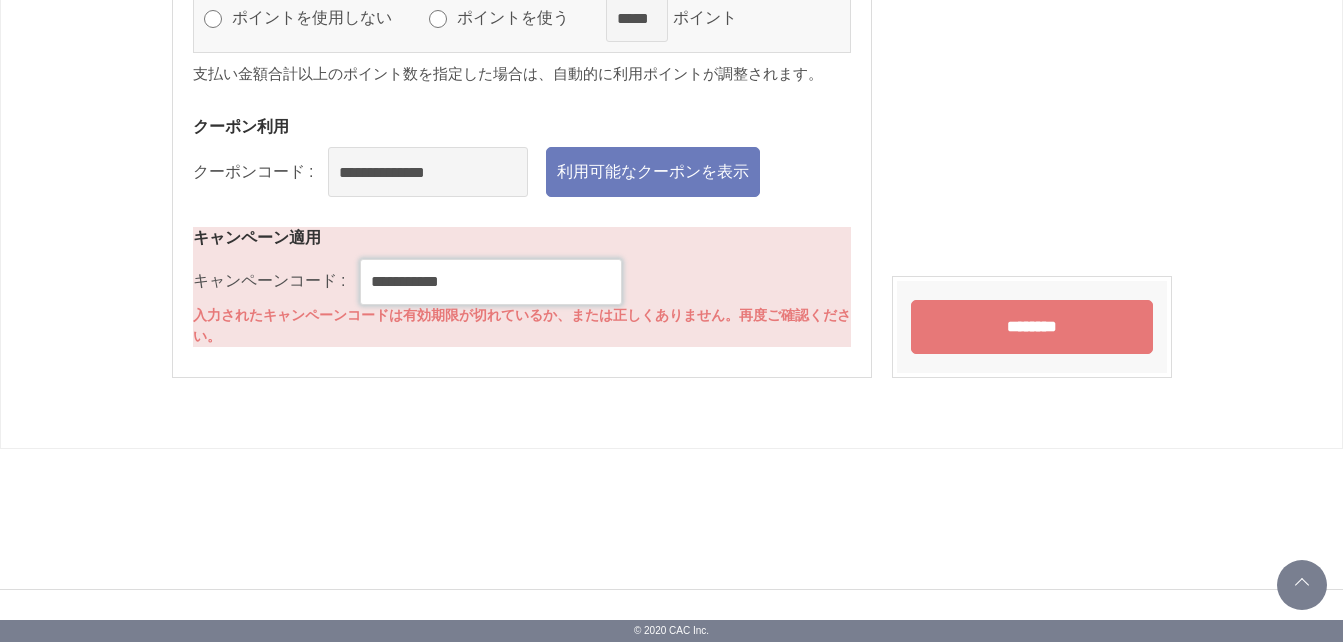 click on "**********" at bounding box center (491, 282) 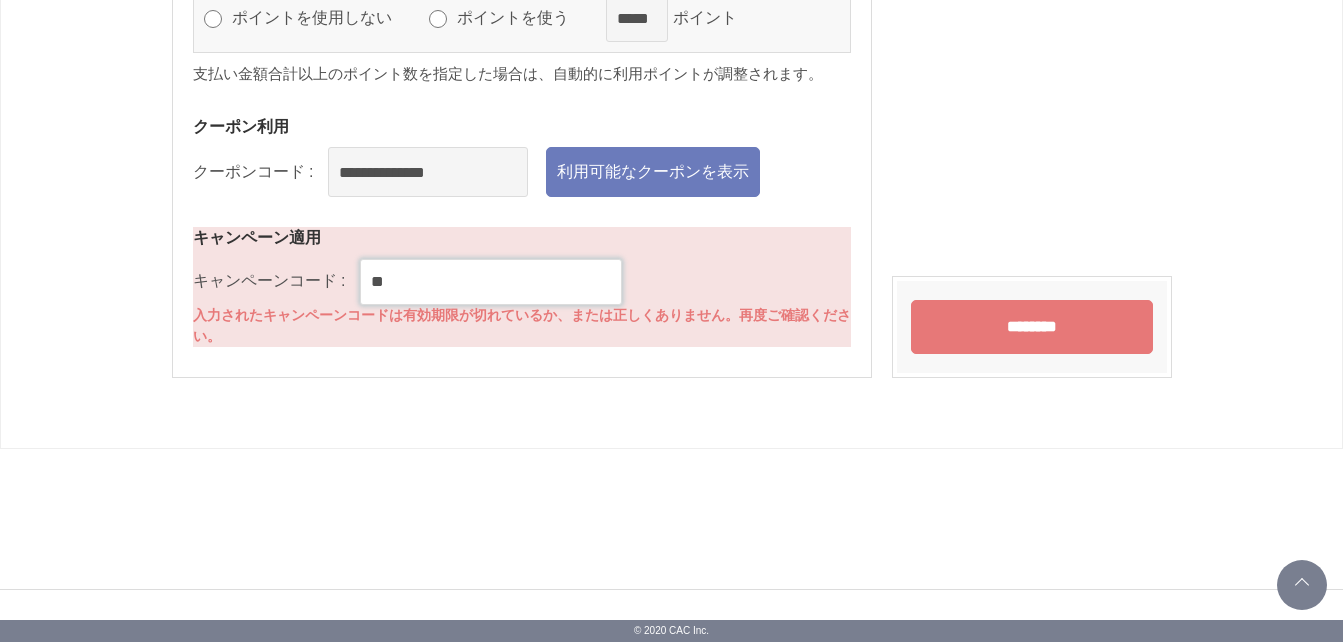 type on "*" 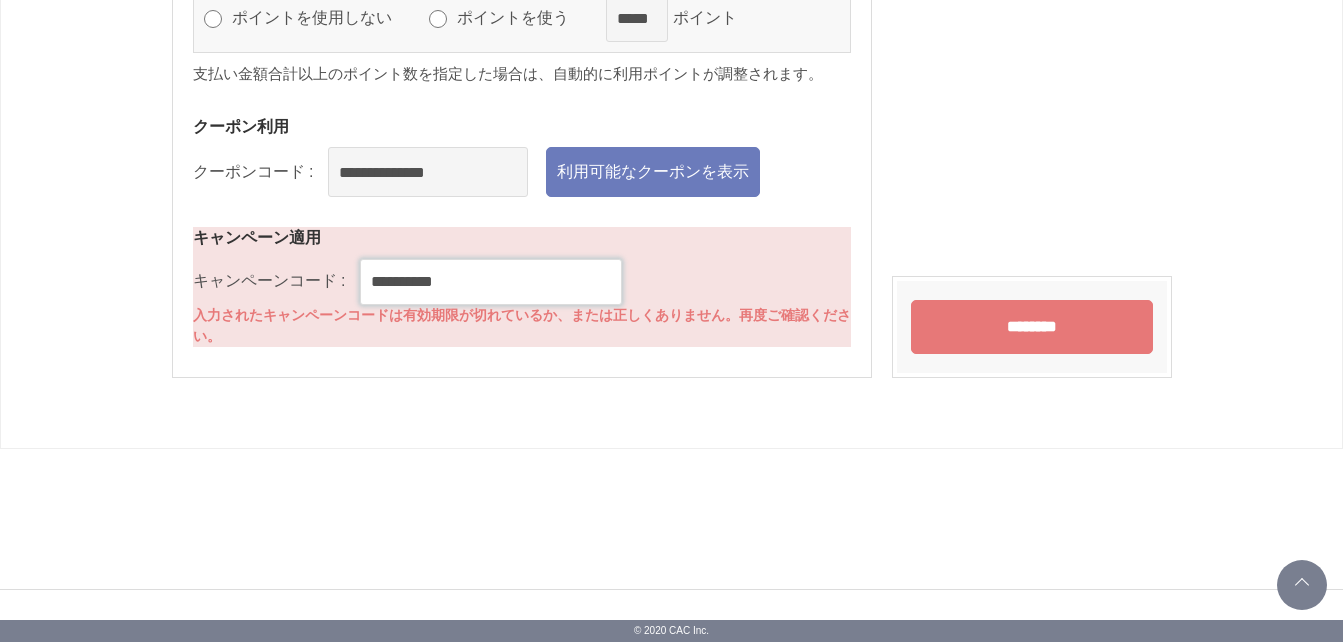 type on "**********" 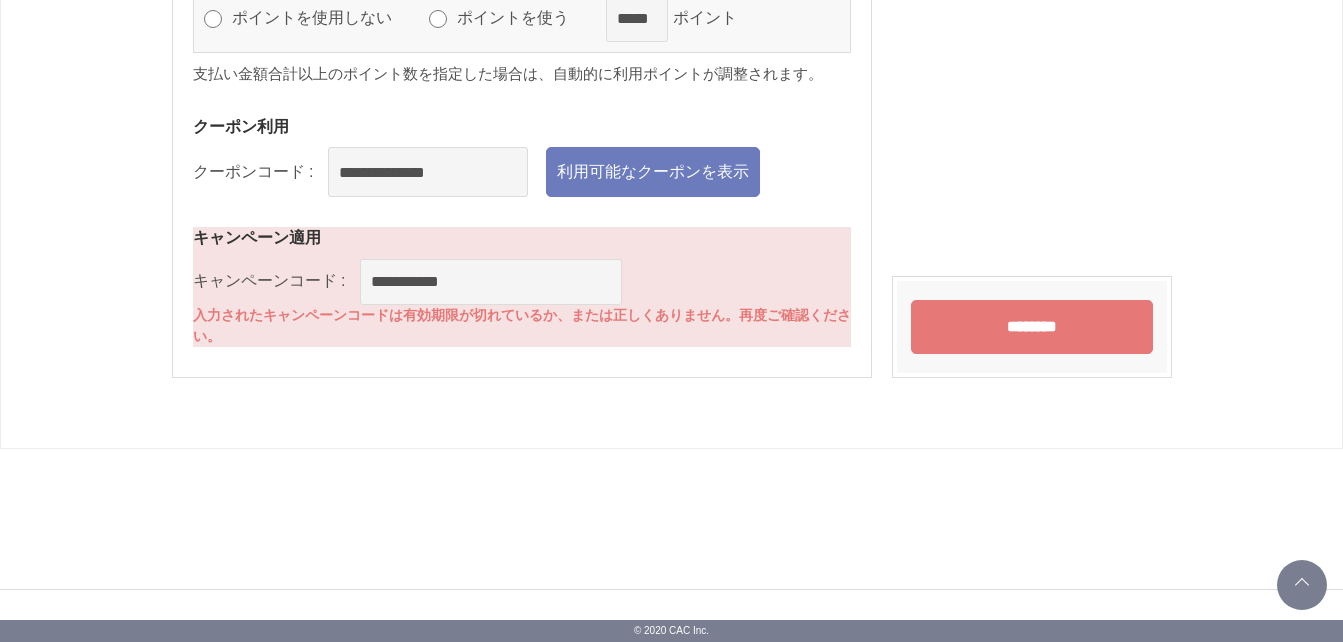 click on "********" at bounding box center (1032, 327) 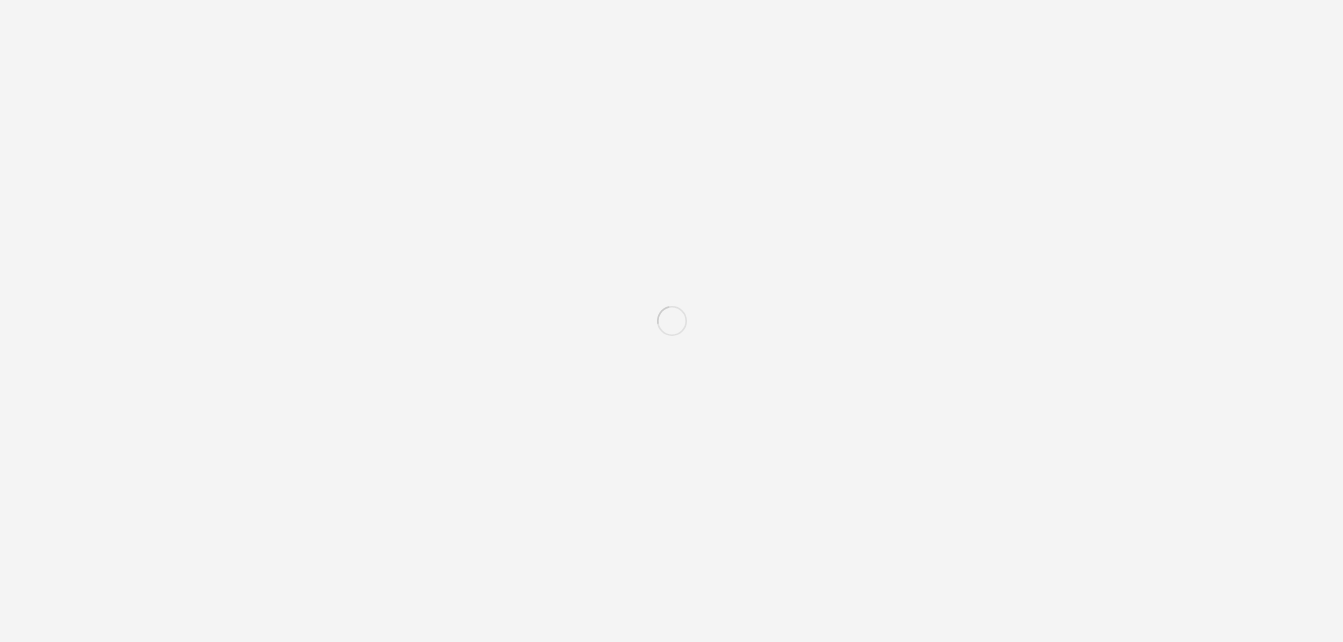 scroll, scrollTop: 0, scrollLeft: 0, axis: both 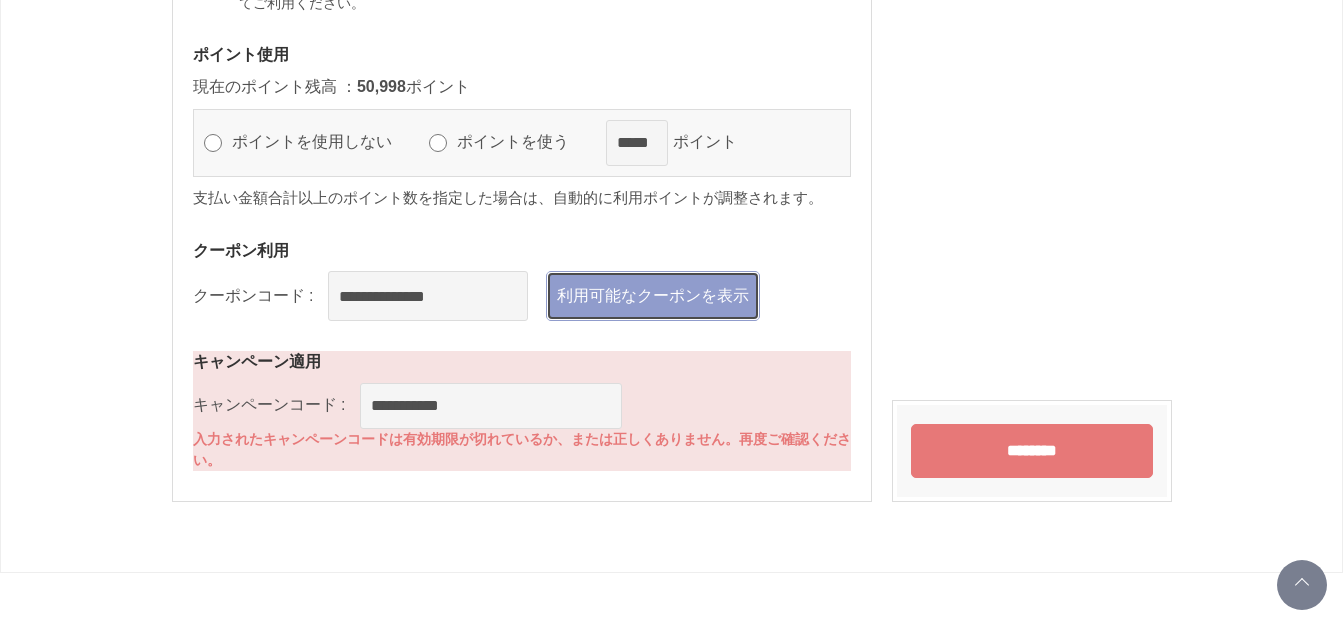 click on "利用可能なクーポンを表示" at bounding box center [653, 296] 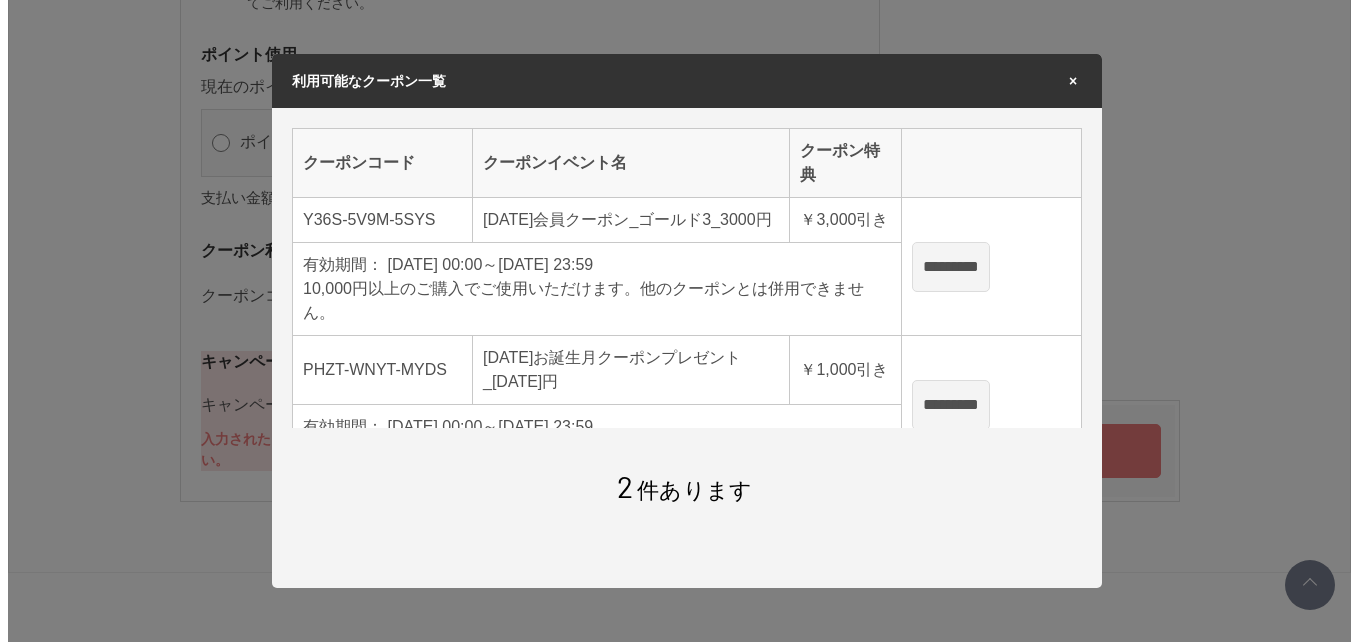 scroll, scrollTop: 0, scrollLeft: 0, axis: both 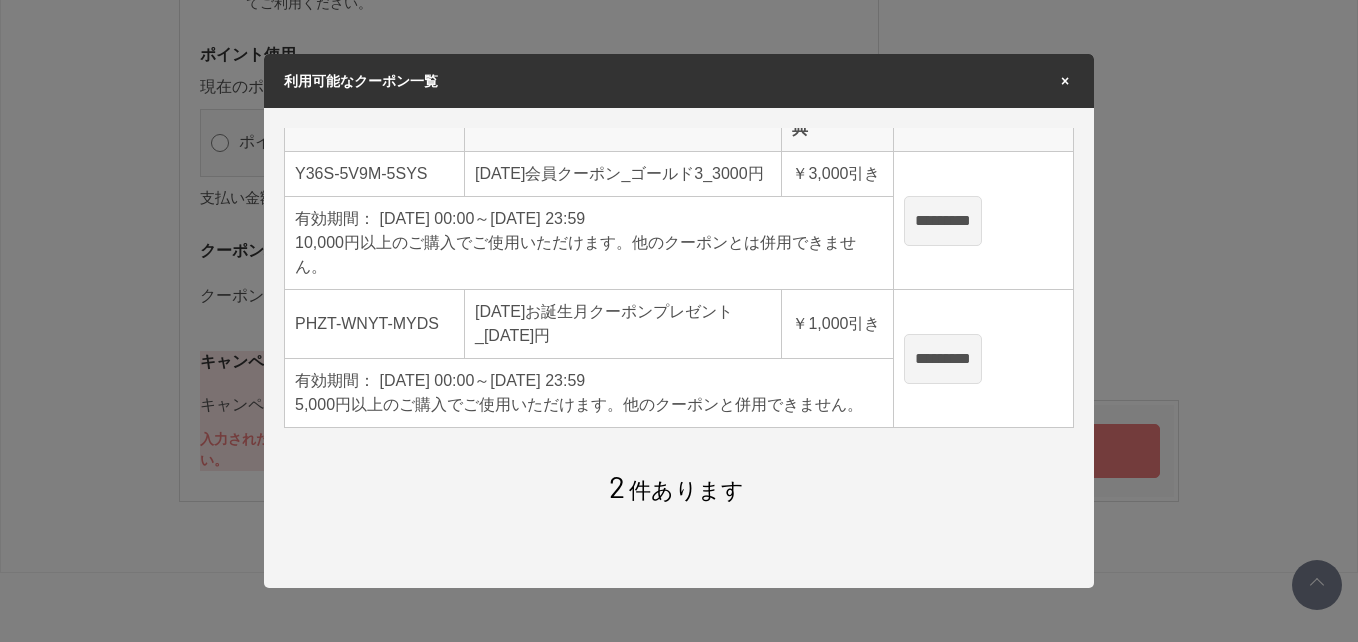 click on "×" at bounding box center [1065, 81] 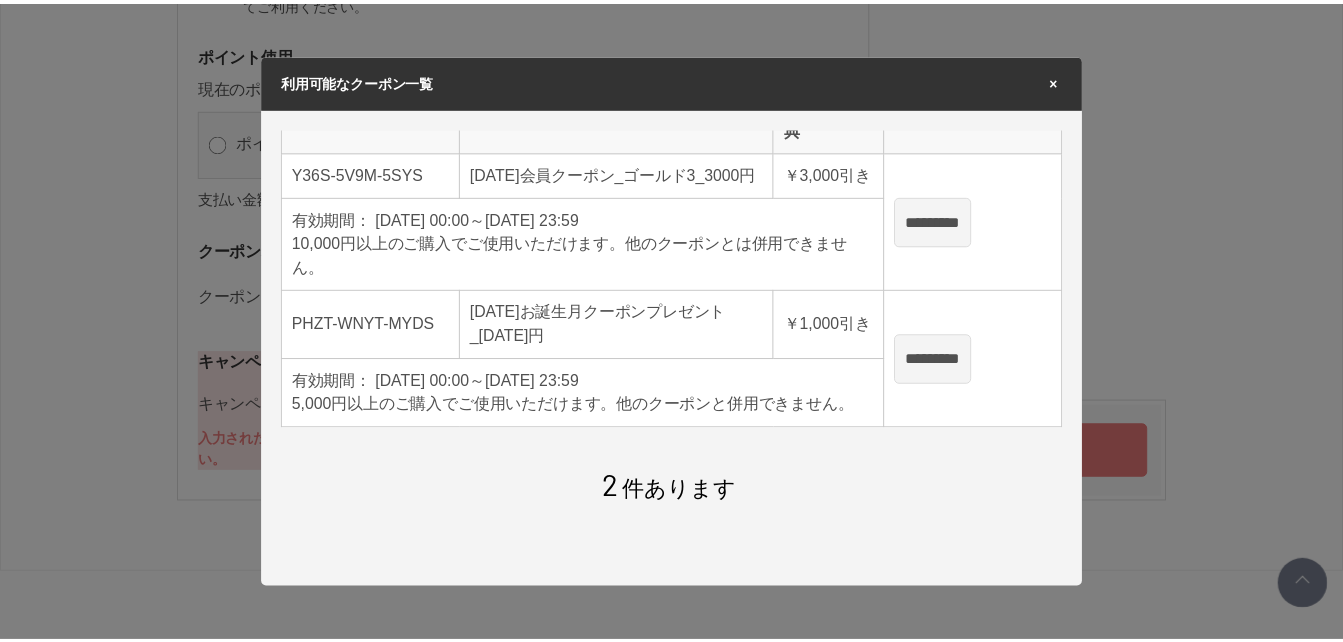 scroll, scrollTop: 2700, scrollLeft: 0, axis: vertical 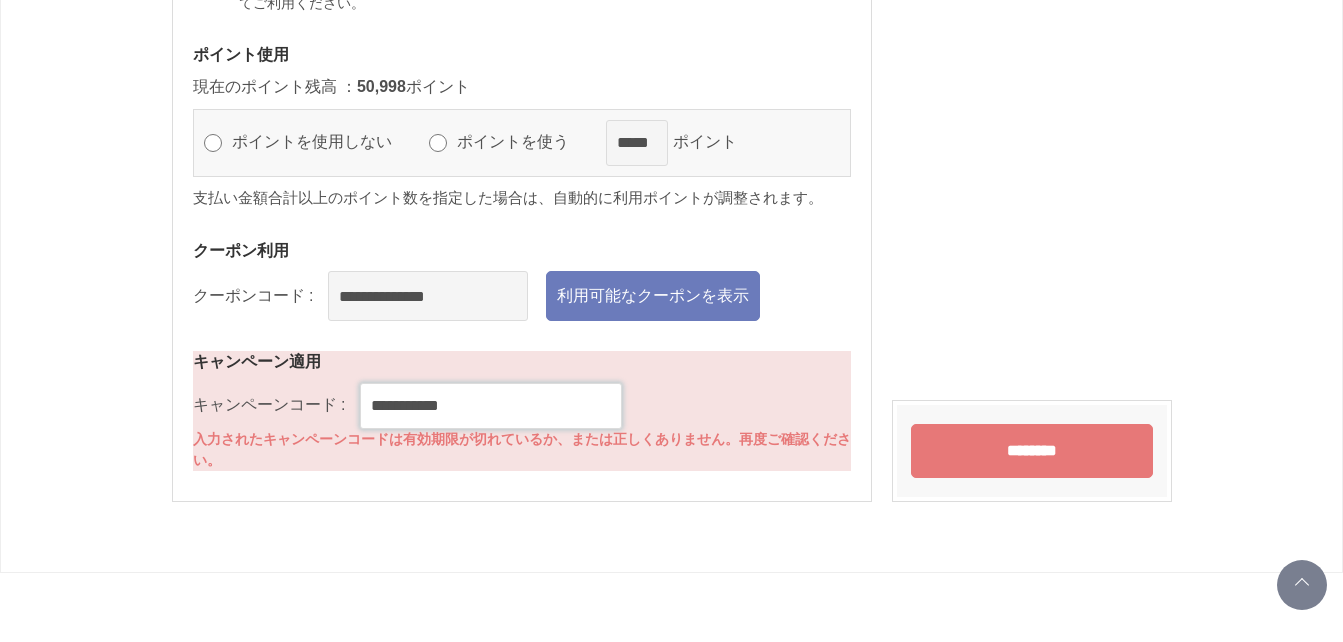 click on "**********" at bounding box center [491, 406] 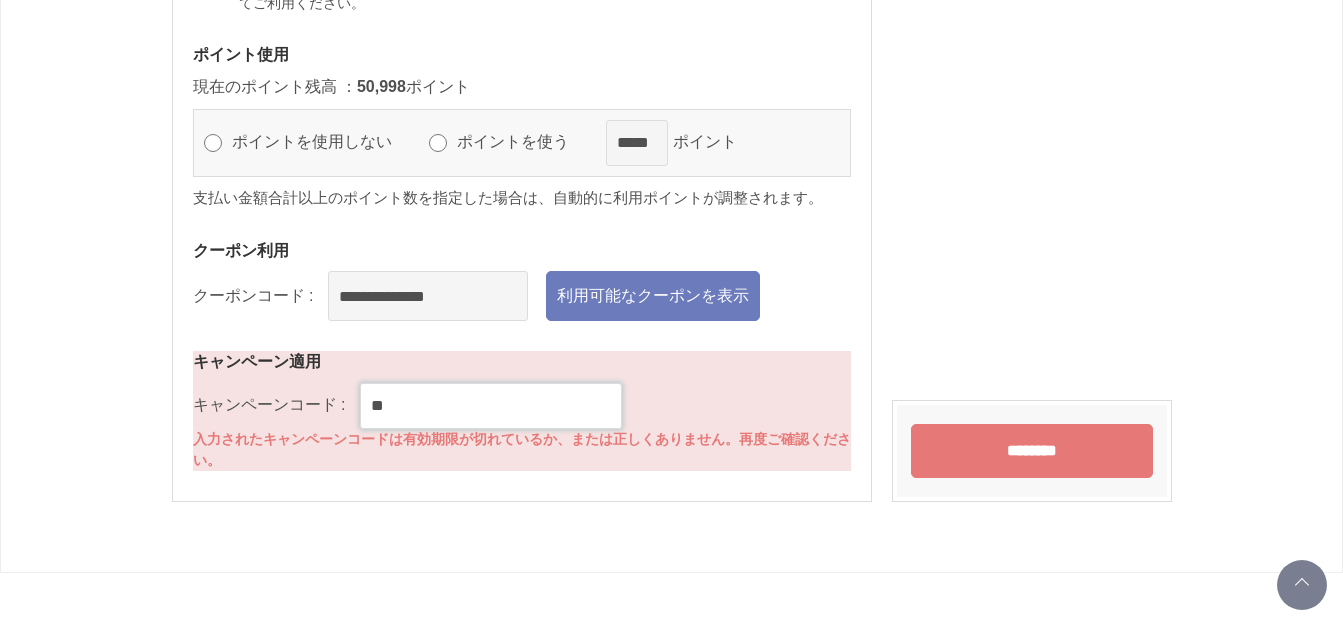 type on "*" 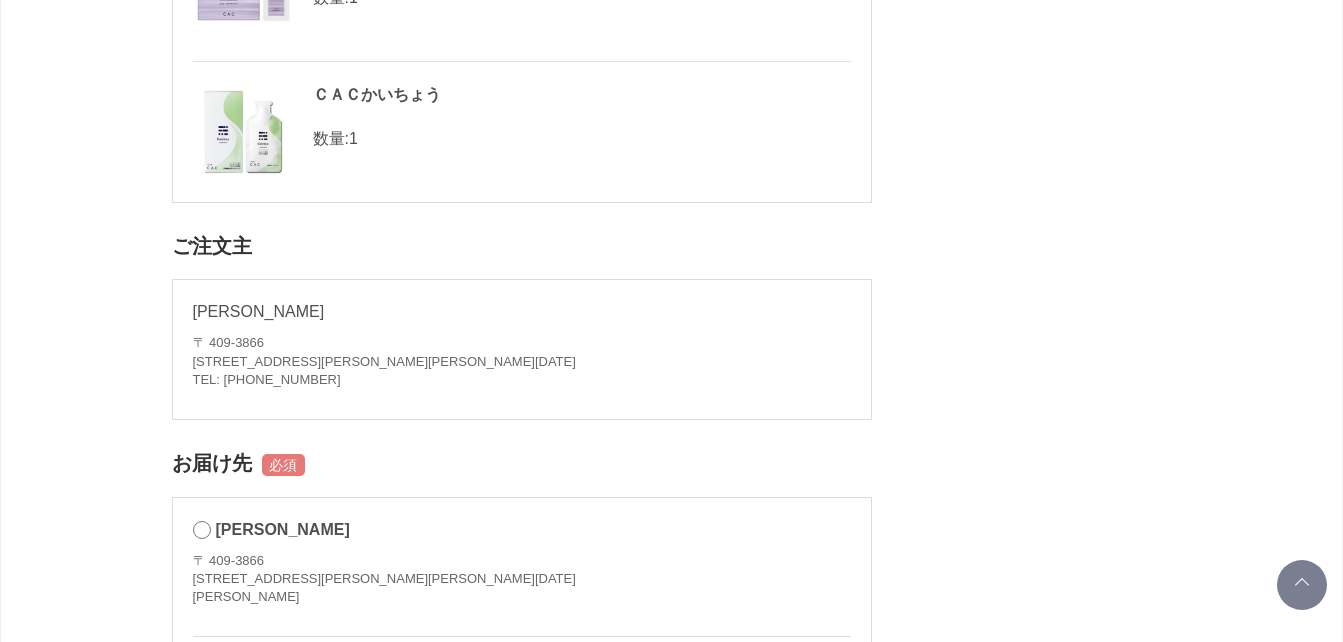 scroll, scrollTop: 600, scrollLeft: 0, axis: vertical 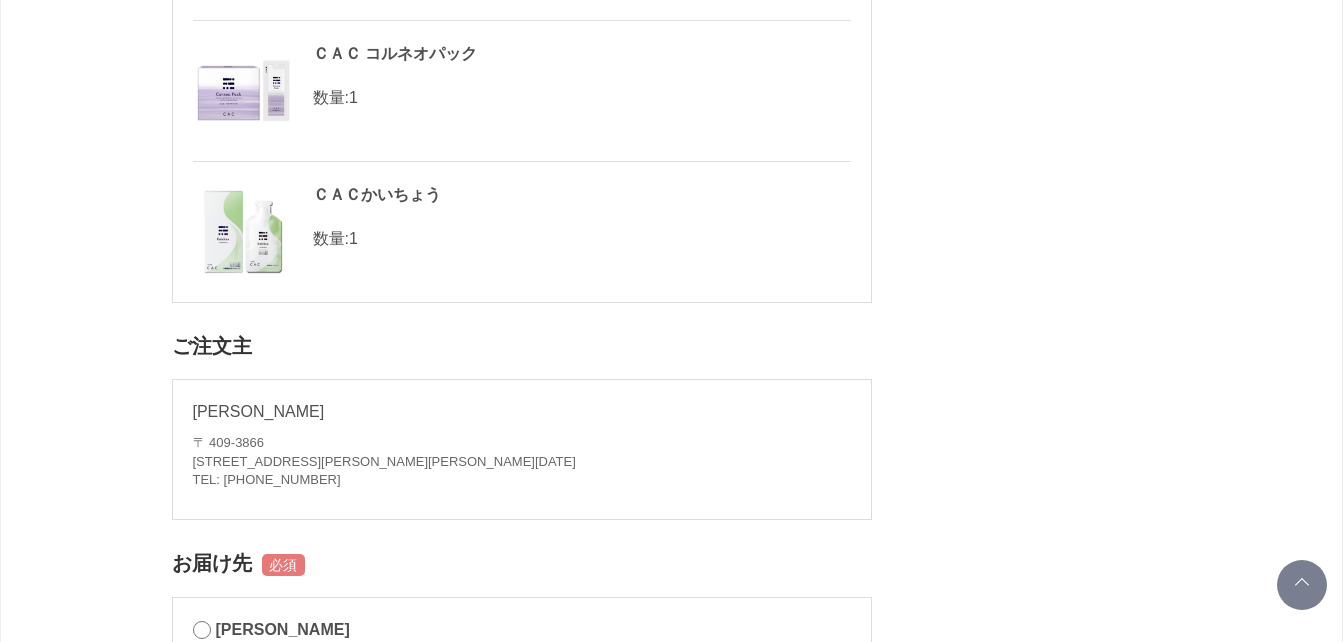 type 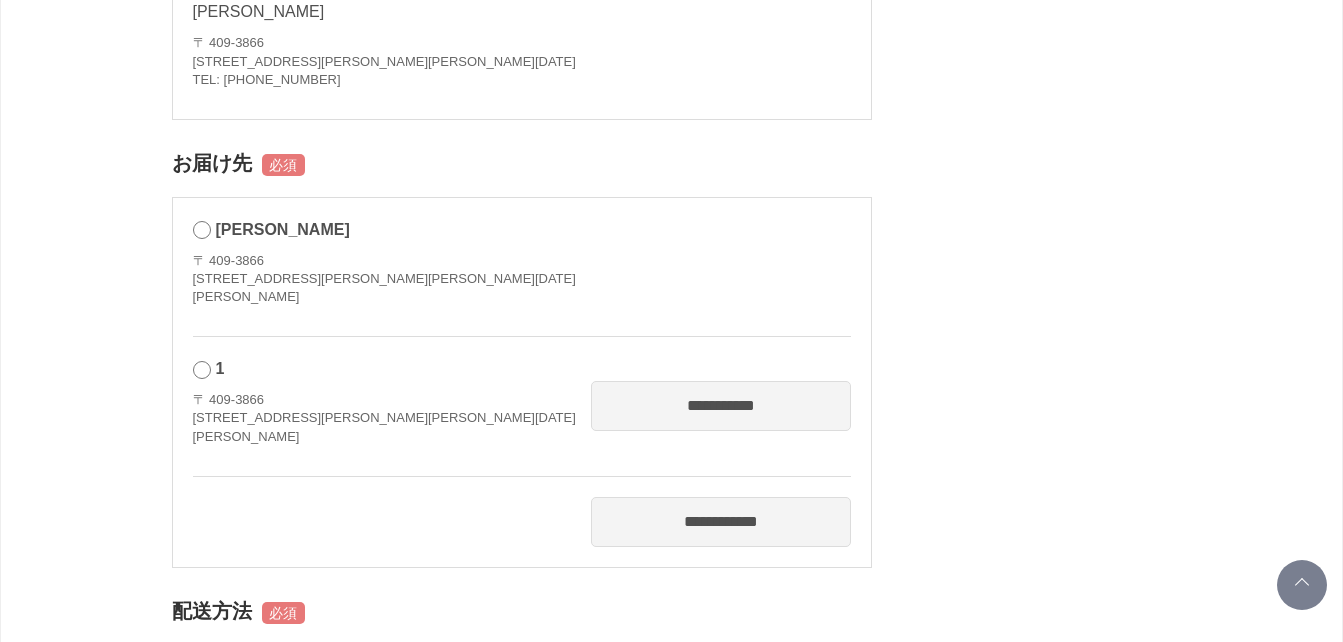 scroll, scrollTop: 1400, scrollLeft: 0, axis: vertical 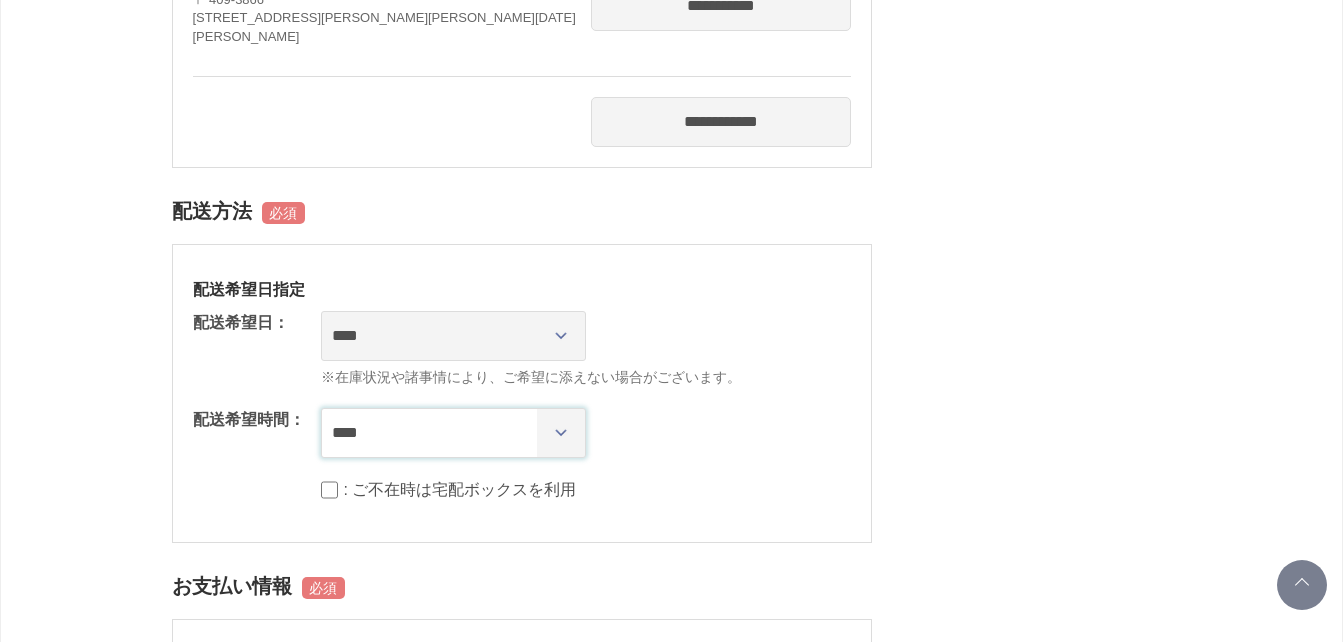click on "**** *** ****** ****** ****** ******" at bounding box center (453, 433) 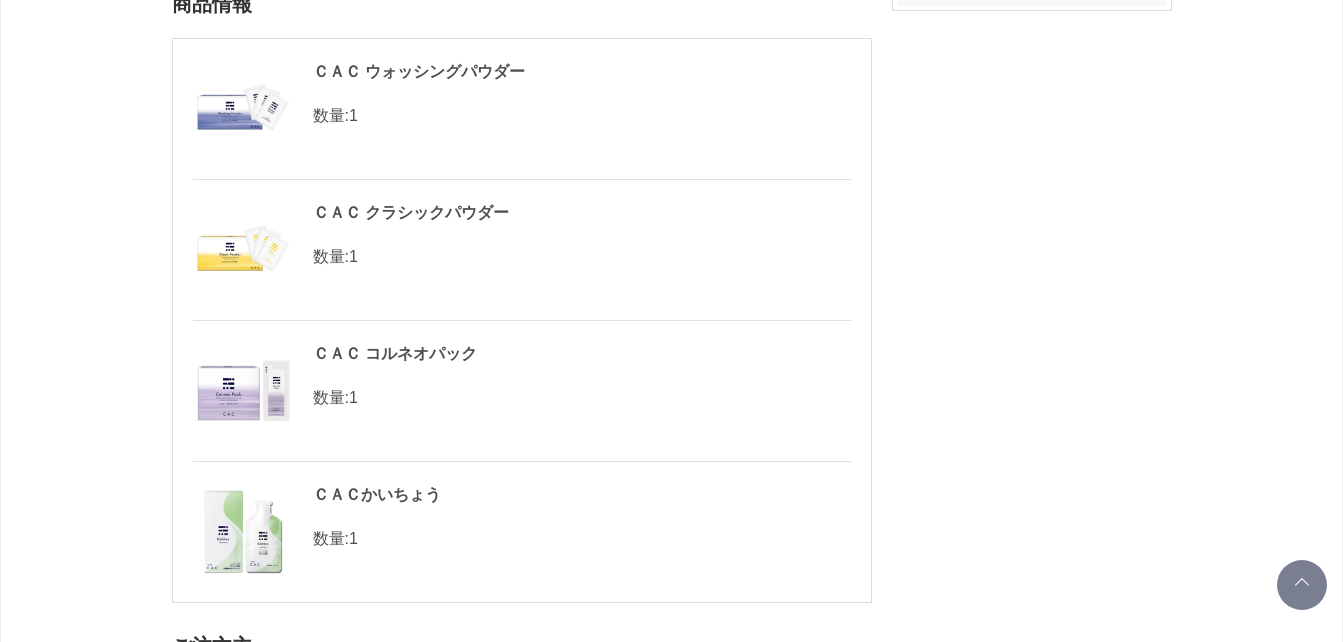scroll, scrollTop: 0, scrollLeft: 0, axis: both 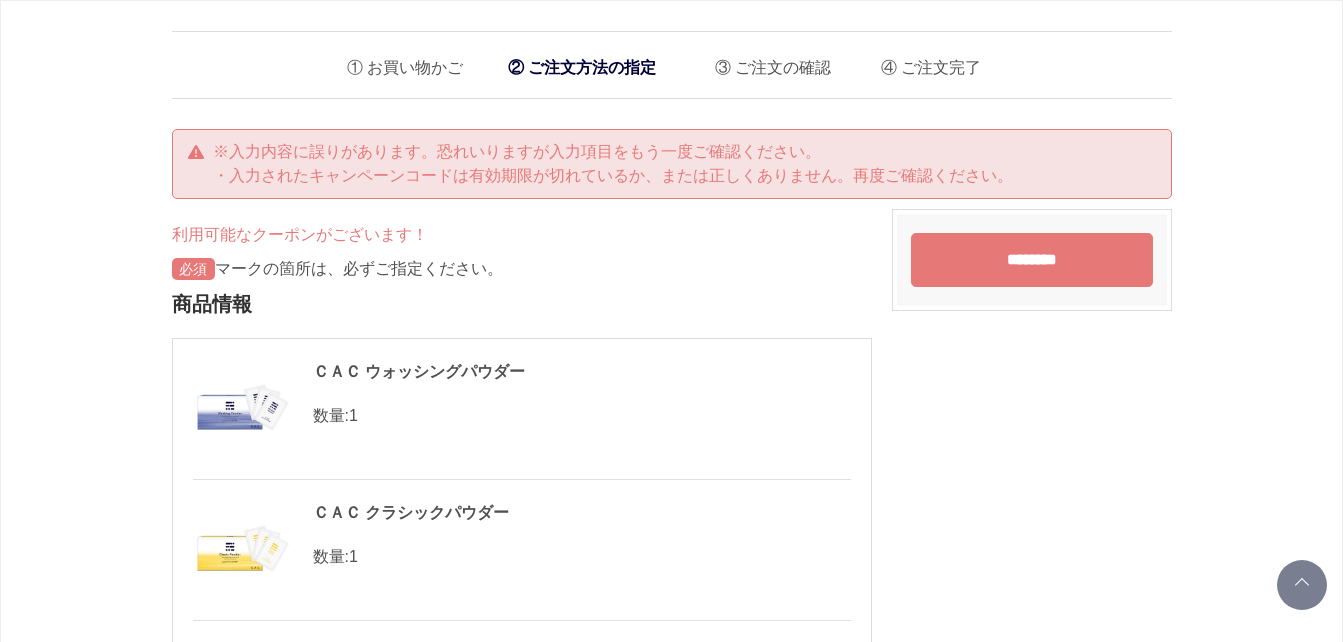 click at bounding box center (193, 269) 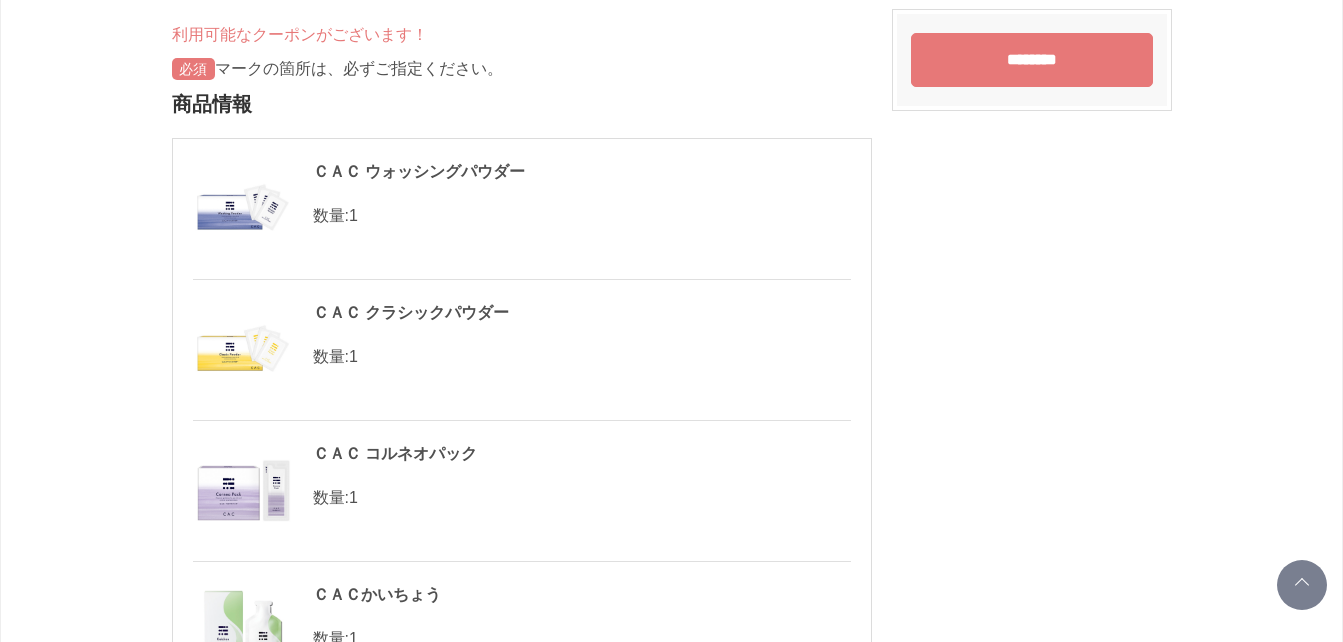 scroll, scrollTop: 300, scrollLeft: 0, axis: vertical 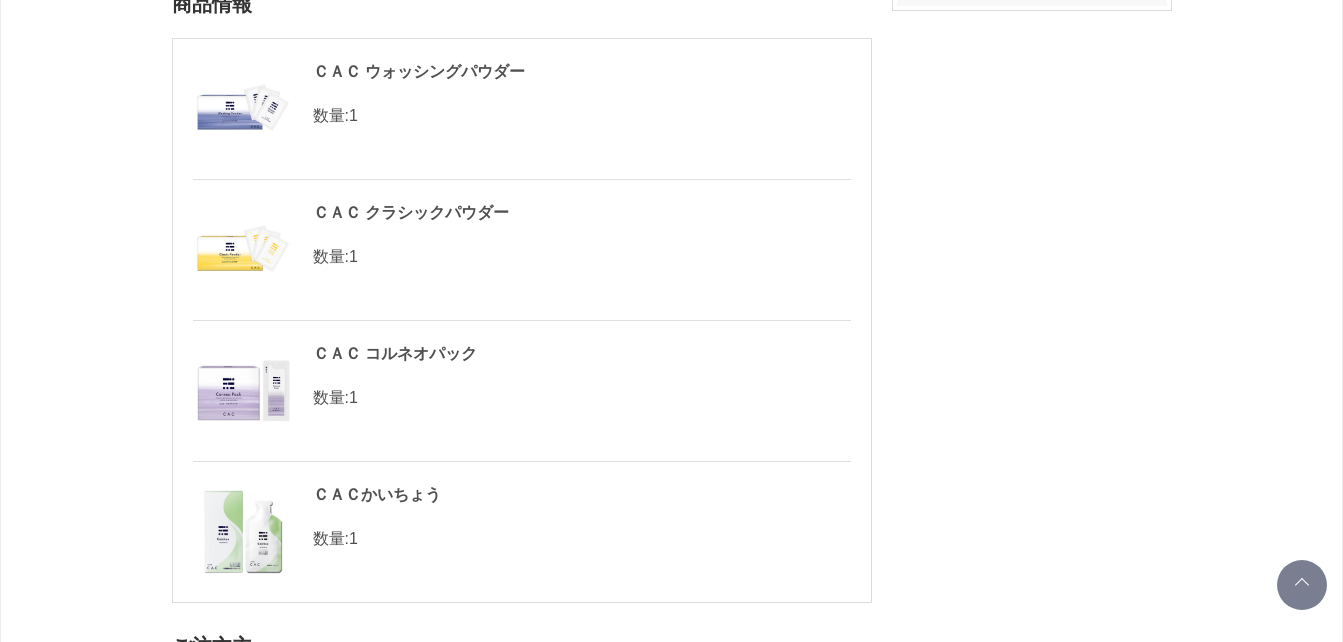 click on "数量: 1" at bounding box center (522, 536) 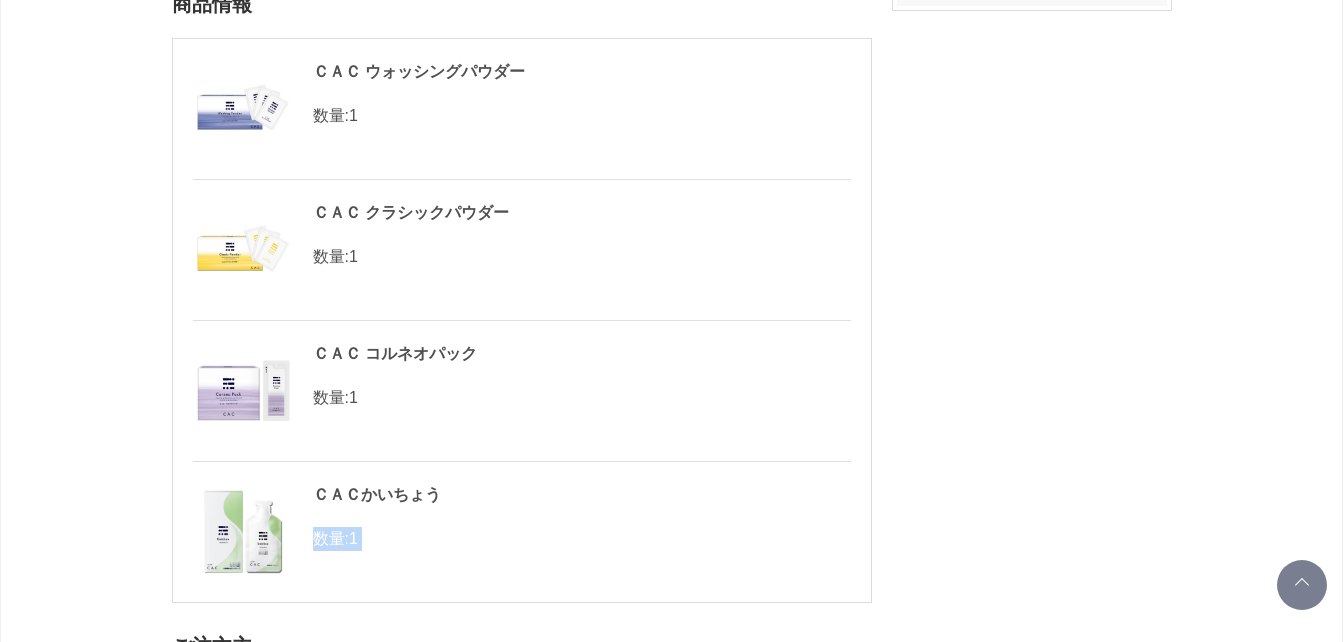 click on "数量: 1" at bounding box center [522, 536] 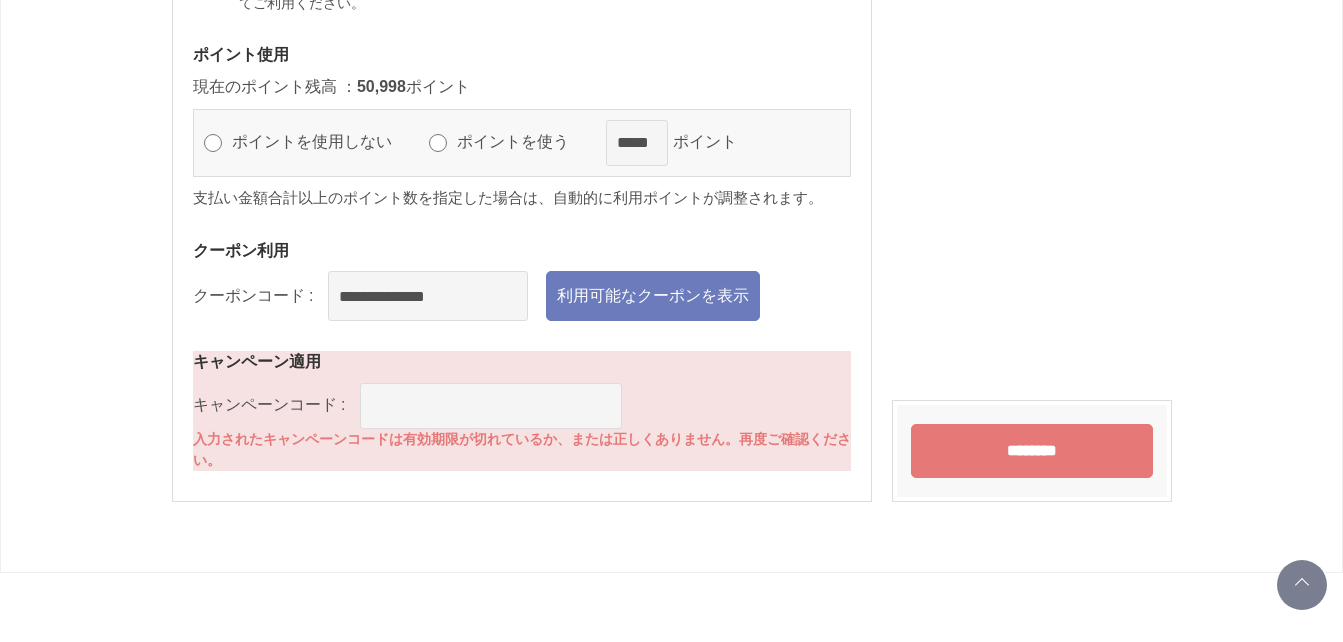 scroll, scrollTop: 2800, scrollLeft: 0, axis: vertical 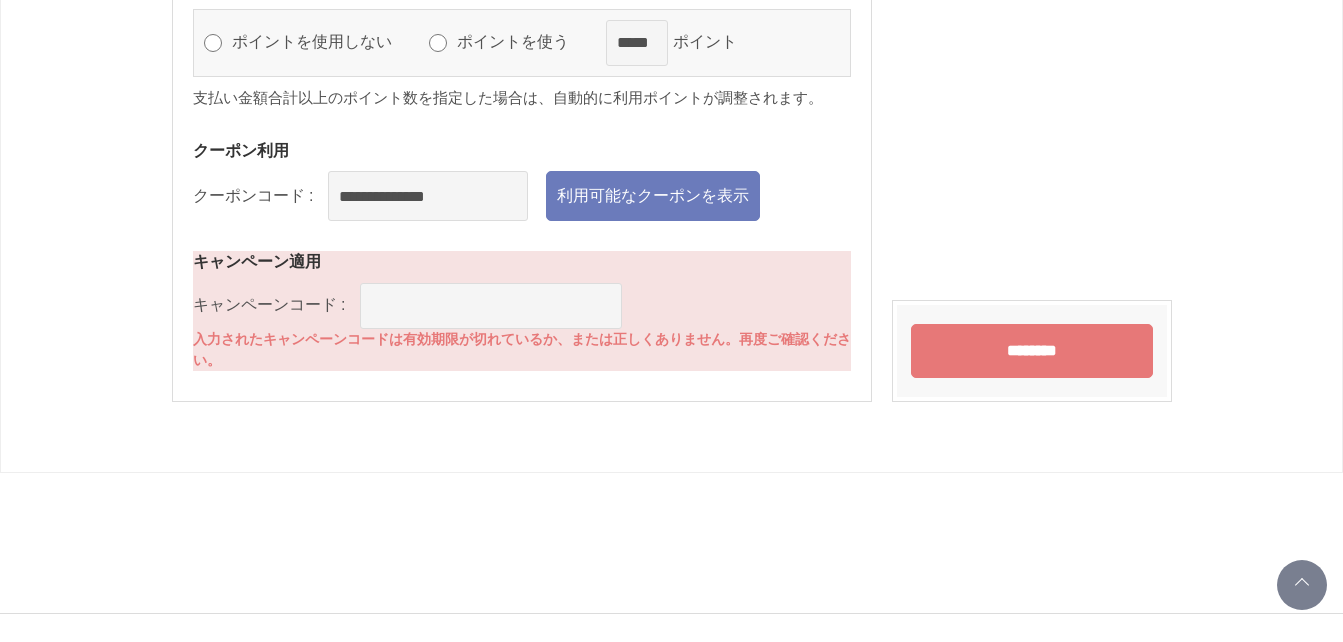 click on "********" at bounding box center (1032, 351) 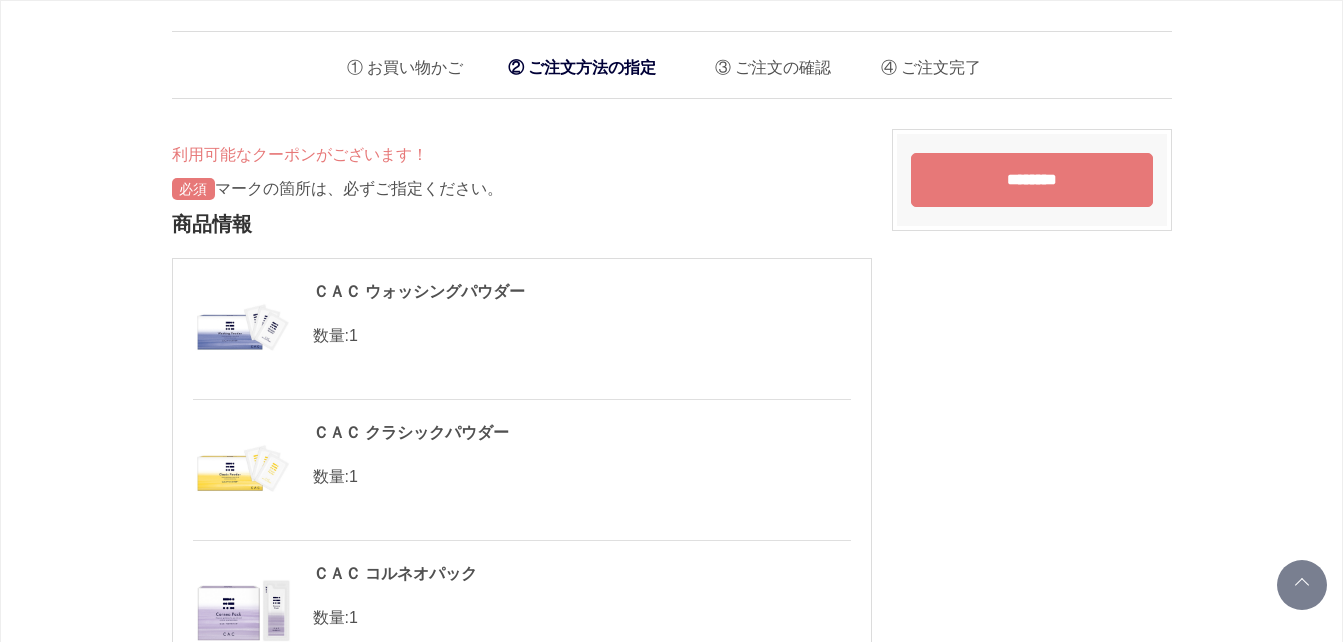 scroll, scrollTop: 2703, scrollLeft: 0, axis: vertical 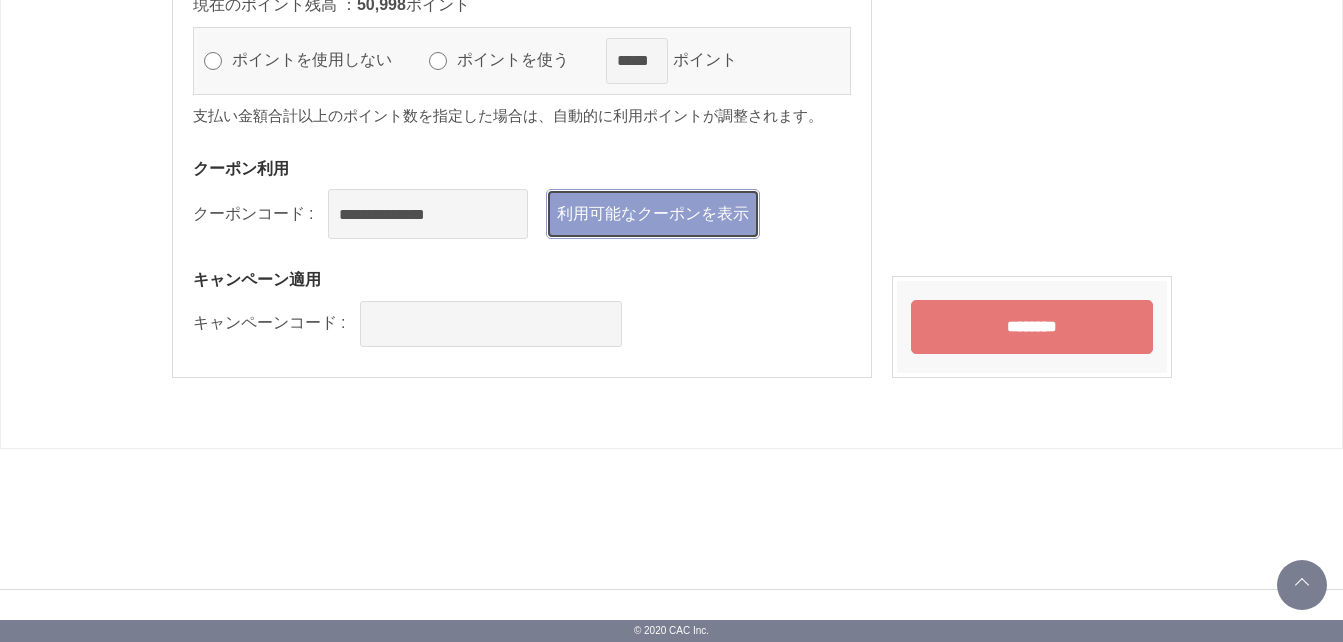 click on "利用可能なクーポンを表示" at bounding box center (653, 214) 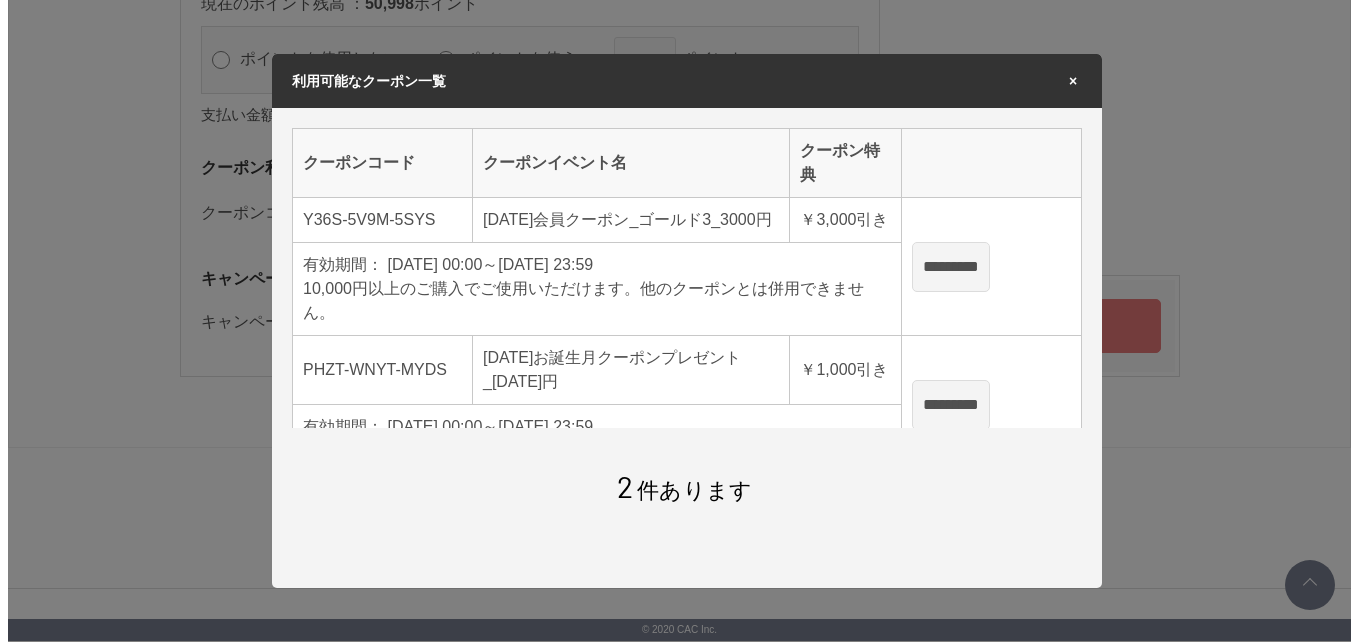 scroll, scrollTop: 0, scrollLeft: 0, axis: both 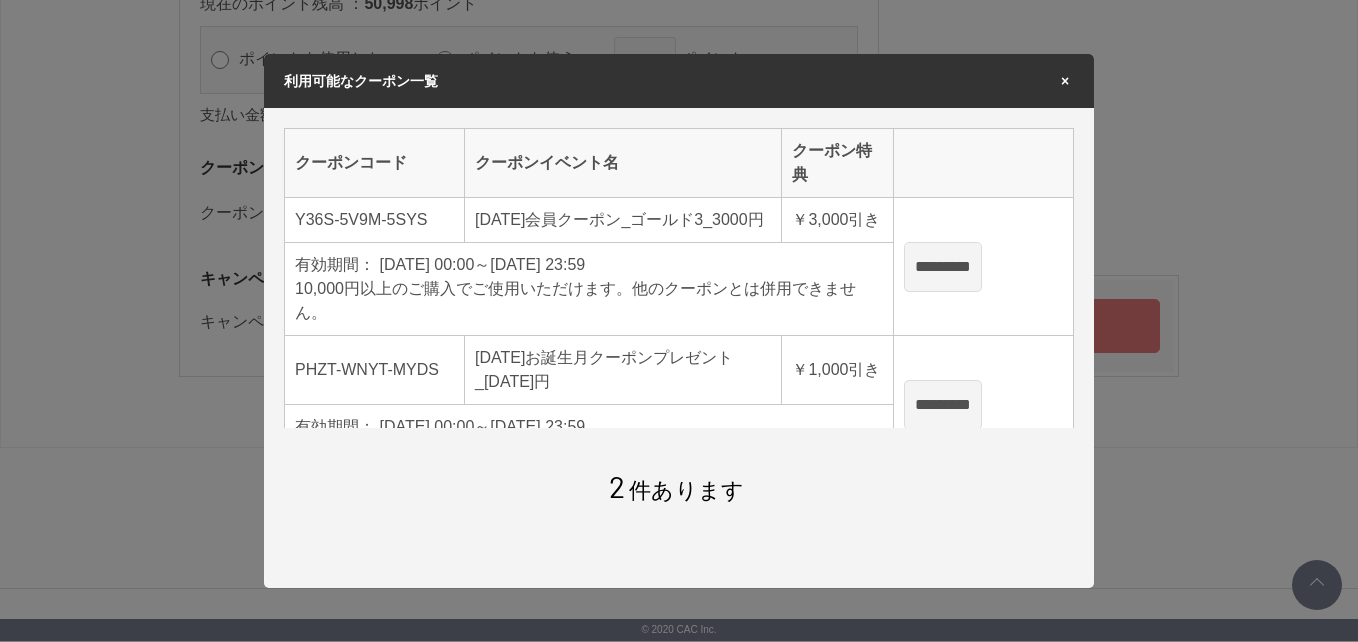 click on "2 件あります" at bounding box center (679, 478) 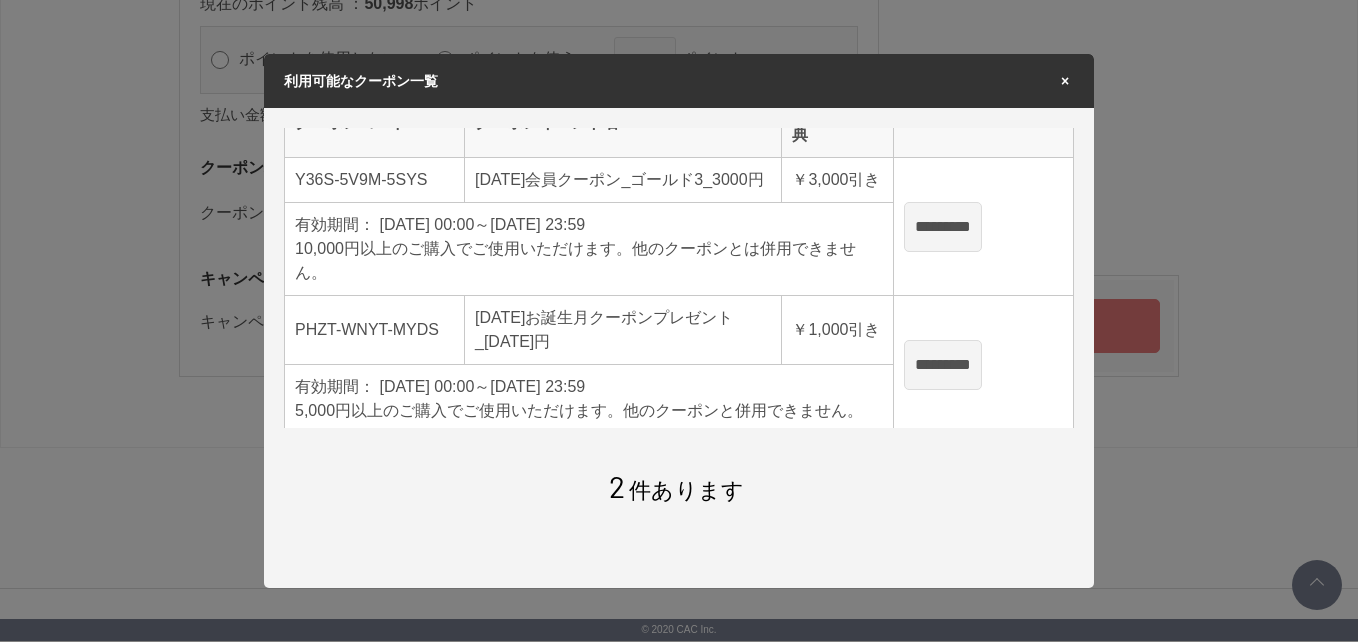 scroll, scrollTop: 70, scrollLeft: 0, axis: vertical 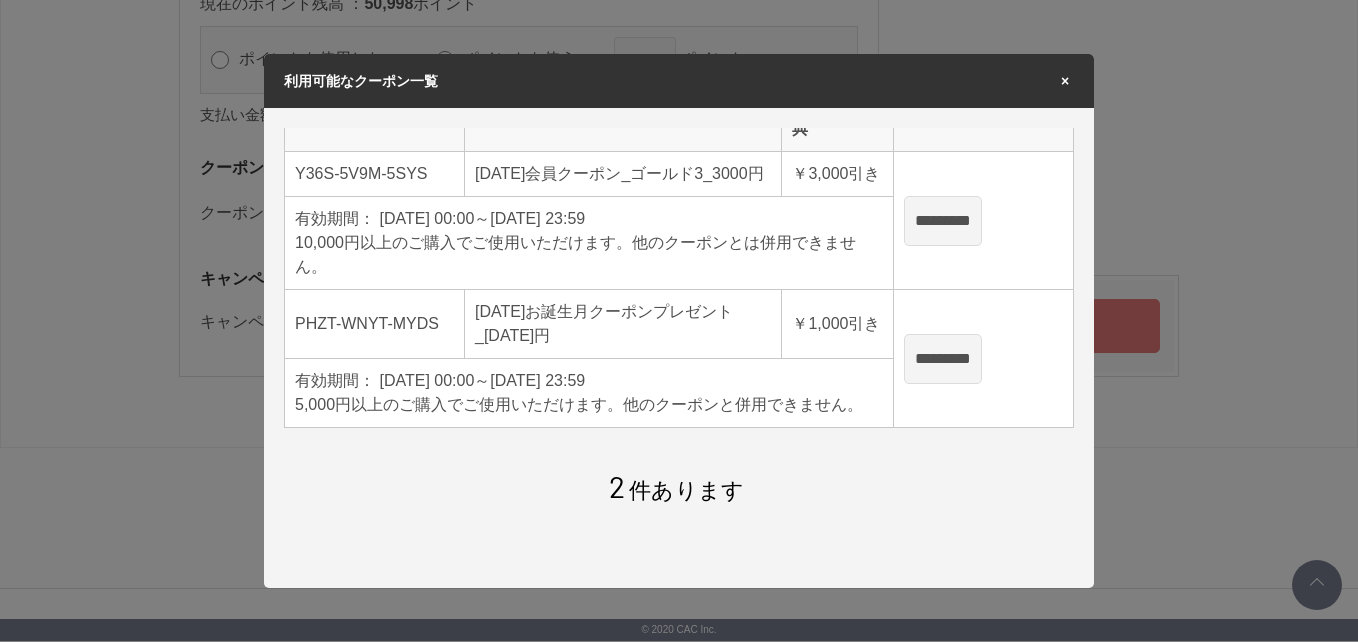 click on "×" at bounding box center (1065, 81) 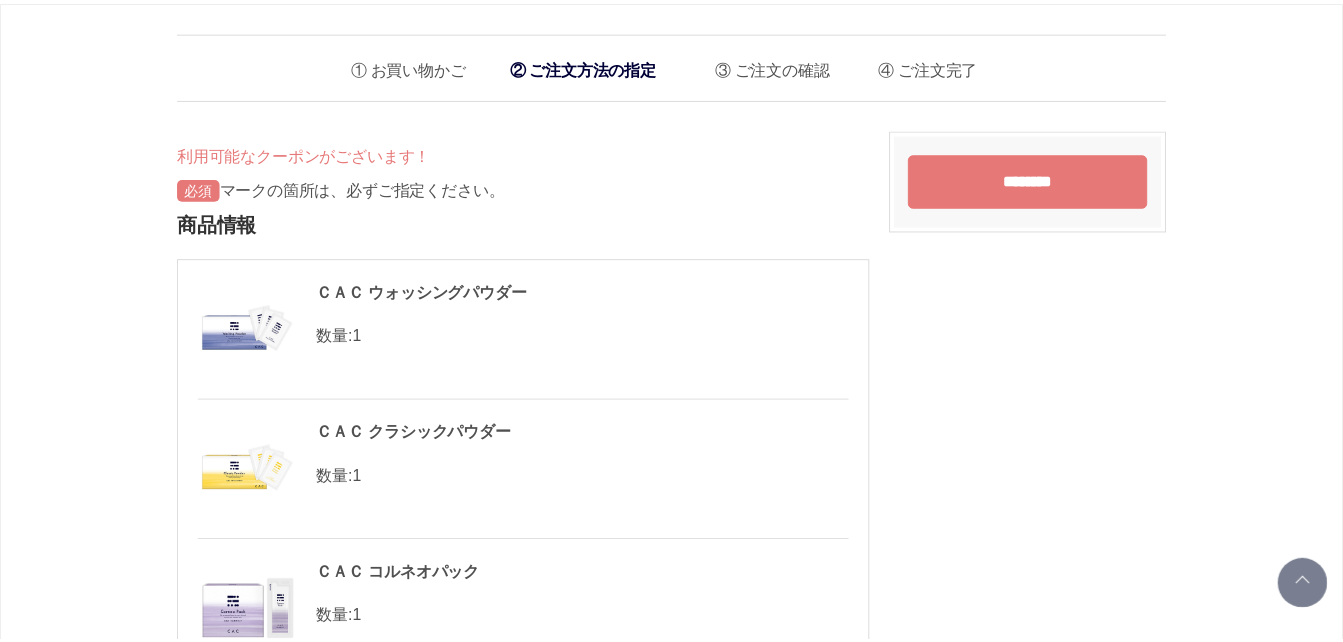 scroll, scrollTop: 2703, scrollLeft: 0, axis: vertical 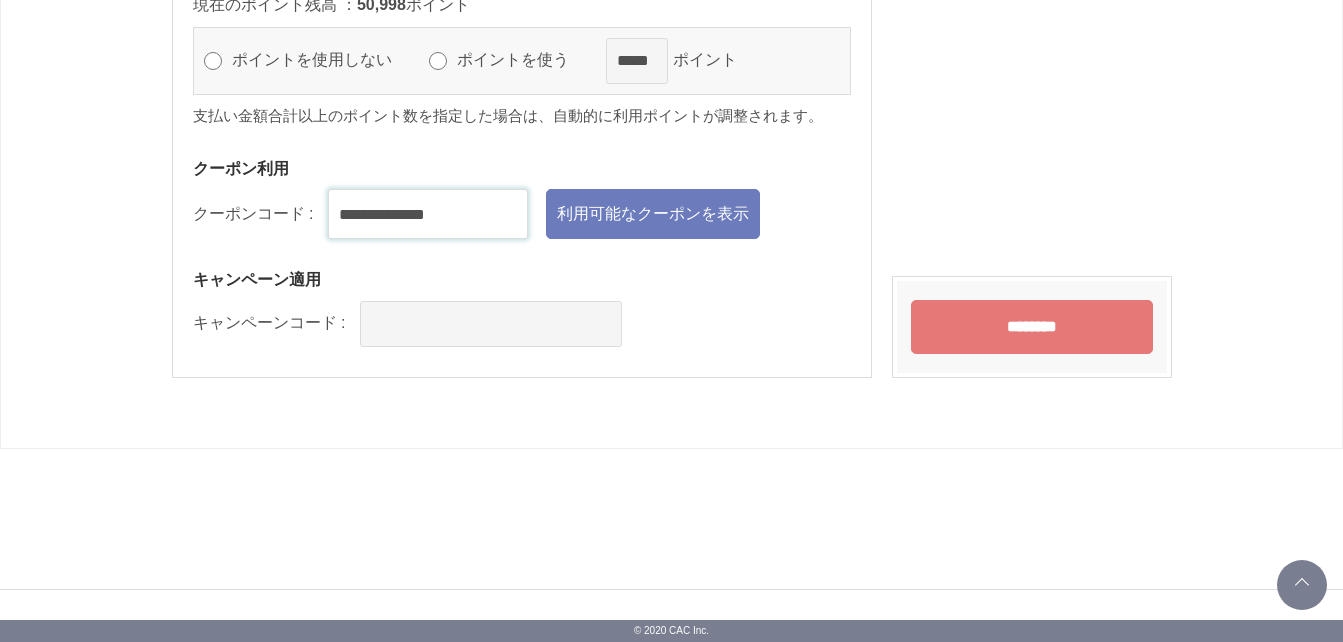 click on "**********" at bounding box center (428, 214) 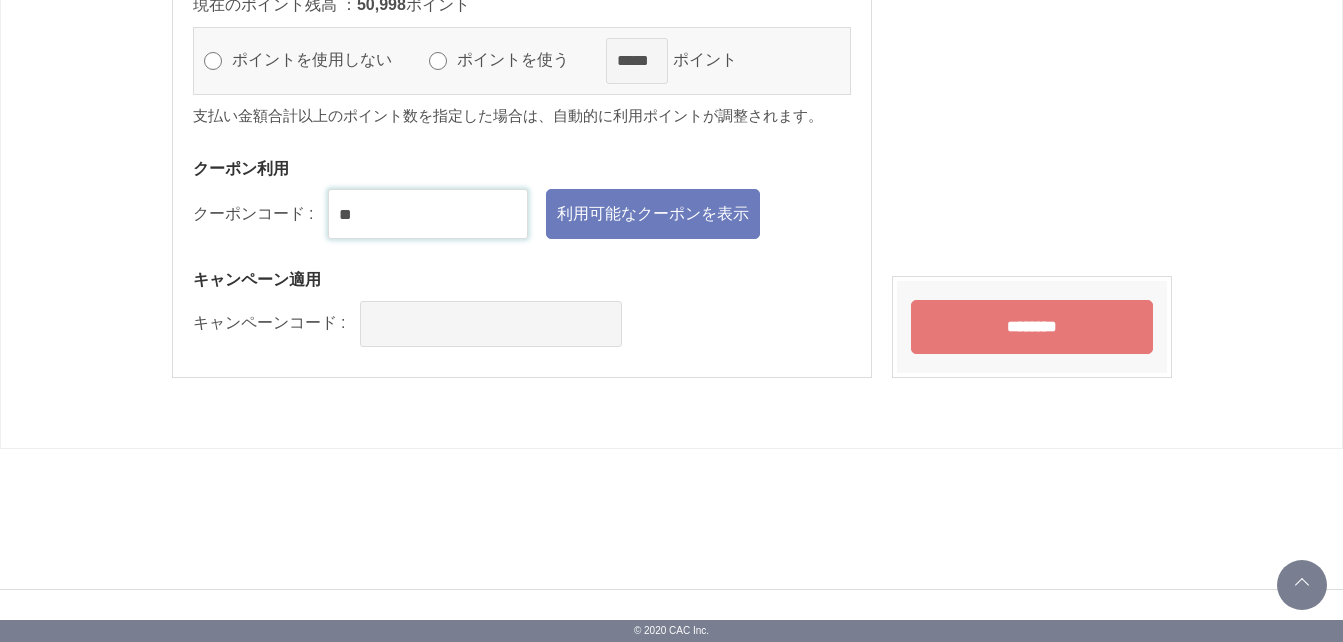 type on "*" 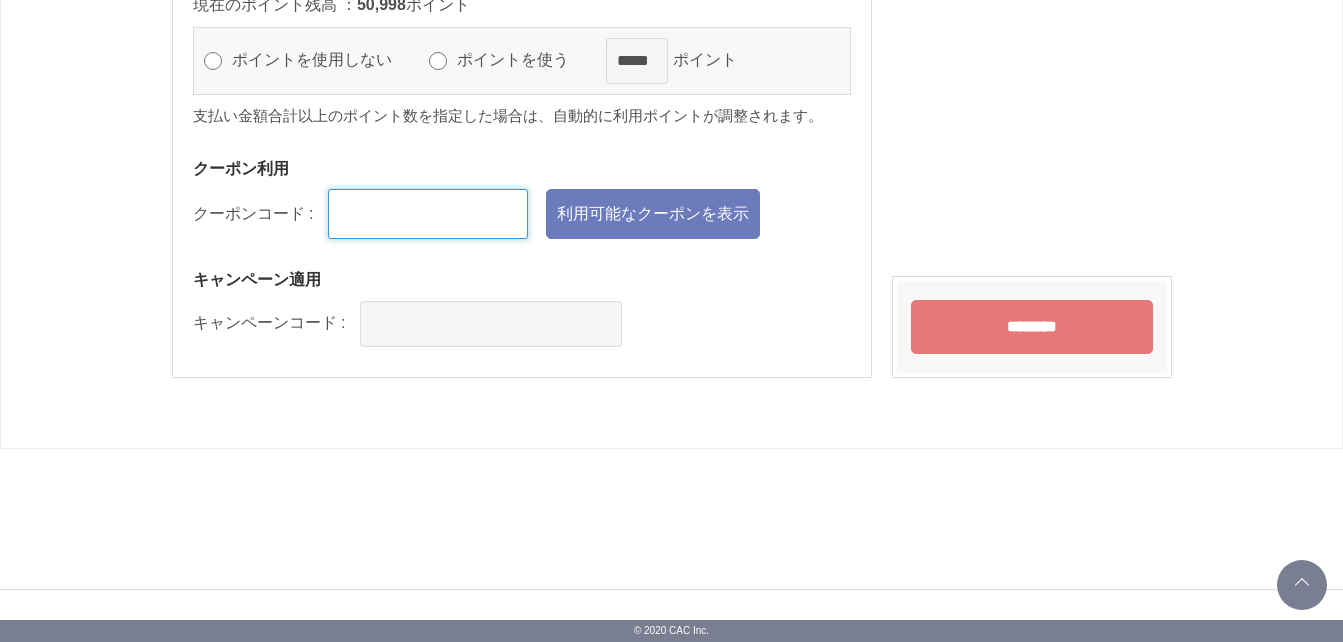 type 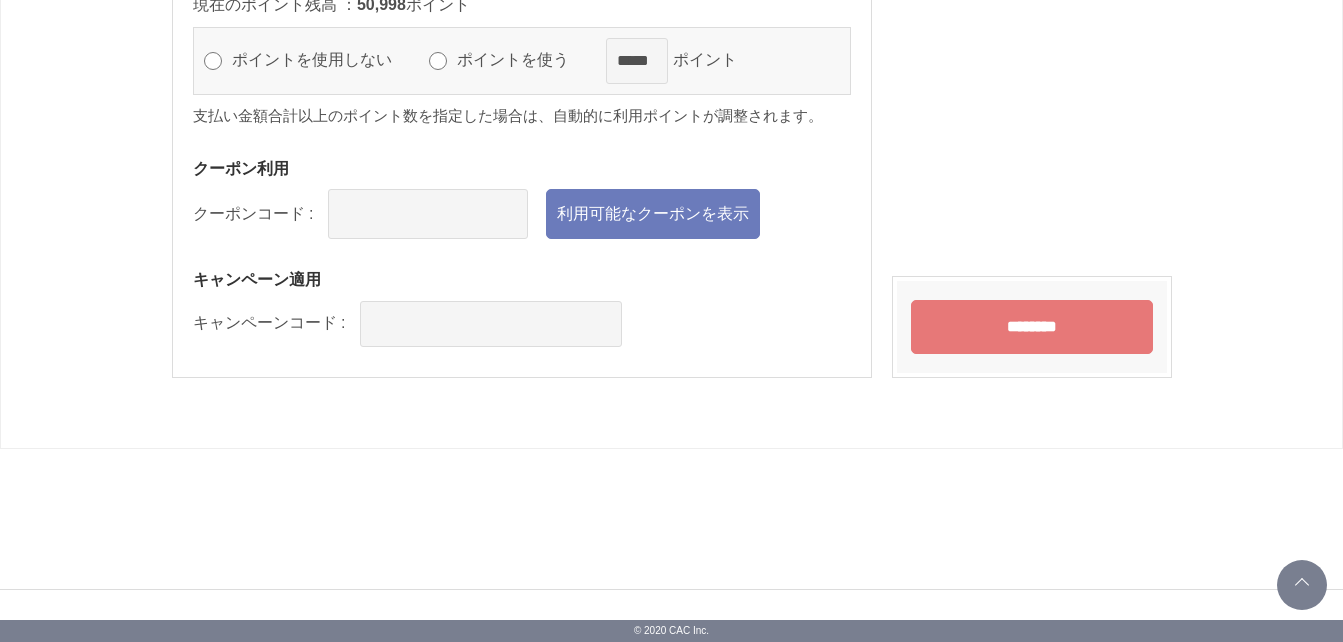 click on "利用可能なクーポンがございます！
マークの箇所は、必ずご指定ください。
商品情報
ＣＡＣ ウォッシングパウダー
数量: 1
ＣＡＣ クラシックパウダー
数量: 1
ＣＡＣ コルネオパック
数量: 1
ＣＡＣかいちょう
数量: 1" at bounding box center (522, -1088) 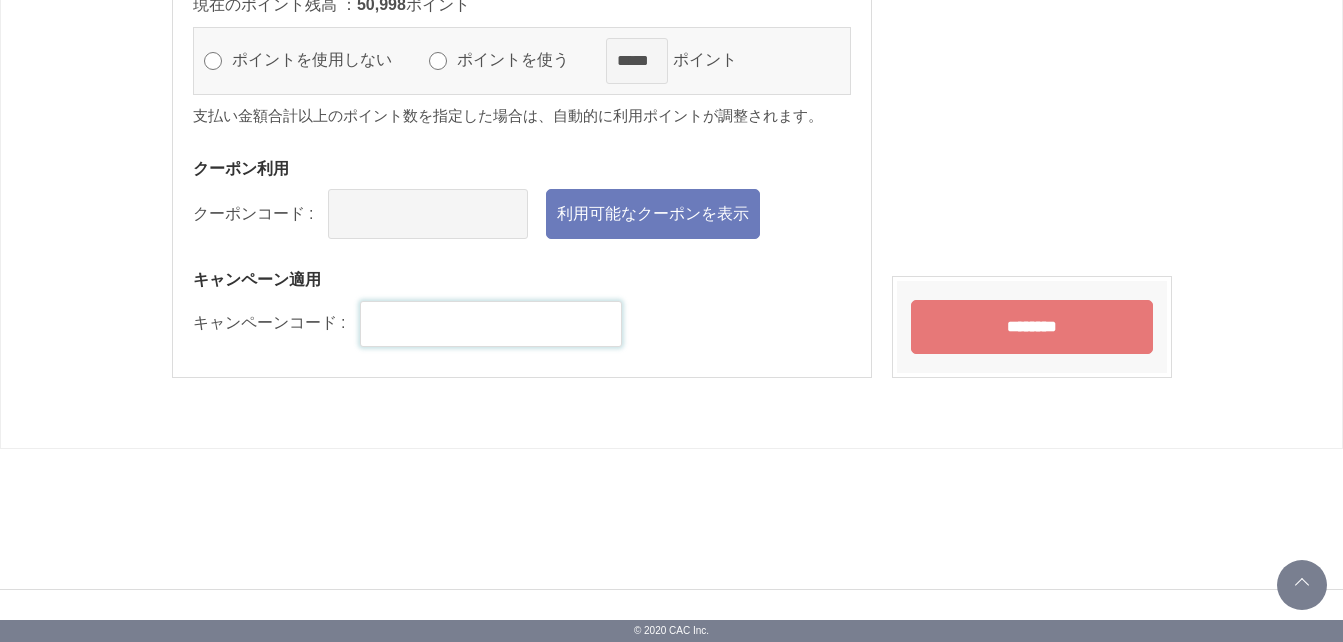 click at bounding box center [491, 324] 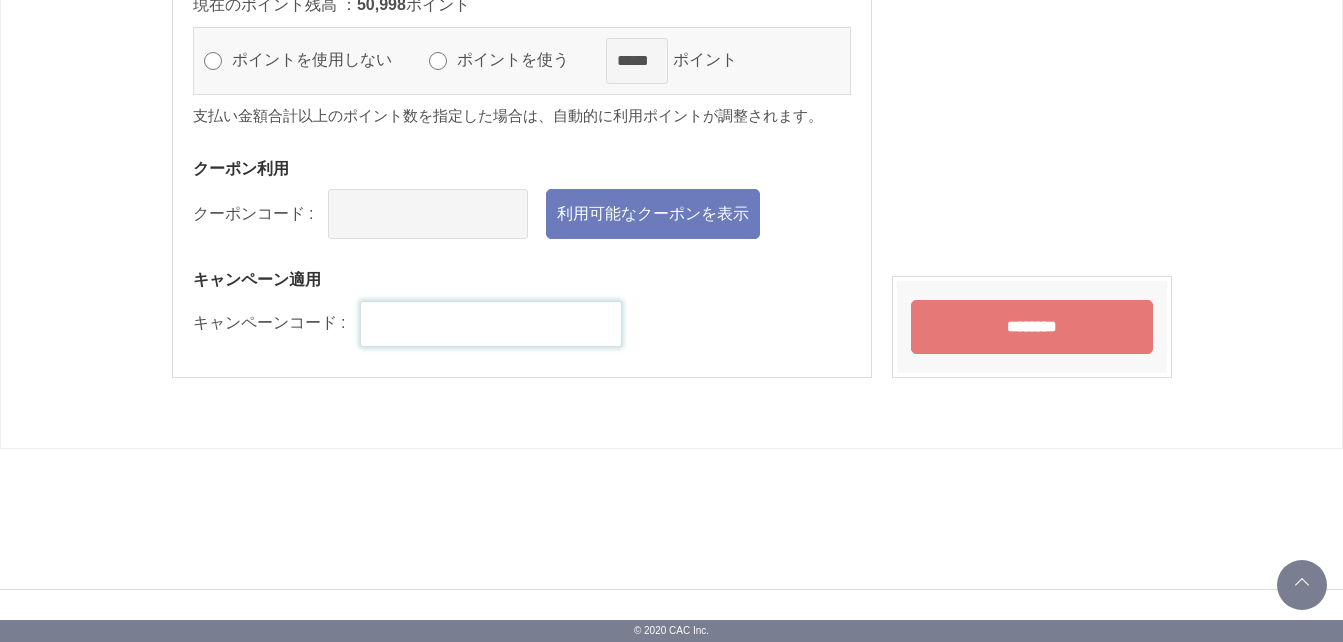 type on "**********" 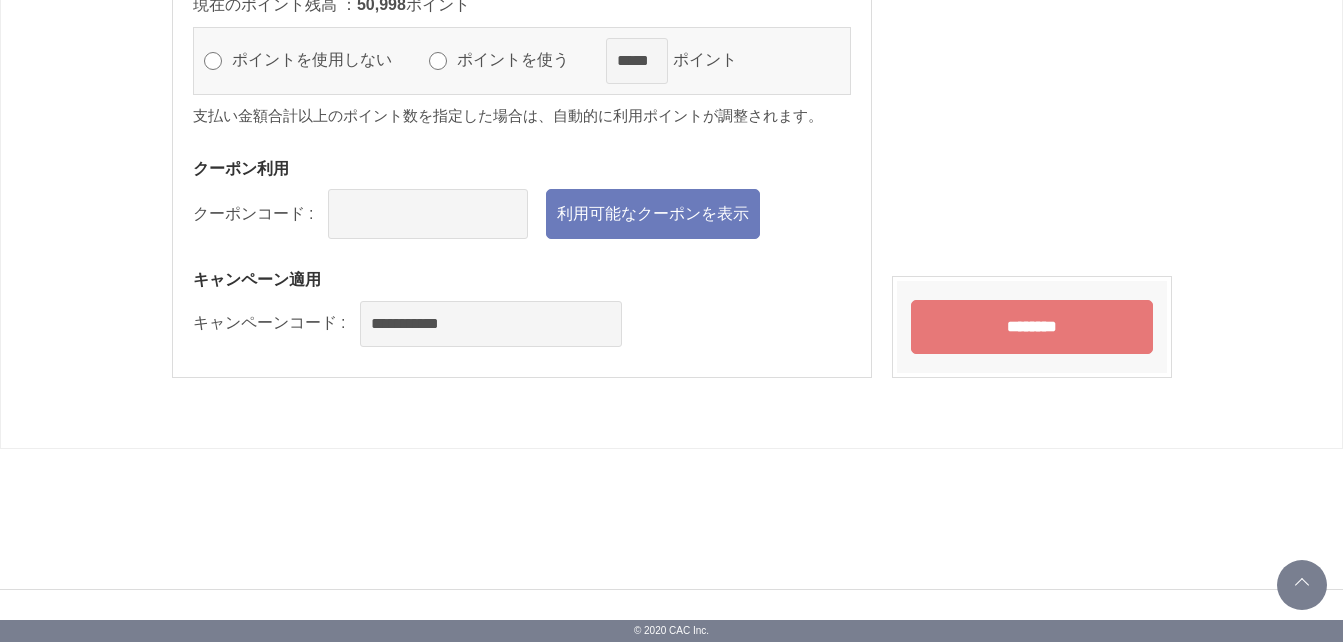 click on "********" at bounding box center [1032, 327] 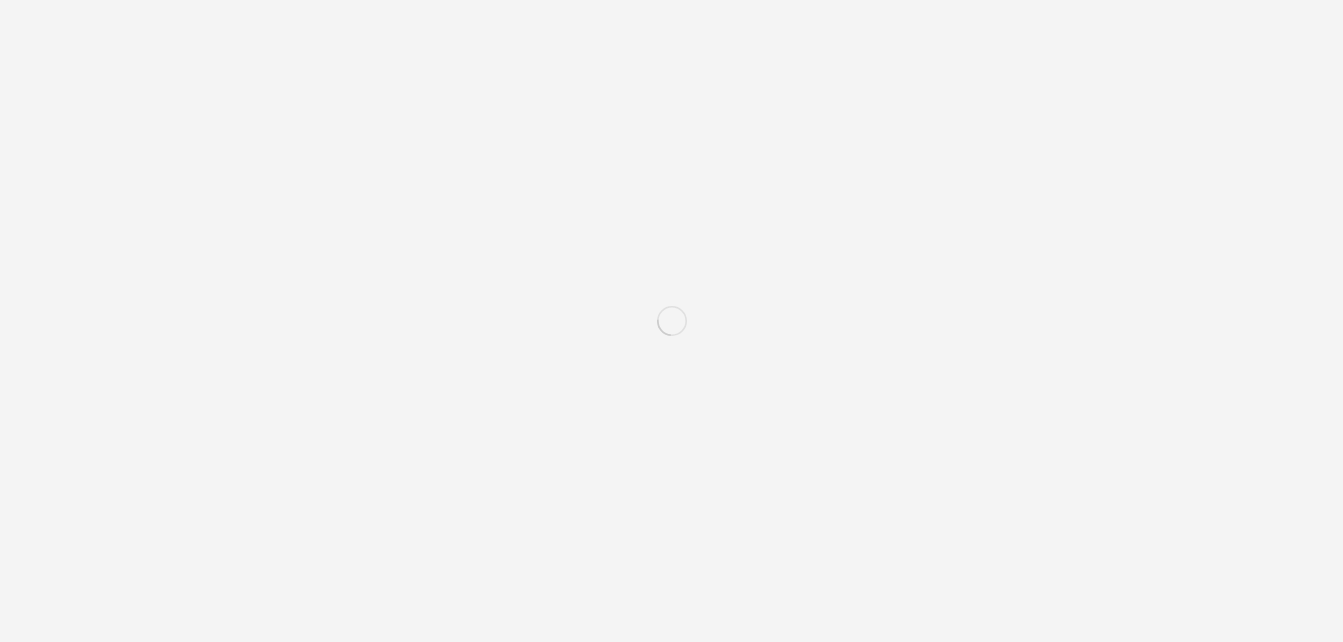 scroll, scrollTop: 0, scrollLeft: 0, axis: both 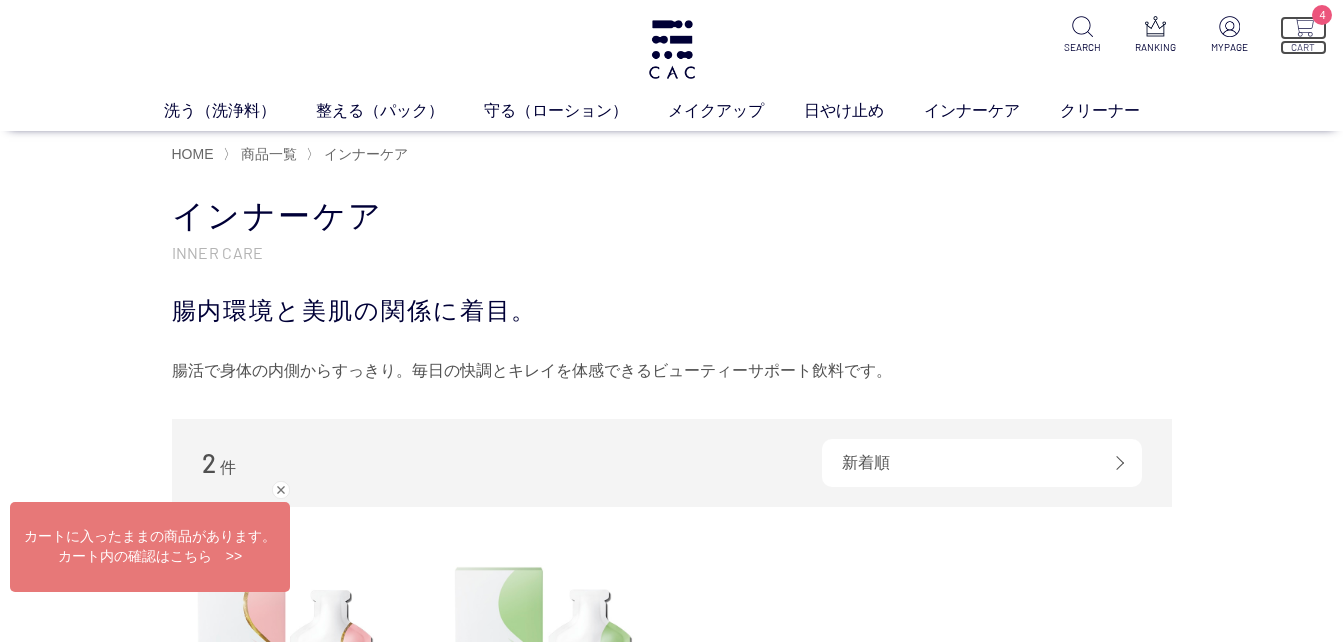 click at bounding box center [1303, 26] 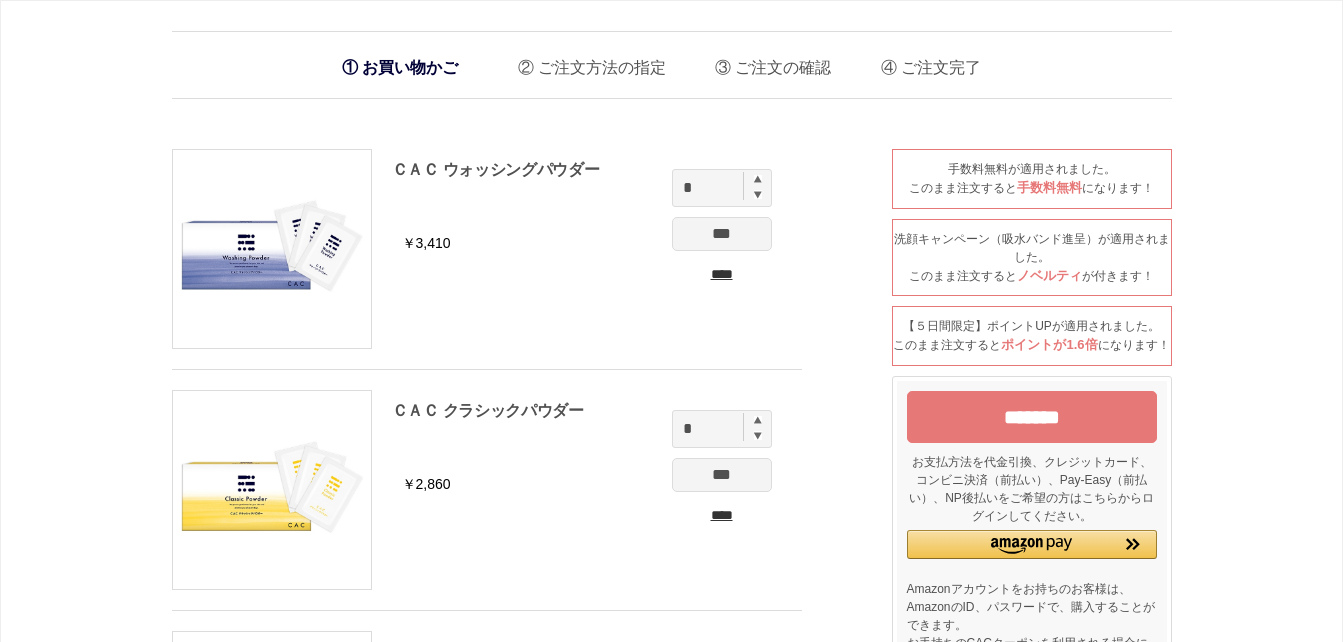scroll, scrollTop: 0, scrollLeft: 0, axis: both 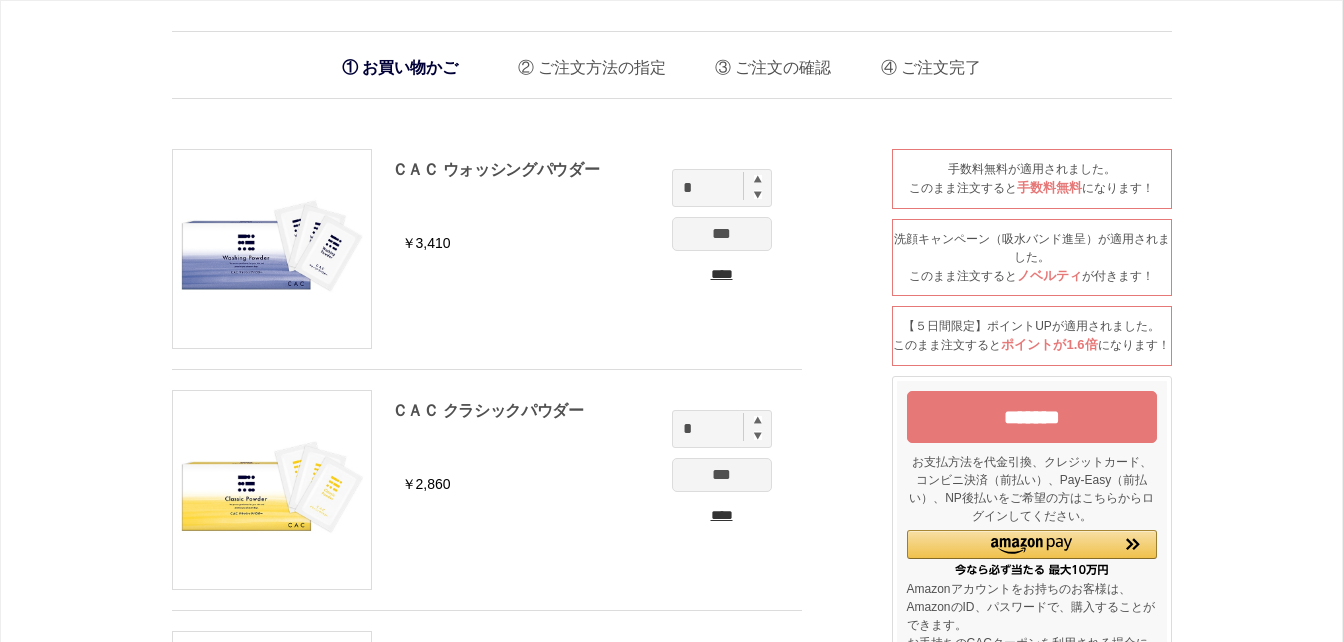 click on "****" at bounding box center (722, 274) 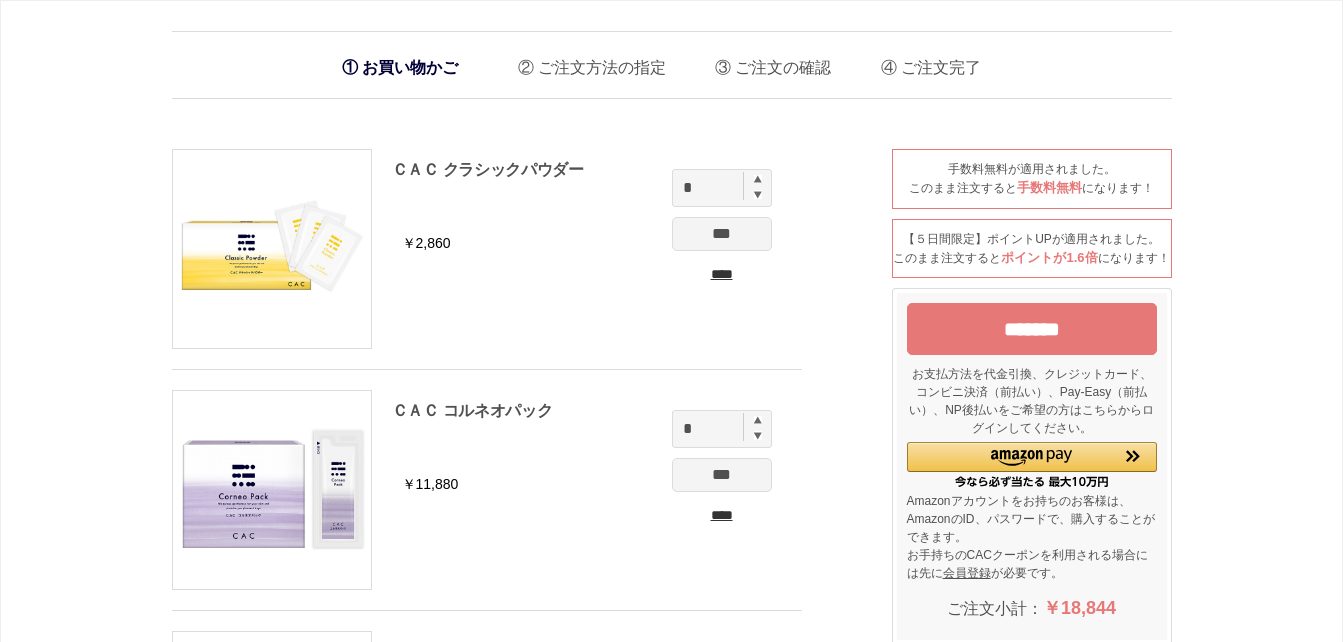 scroll, scrollTop: 0, scrollLeft: 0, axis: both 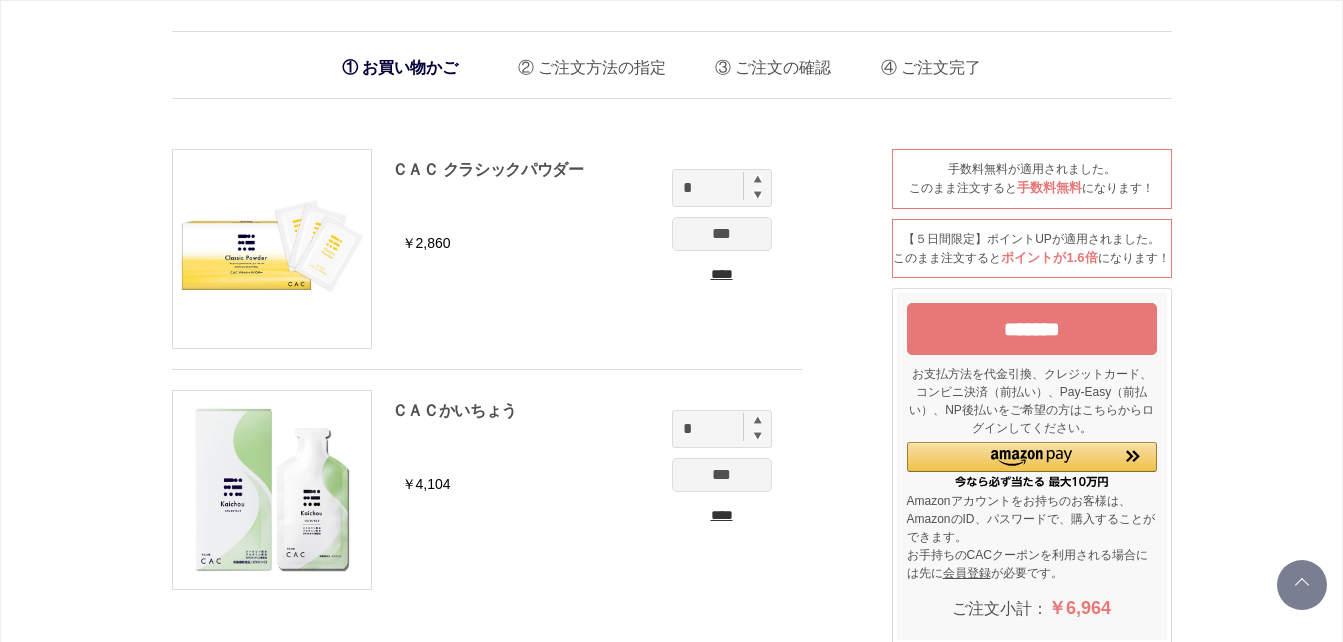click on "****" at bounding box center (722, 274) 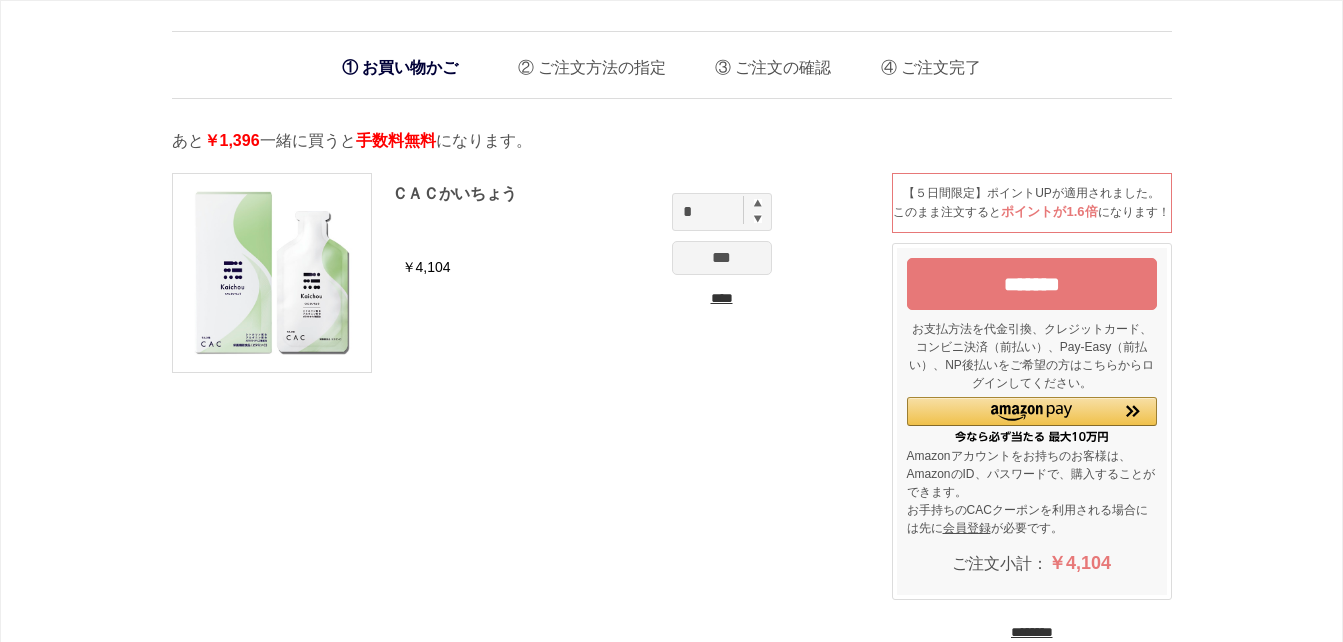 scroll, scrollTop: 0, scrollLeft: 0, axis: both 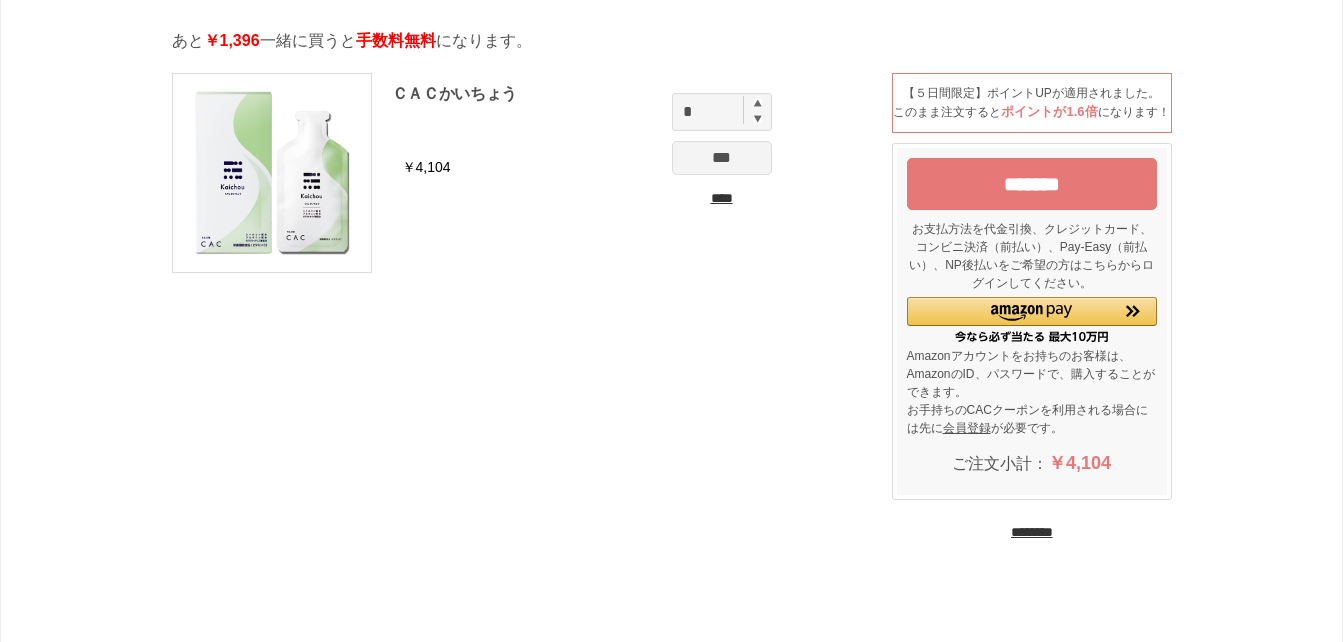 click on "********" at bounding box center [1032, 532] 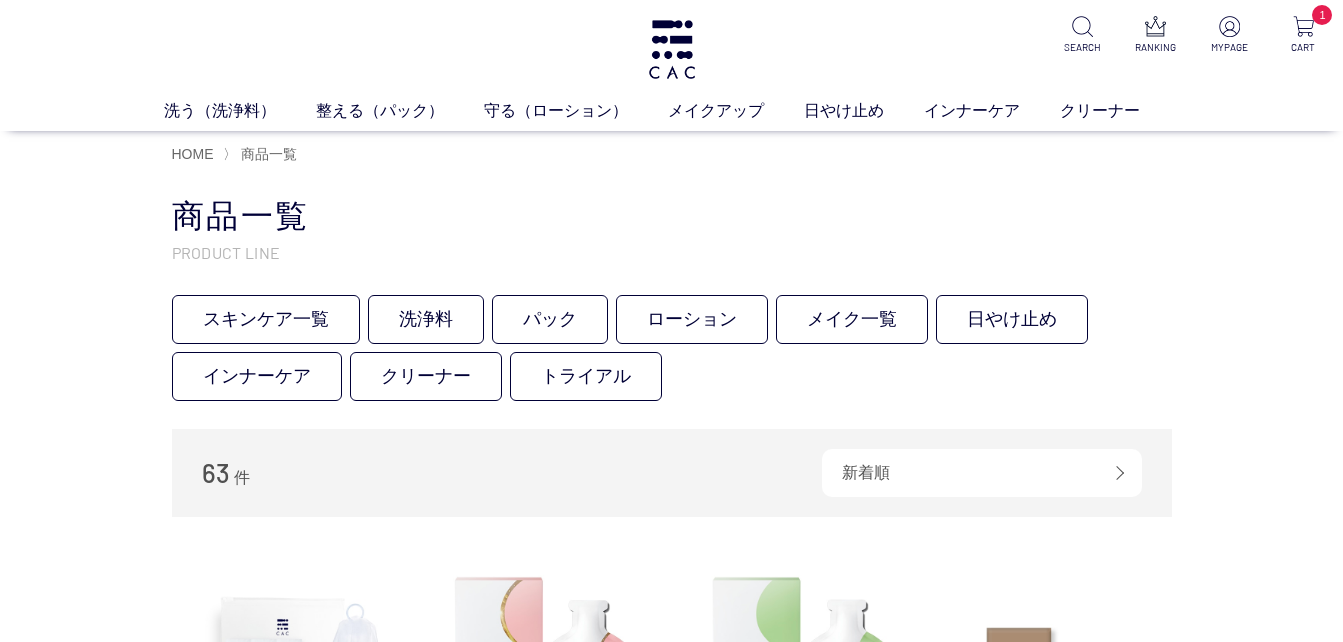 scroll, scrollTop: 0, scrollLeft: 0, axis: both 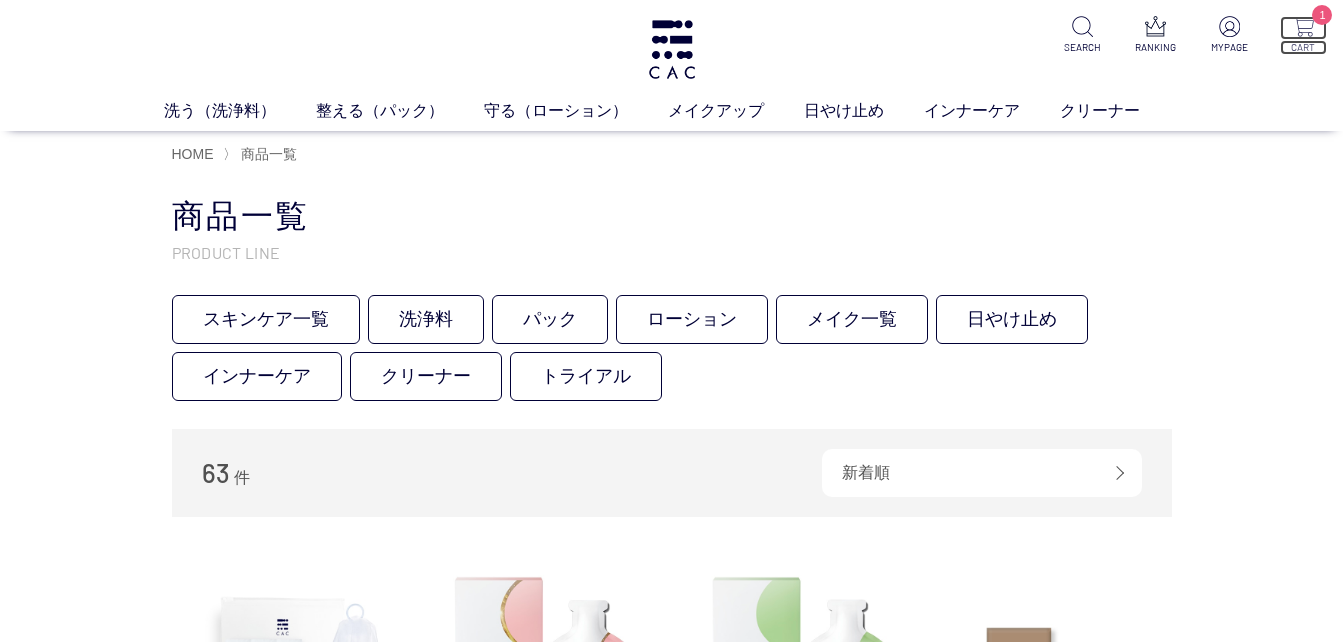click at bounding box center [1303, 26] 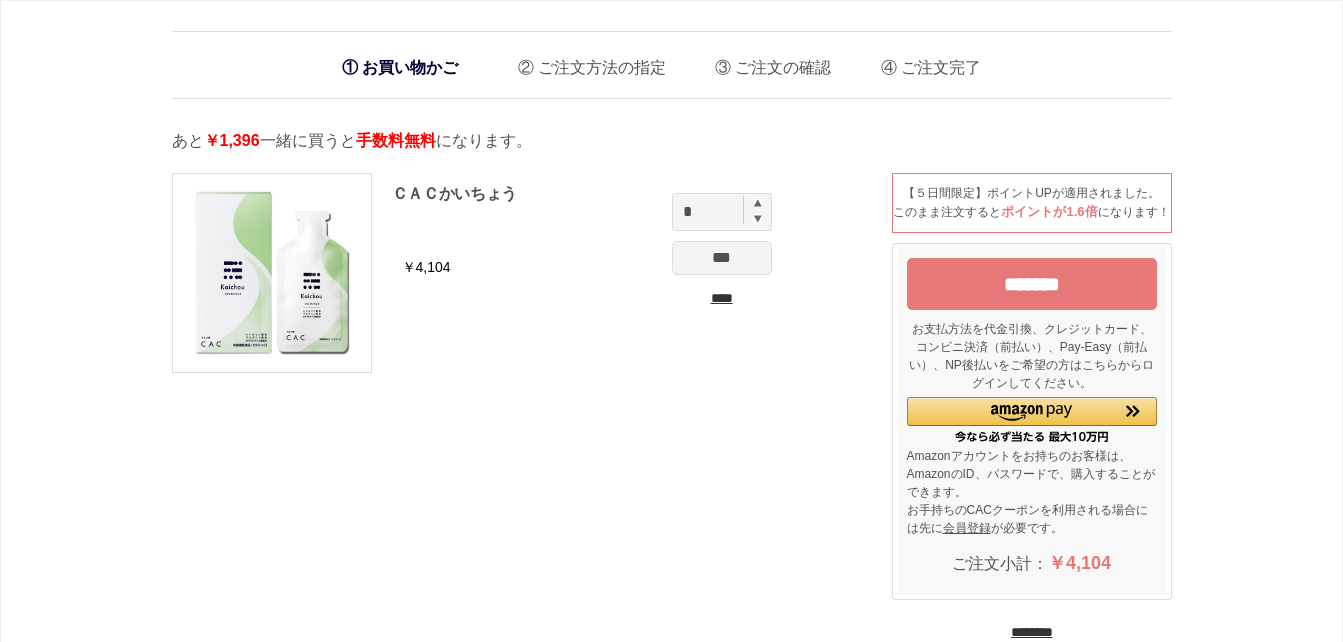 scroll, scrollTop: 0, scrollLeft: 0, axis: both 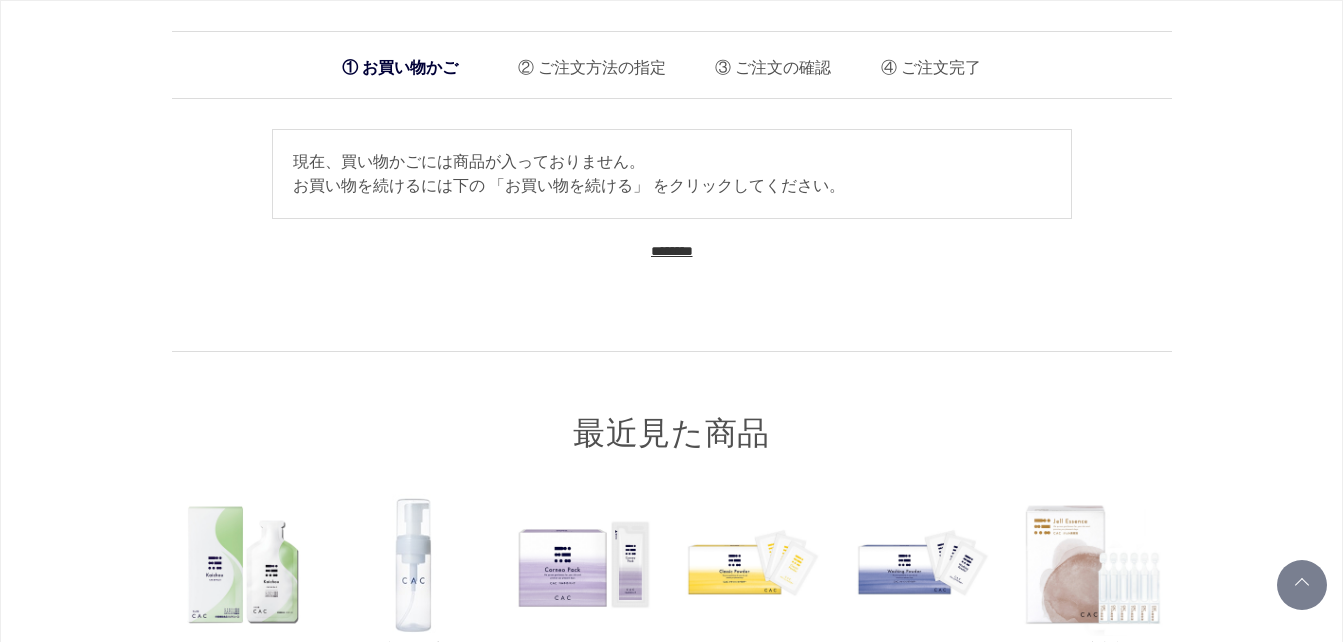 click on "********" at bounding box center (672, 251) 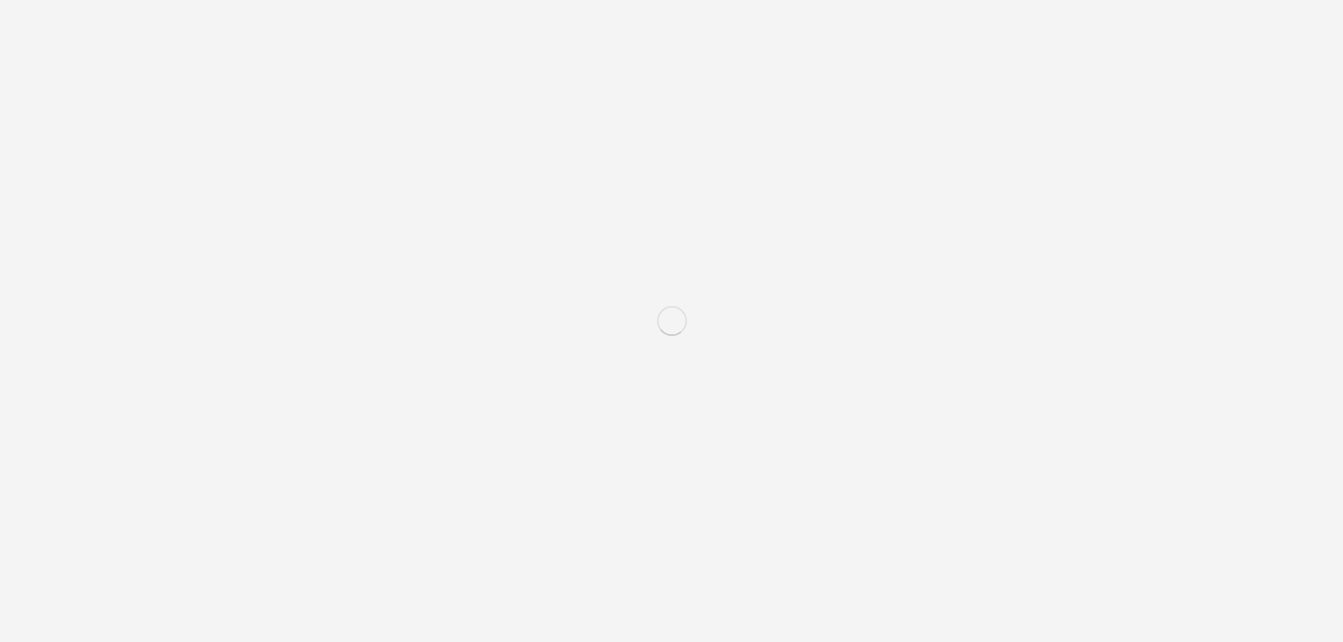 scroll, scrollTop: 0, scrollLeft: 0, axis: both 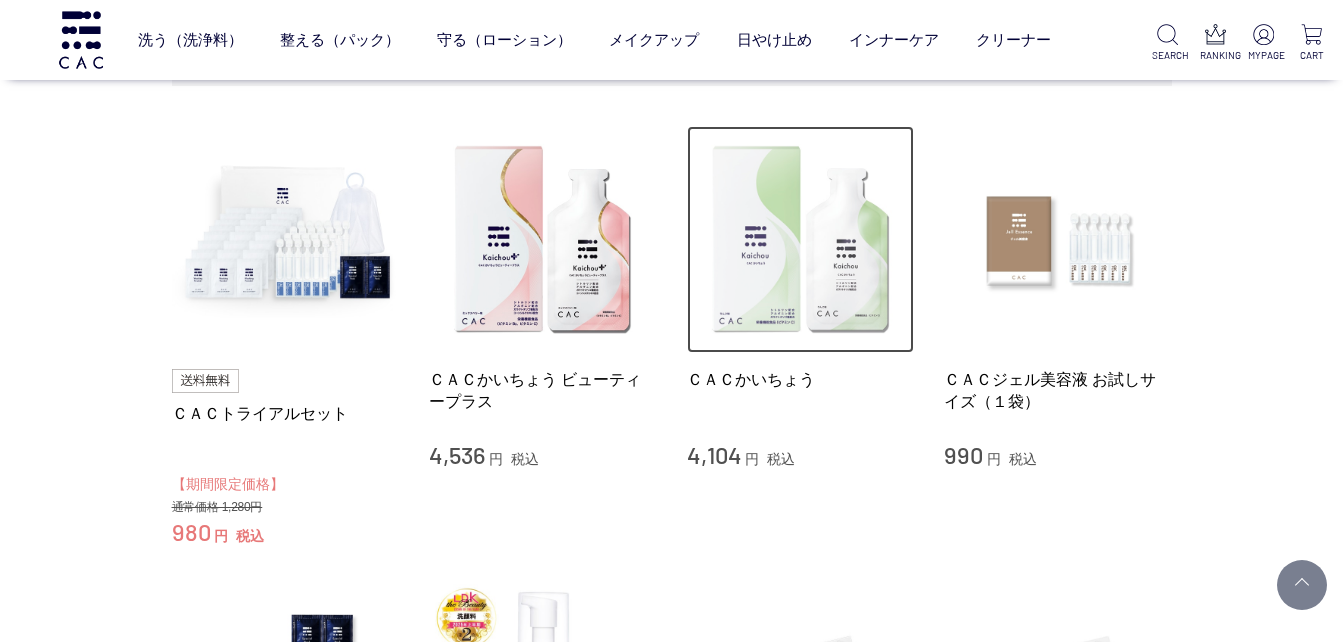 click at bounding box center (801, 240) 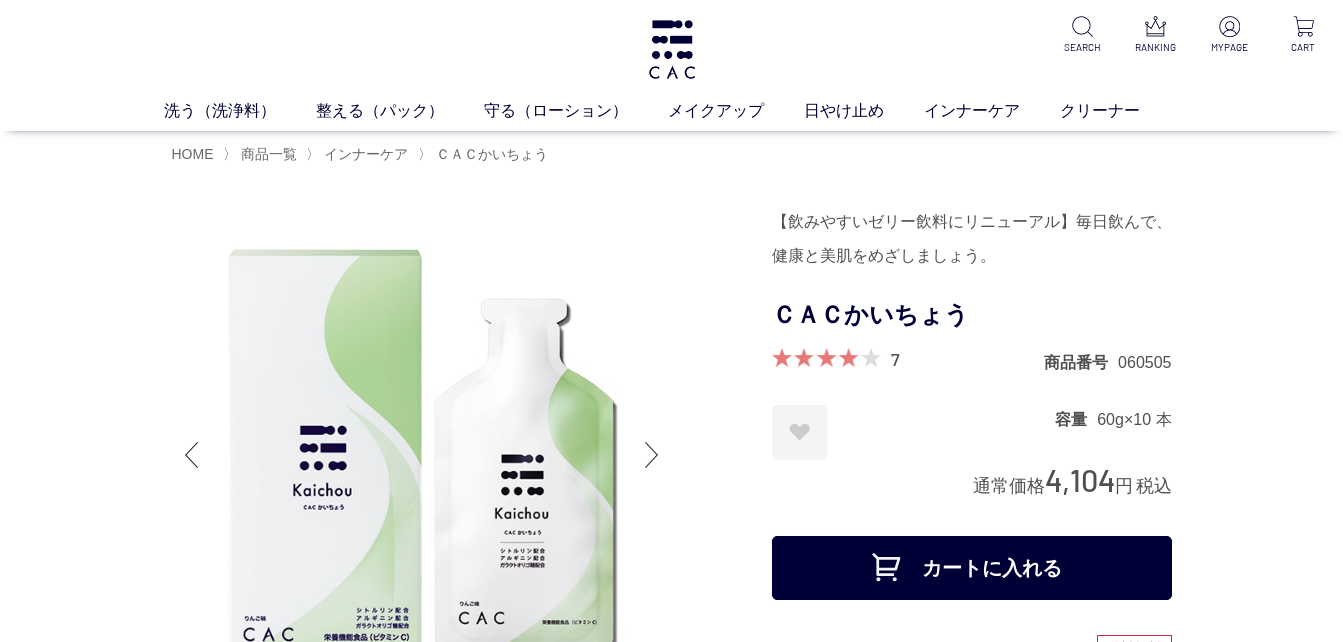 scroll, scrollTop: 0, scrollLeft: 0, axis: both 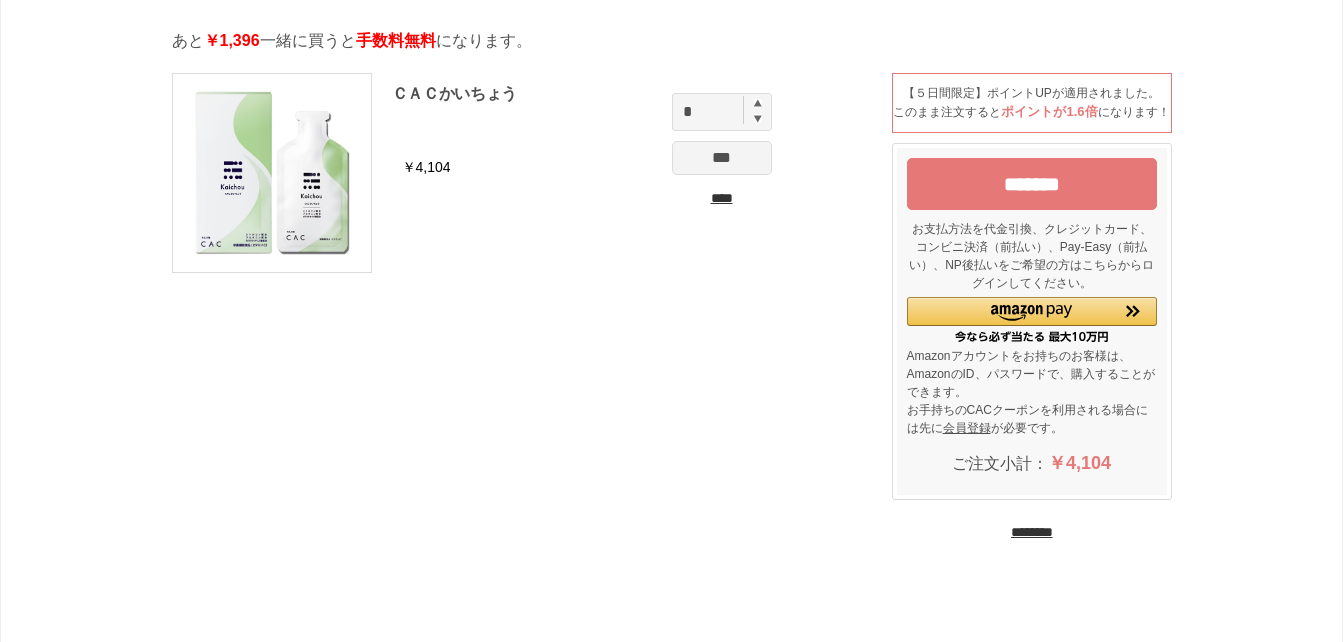 click on "********" at bounding box center [1032, 532] 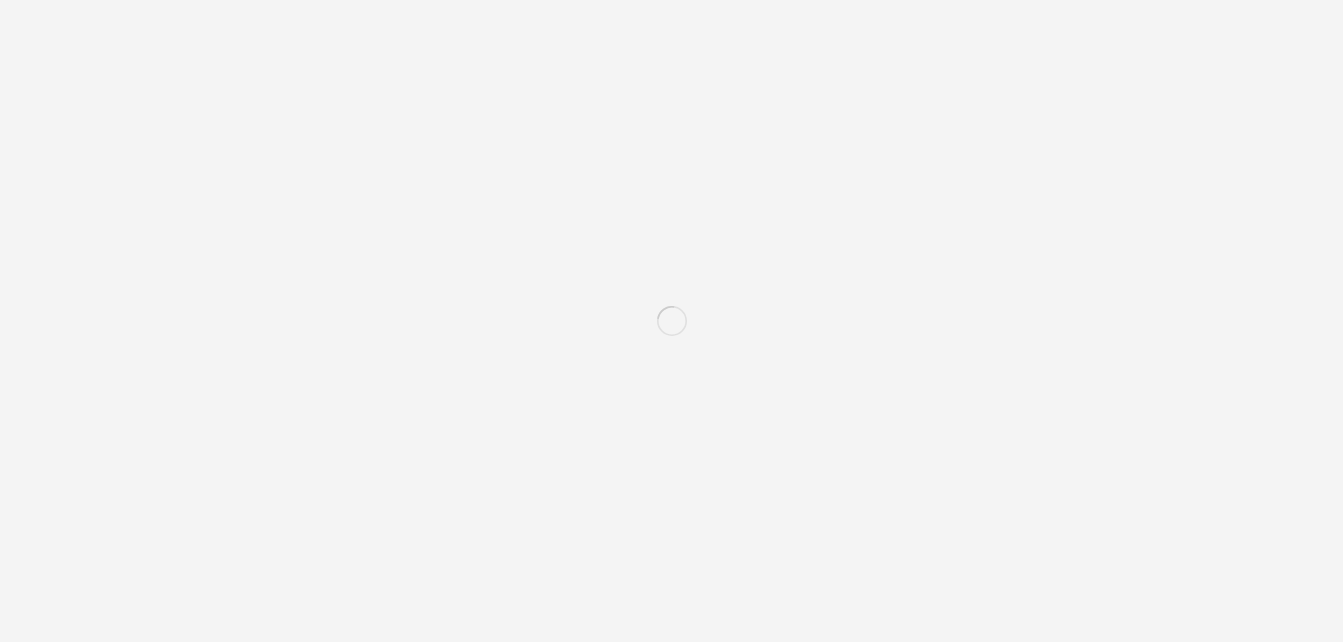 scroll, scrollTop: 0, scrollLeft: 0, axis: both 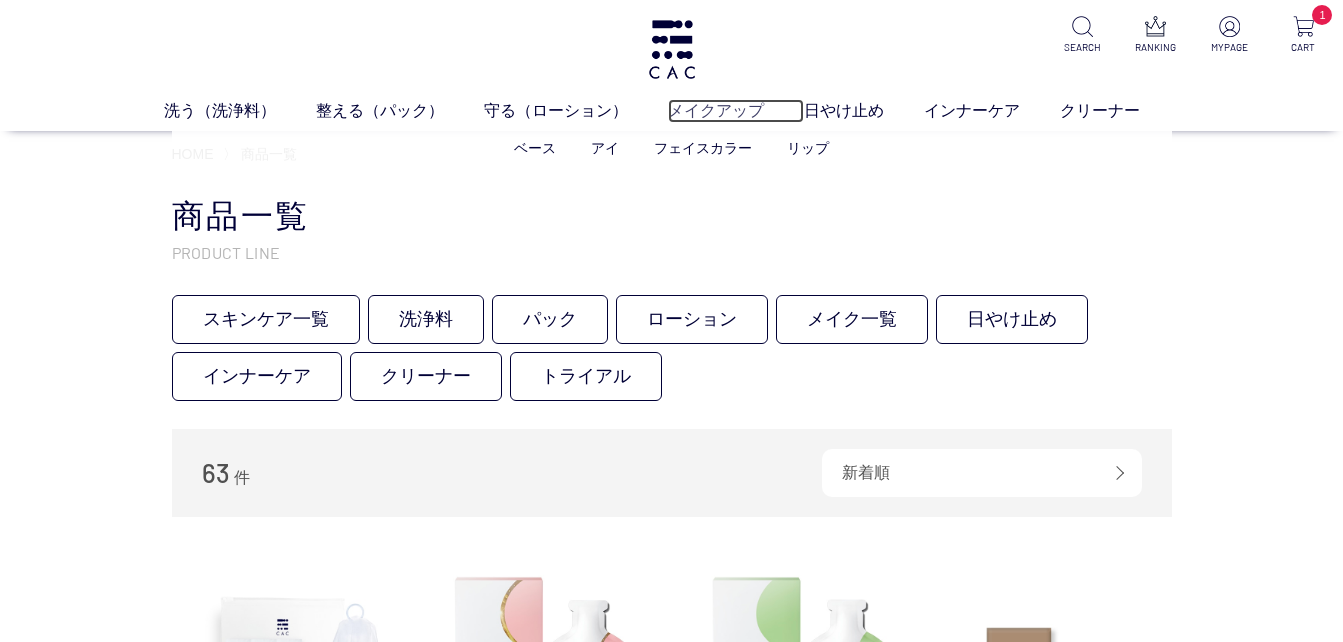 click on "メイクアップ" at bounding box center [736, 111] 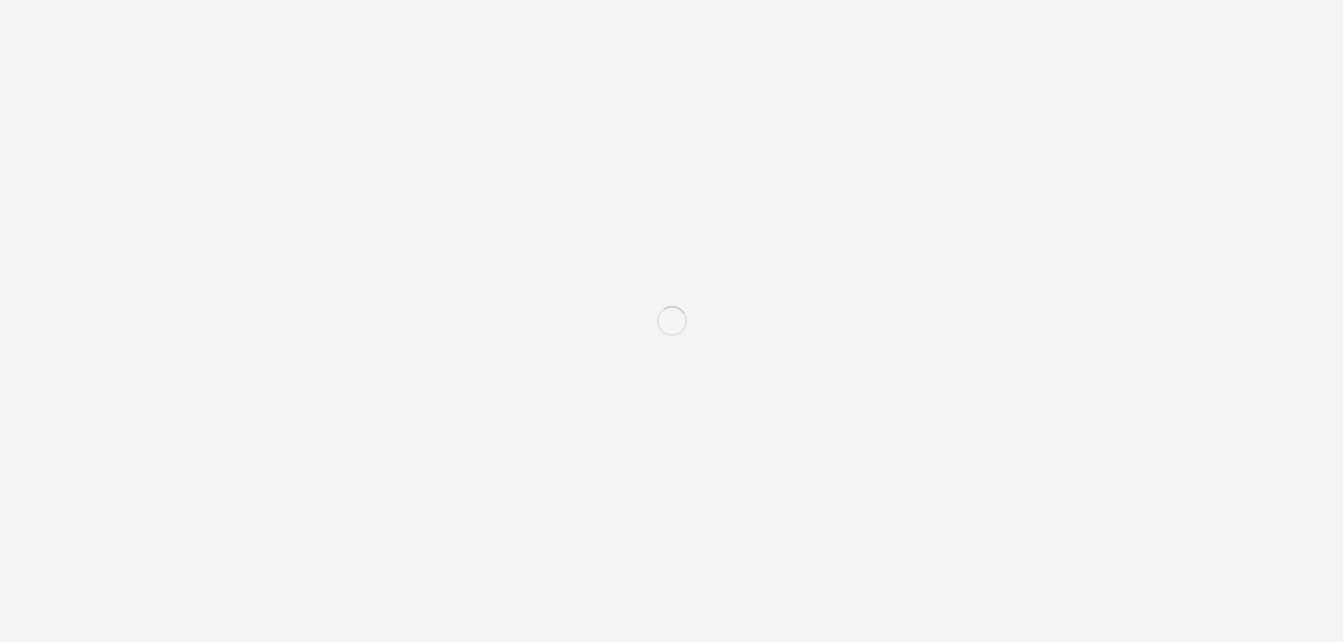scroll, scrollTop: 0, scrollLeft: 0, axis: both 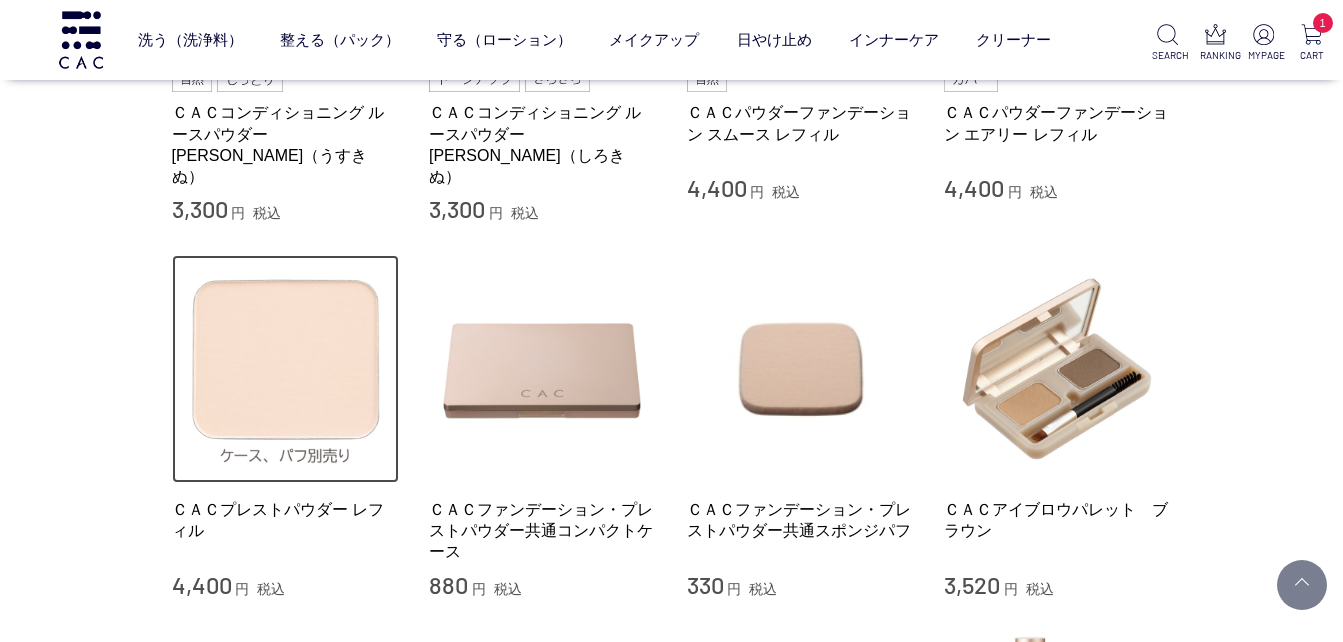 click at bounding box center (286, 369) 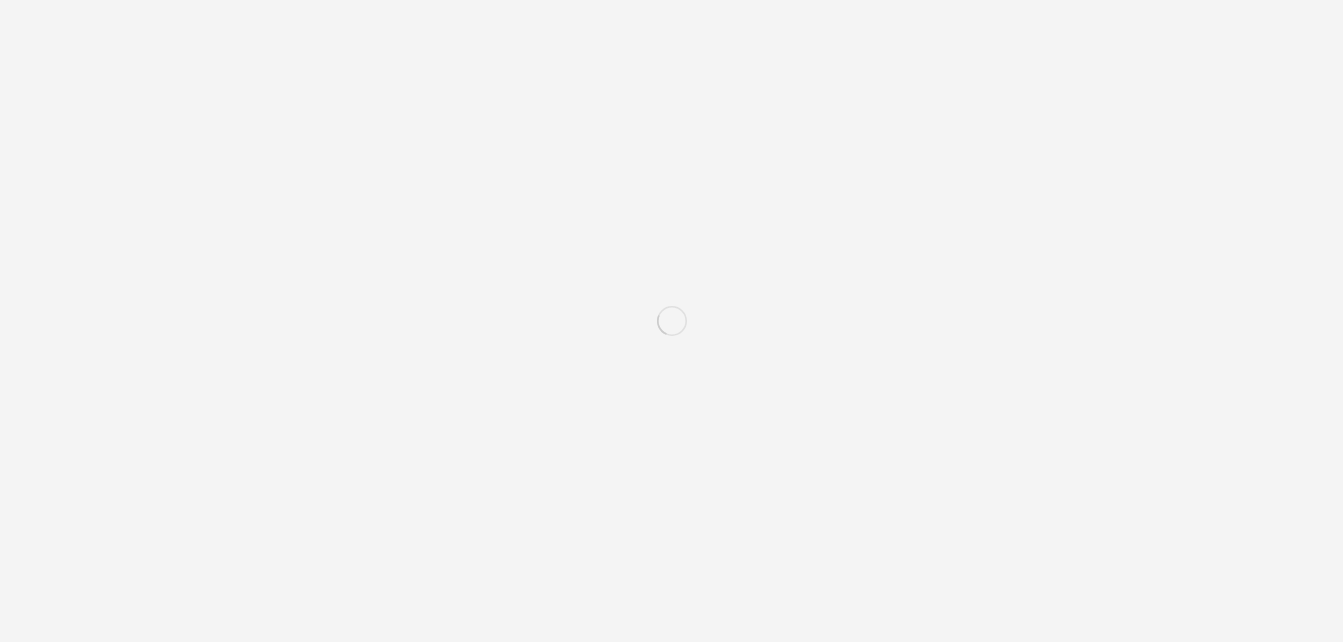 scroll, scrollTop: 0, scrollLeft: 0, axis: both 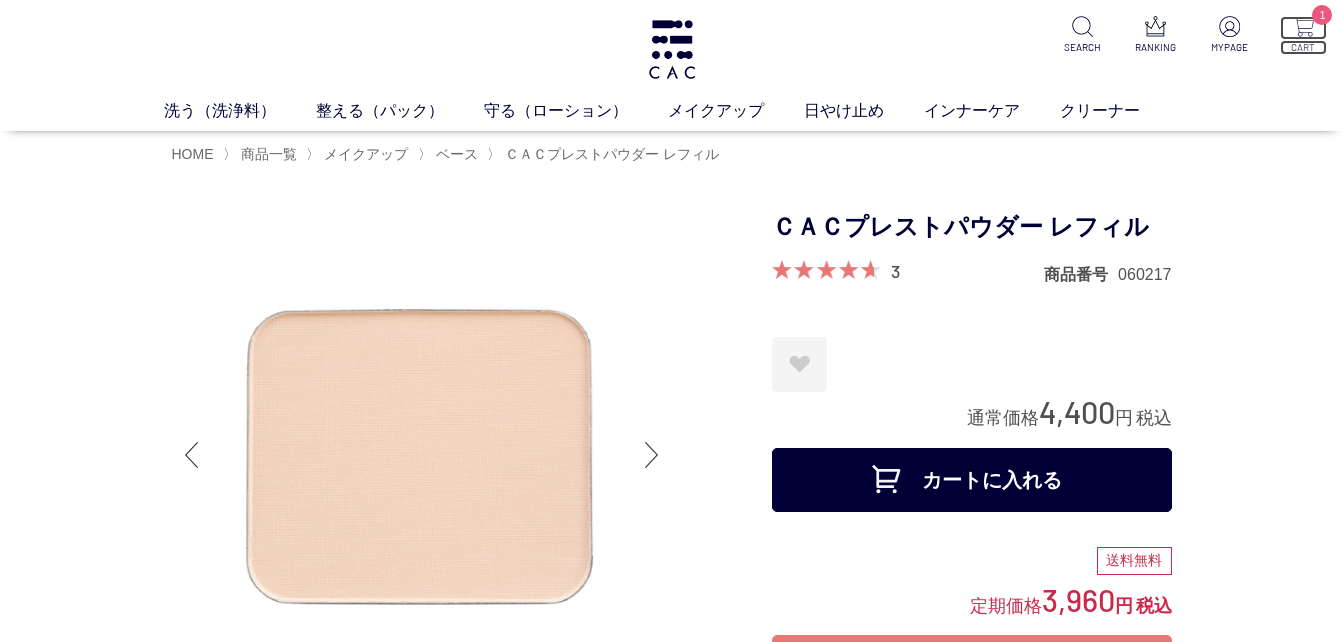 click on "1" at bounding box center [1303, 28] 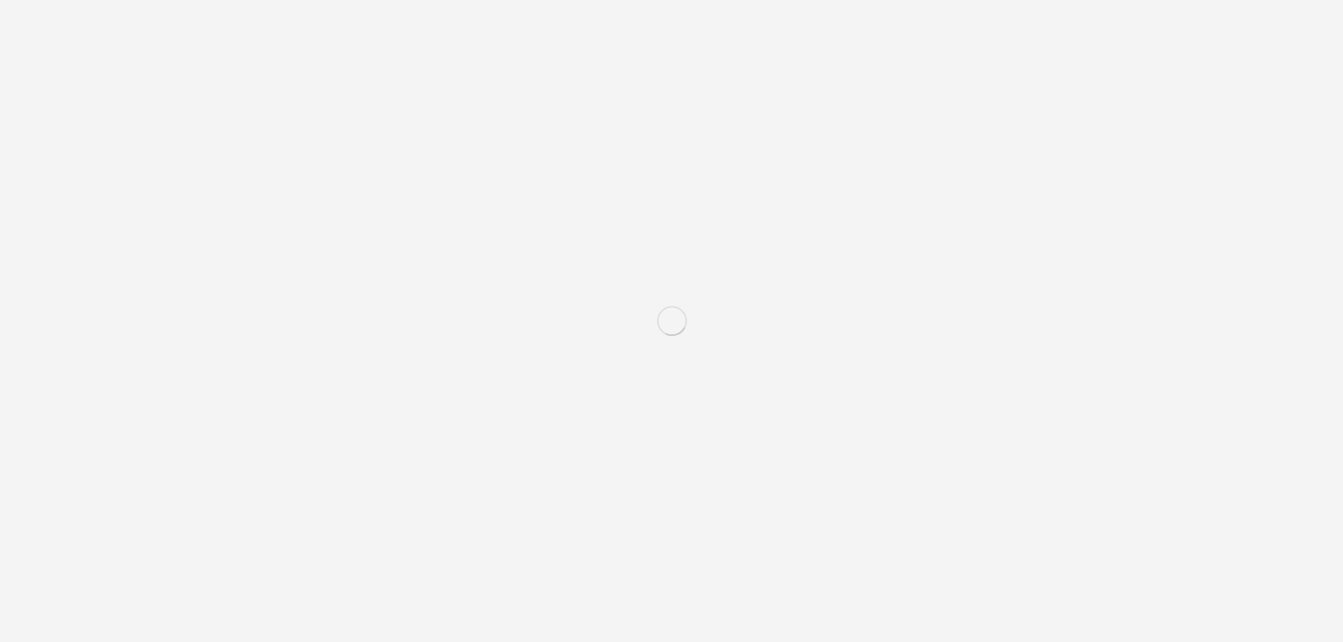scroll, scrollTop: 0, scrollLeft: 0, axis: both 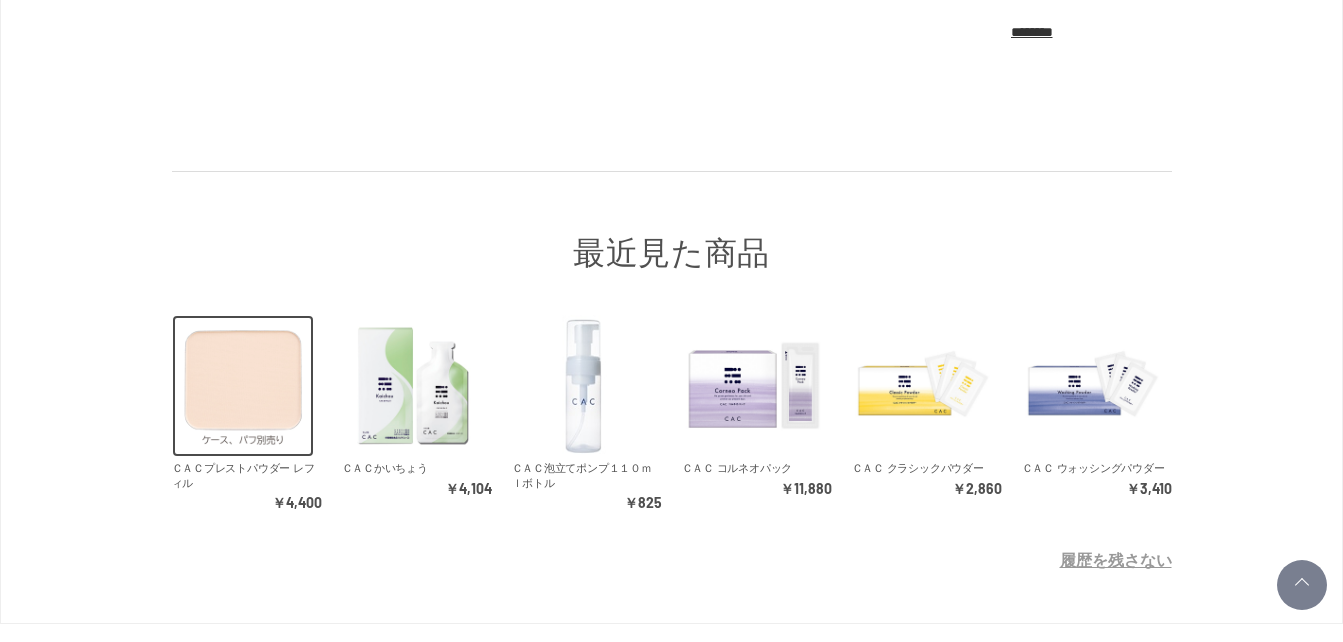 click at bounding box center (243, 386) 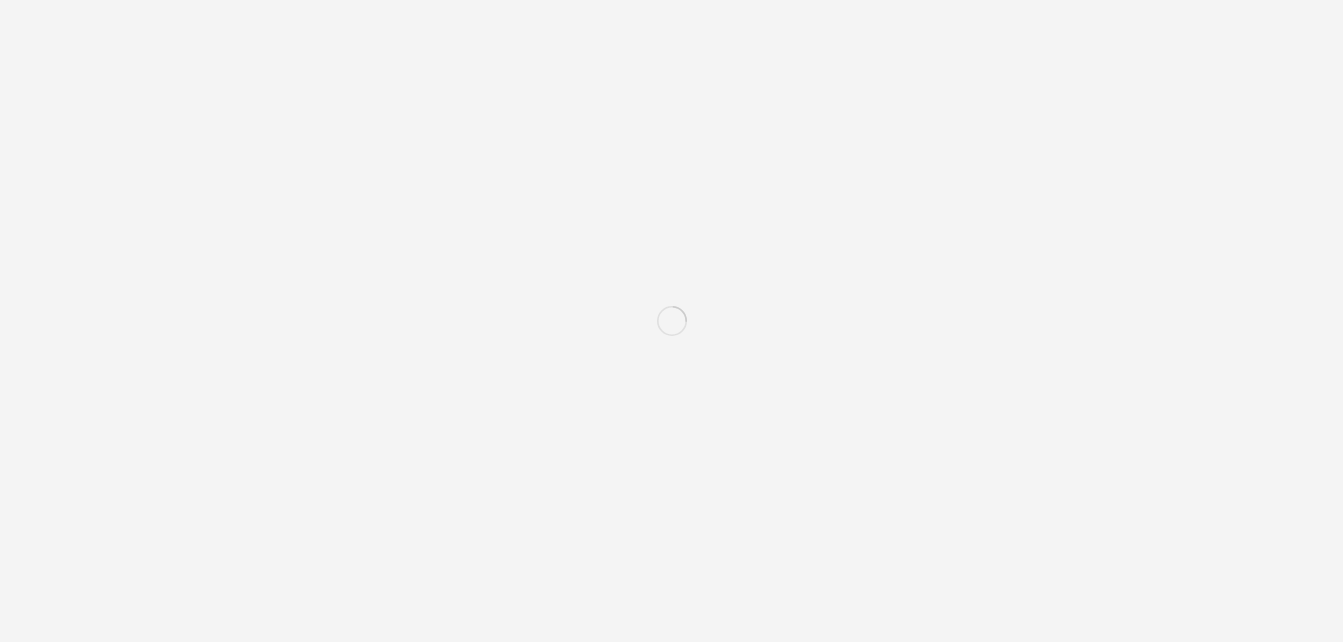 scroll, scrollTop: 0, scrollLeft: 0, axis: both 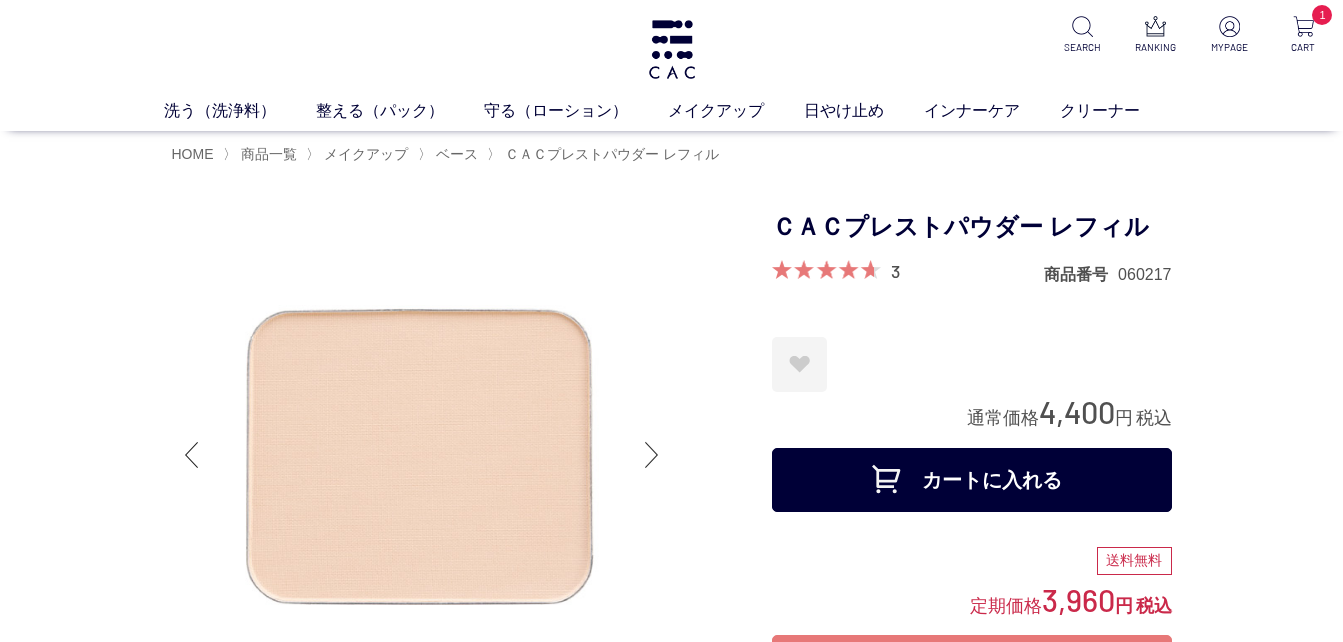 click on "カートに入れる" at bounding box center (972, 480) 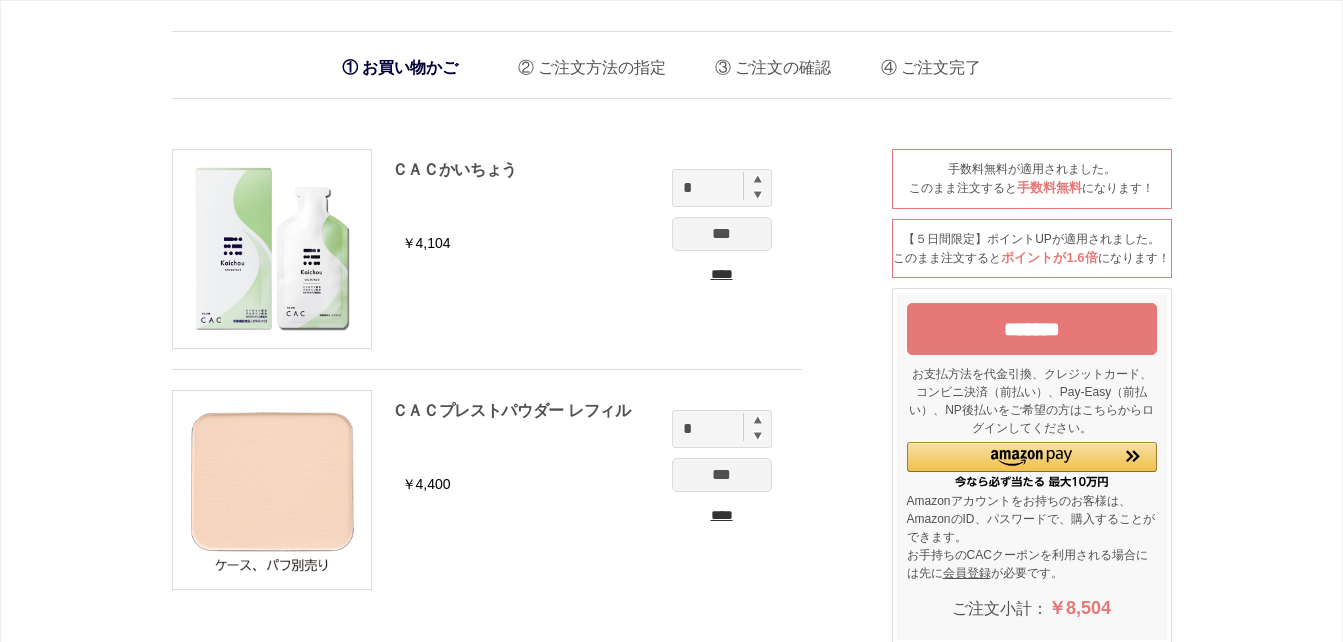 scroll, scrollTop: 0, scrollLeft: 0, axis: both 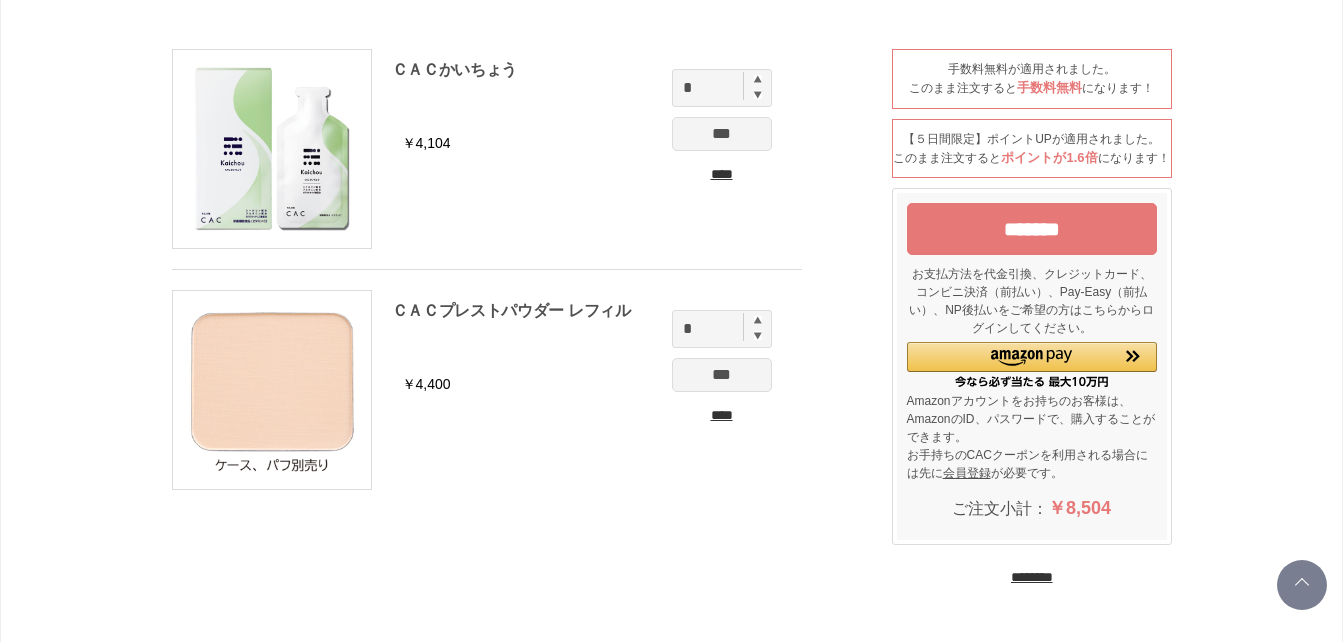 click on "********" at bounding box center [1032, 577] 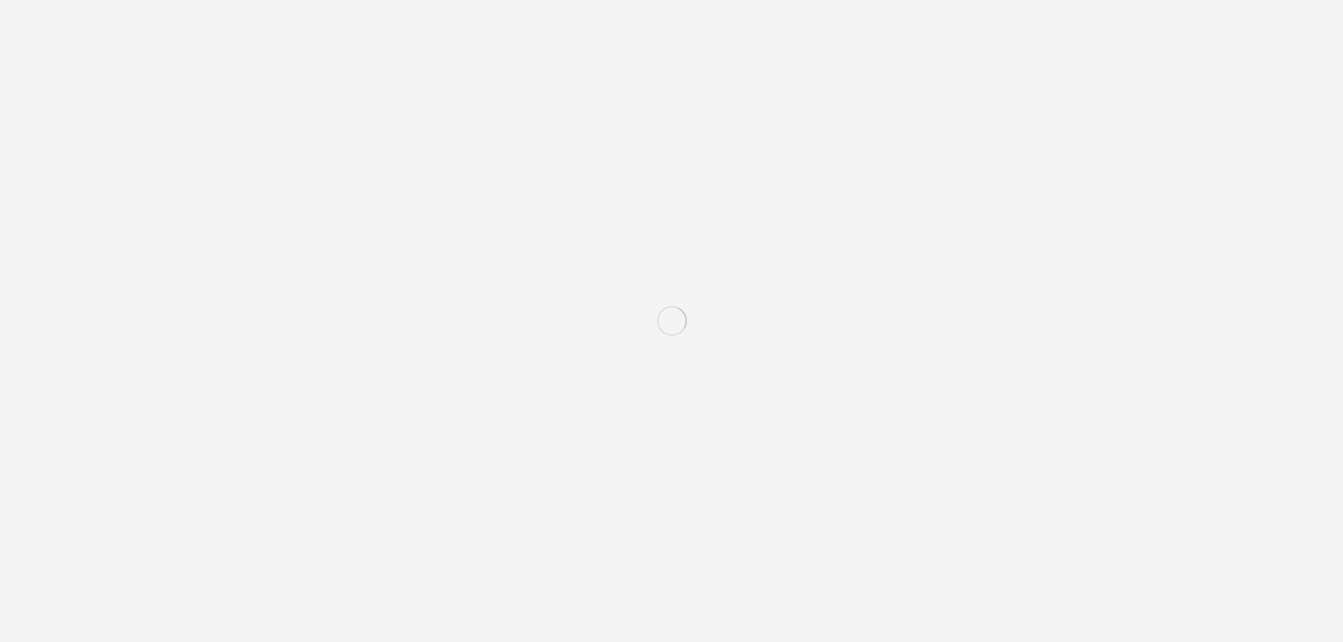 scroll, scrollTop: 0, scrollLeft: 0, axis: both 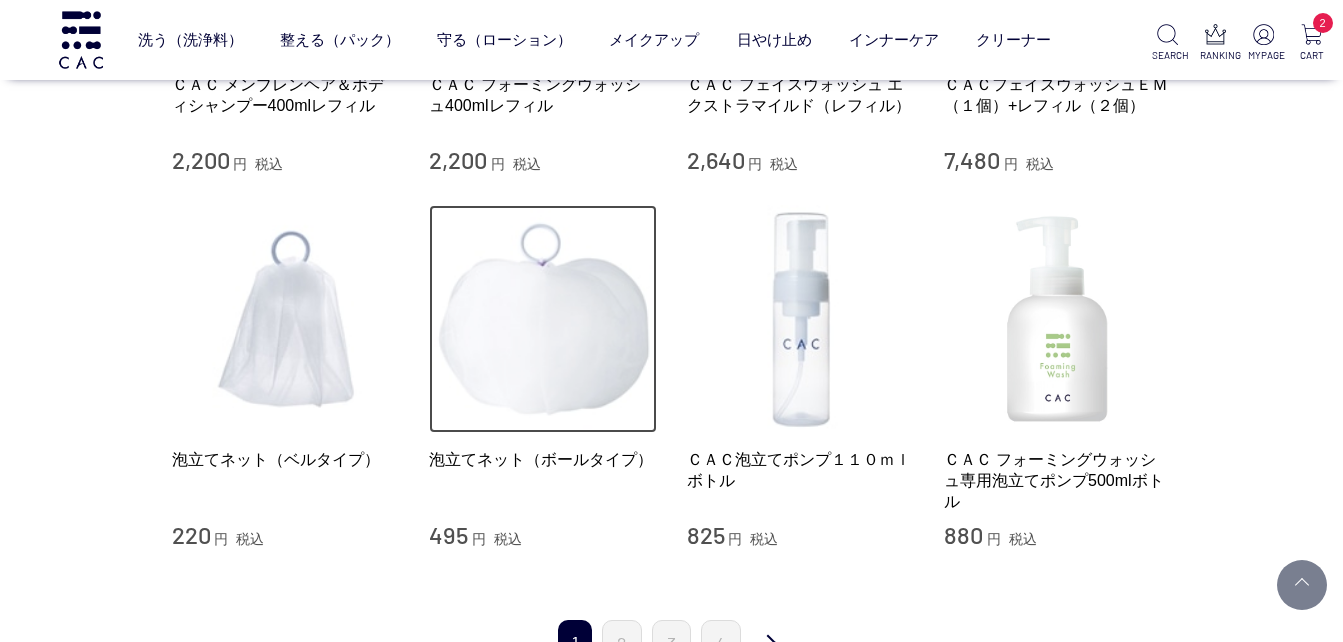 click at bounding box center (543, 319) 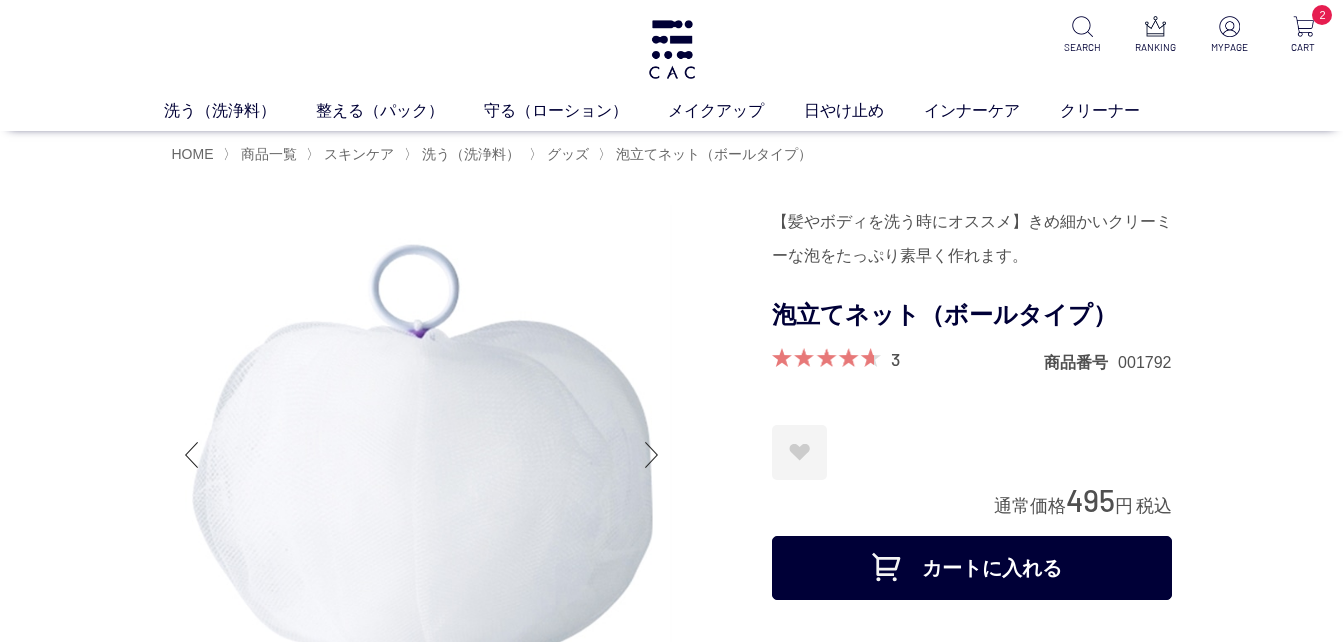 scroll, scrollTop: 0, scrollLeft: 0, axis: both 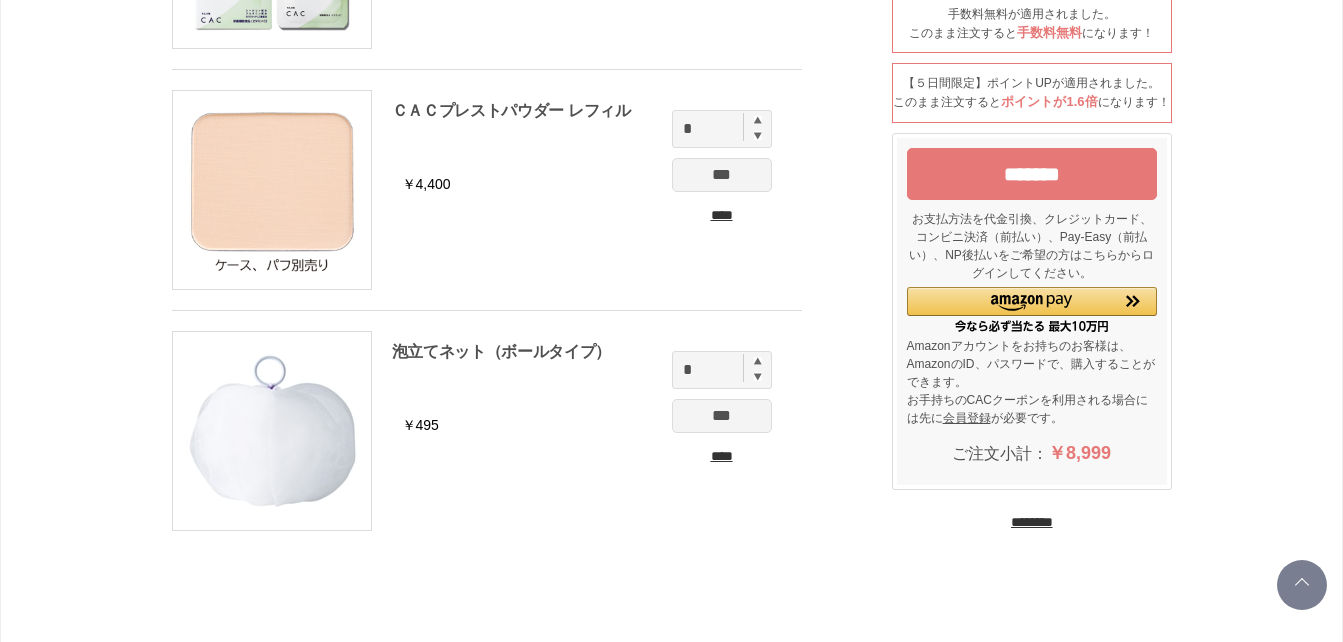click on "*******" at bounding box center (1032, 174) 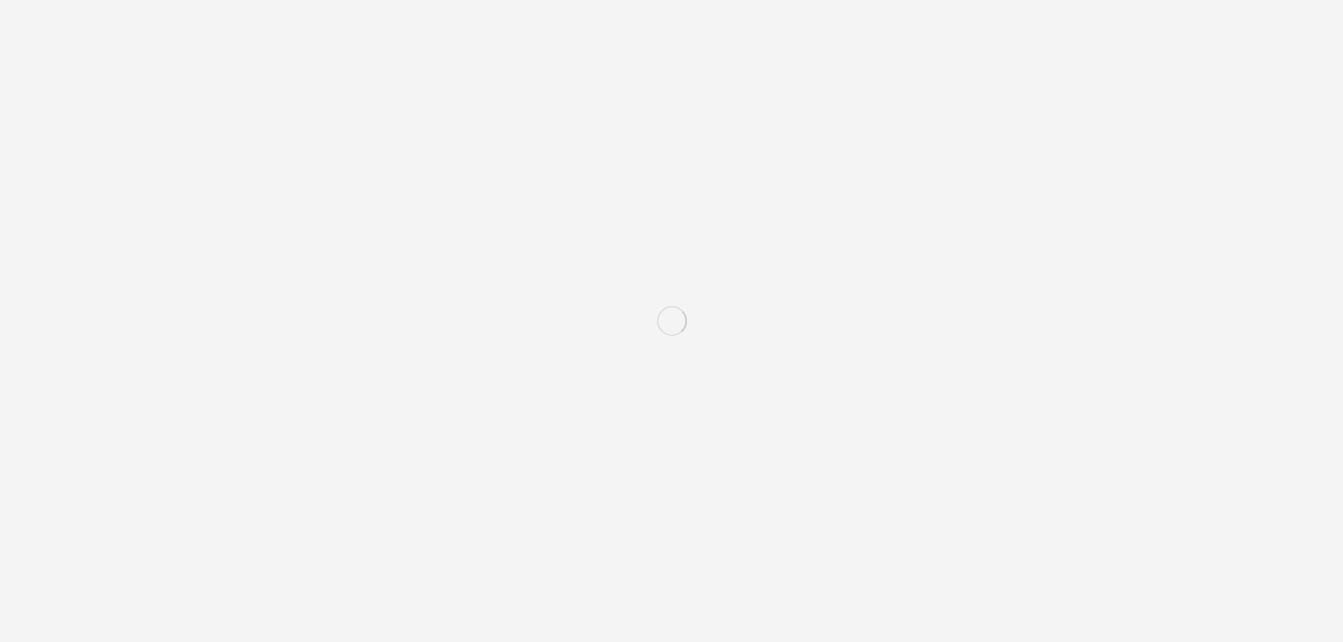 scroll, scrollTop: 0, scrollLeft: 0, axis: both 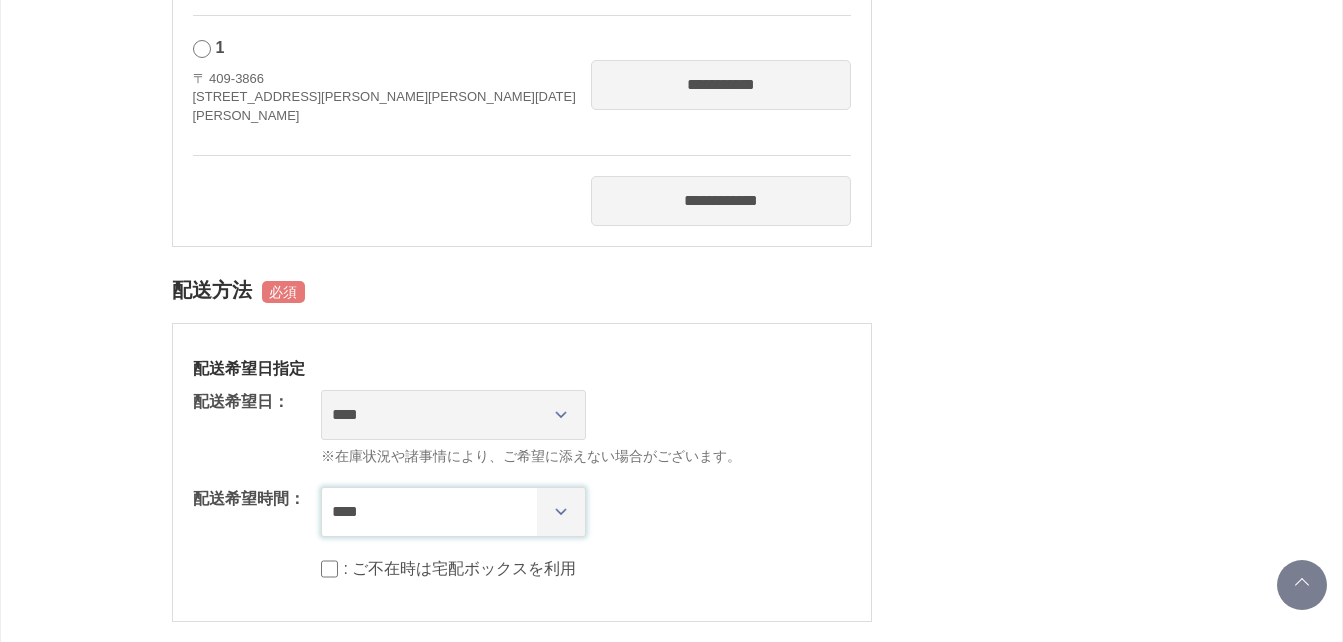 click on "**** *** ****** ****** ****** ******" at bounding box center [453, 512] 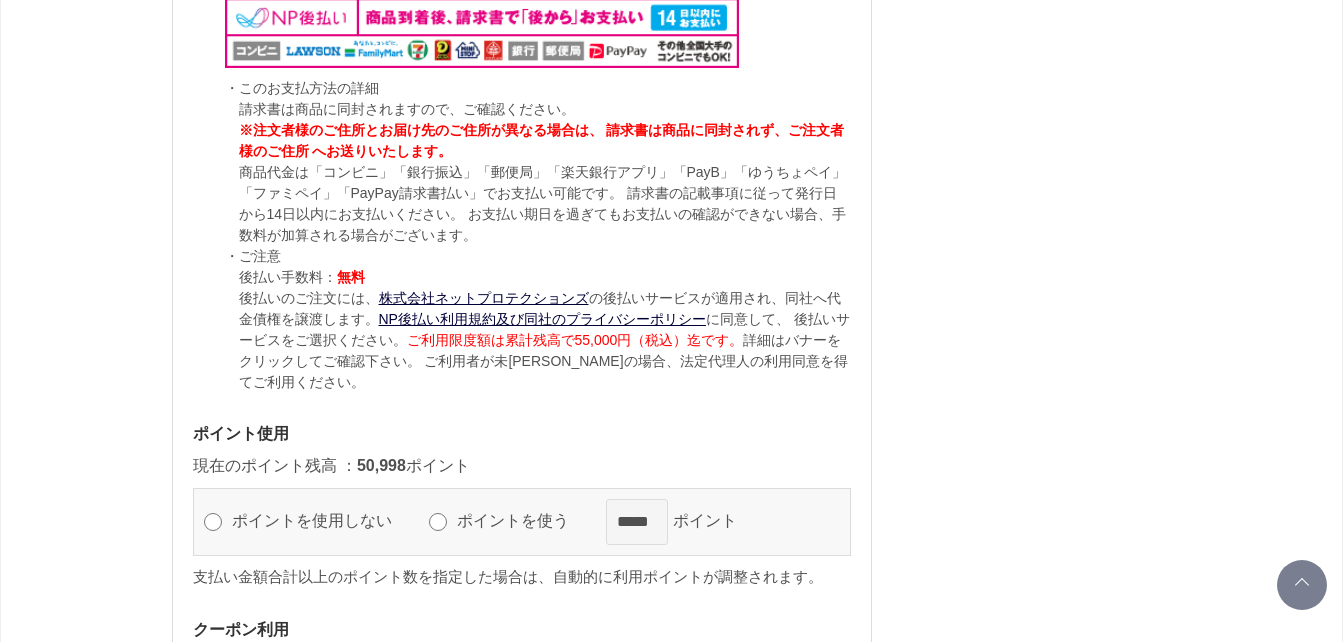 scroll, scrollTop: 2400, scrollLeft: 0, axis: vertical 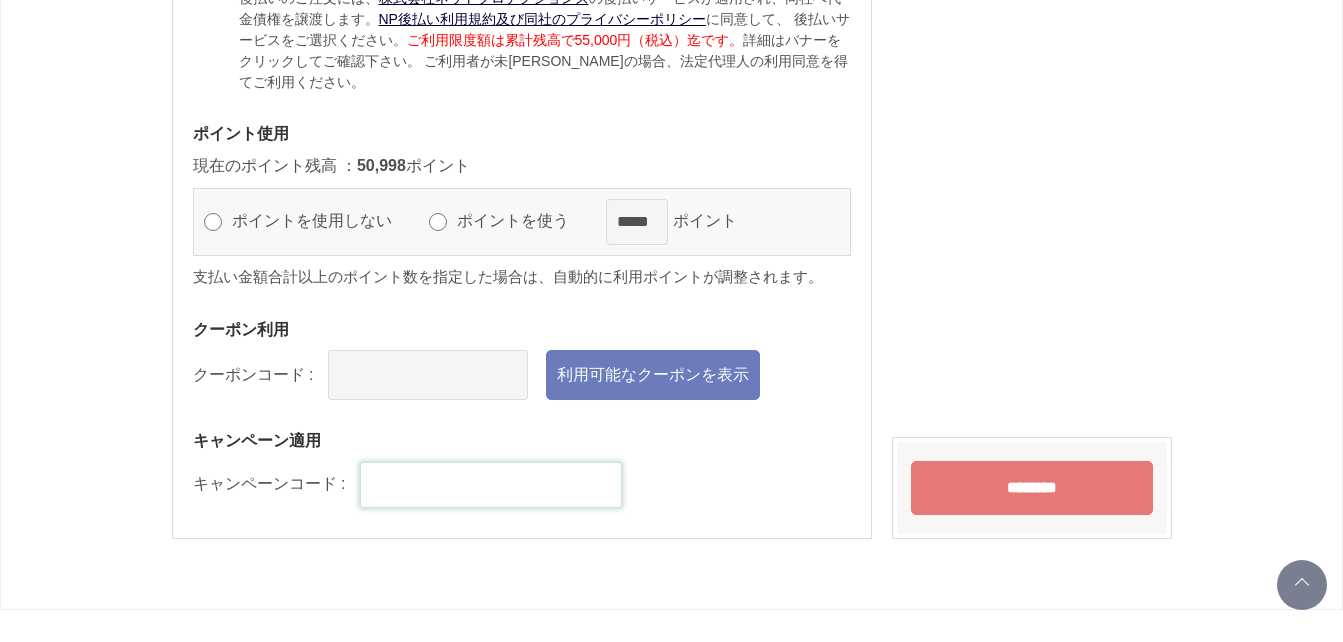 click at bounding box center (491, 485) 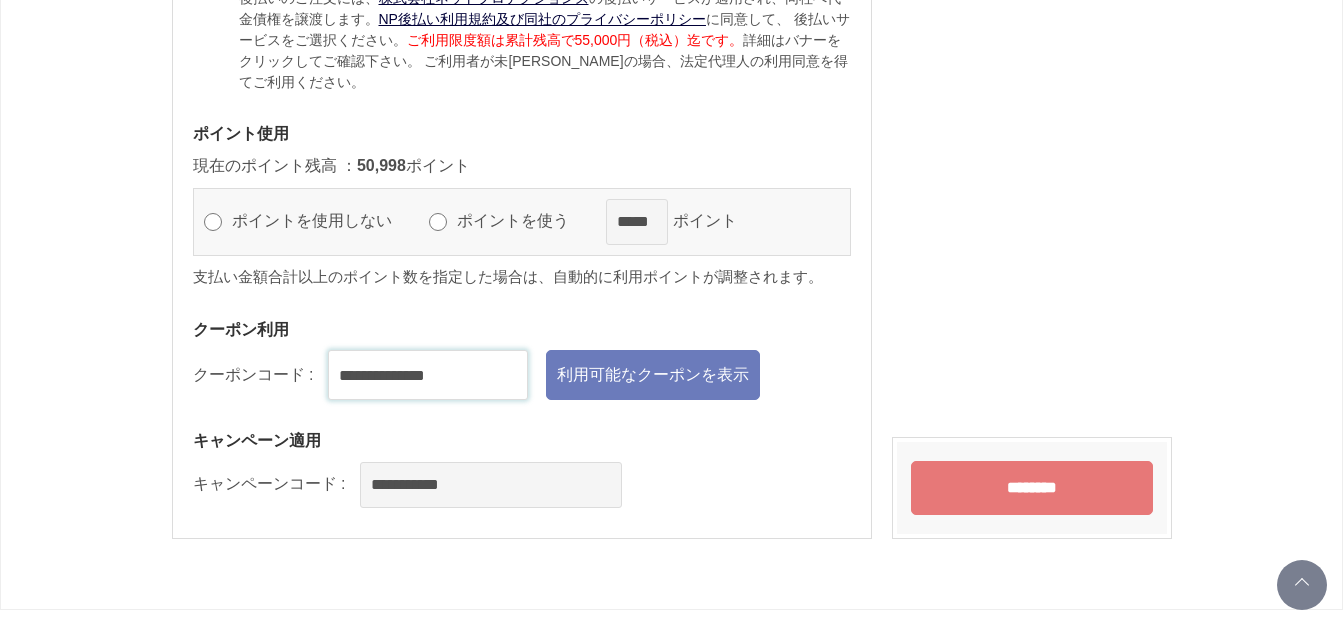 click on "**********" at bounding box center [428, 375] 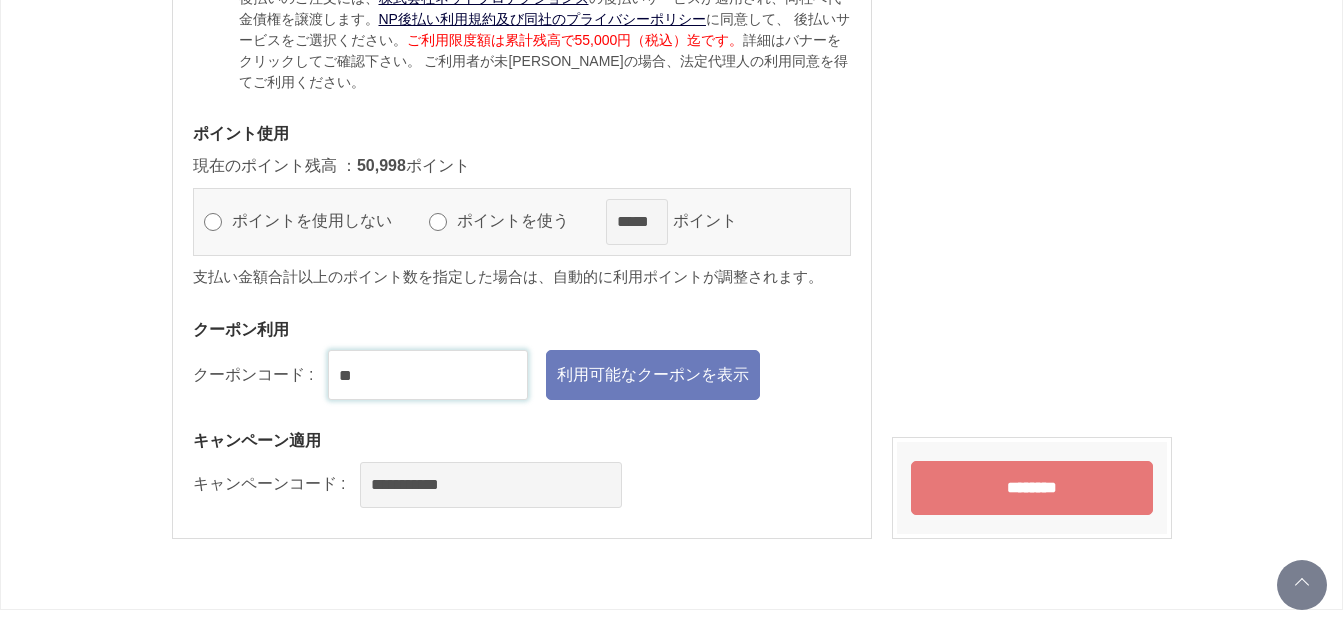 type on "*" 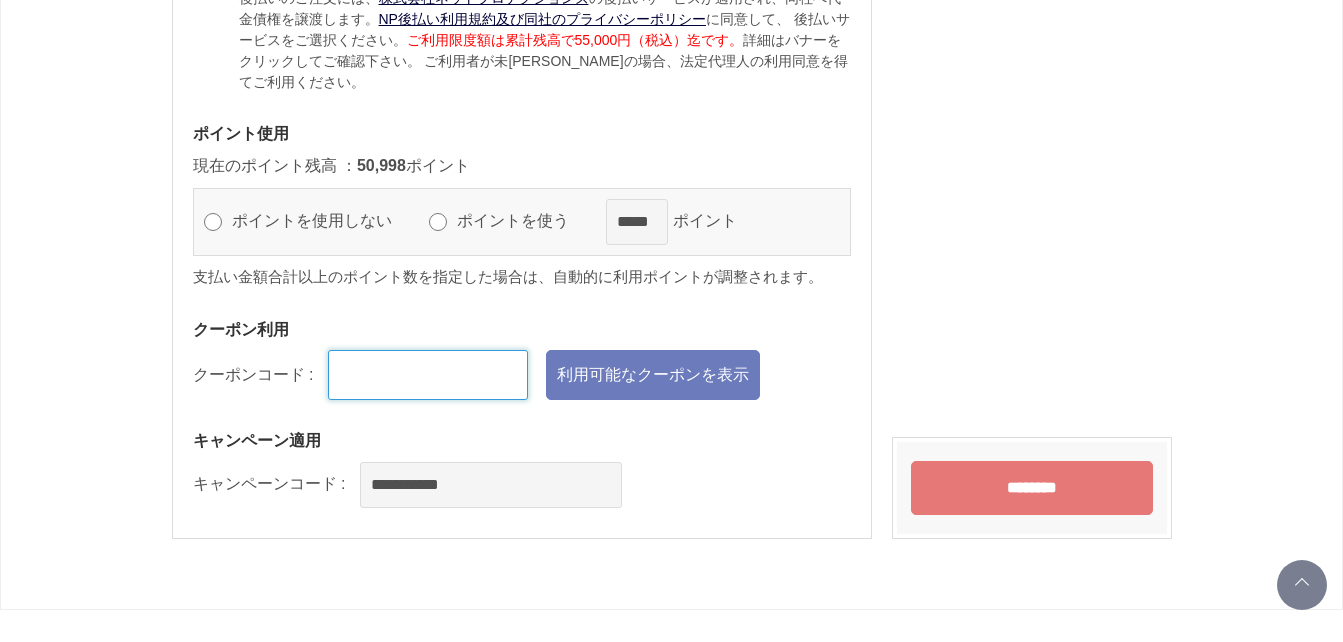 type 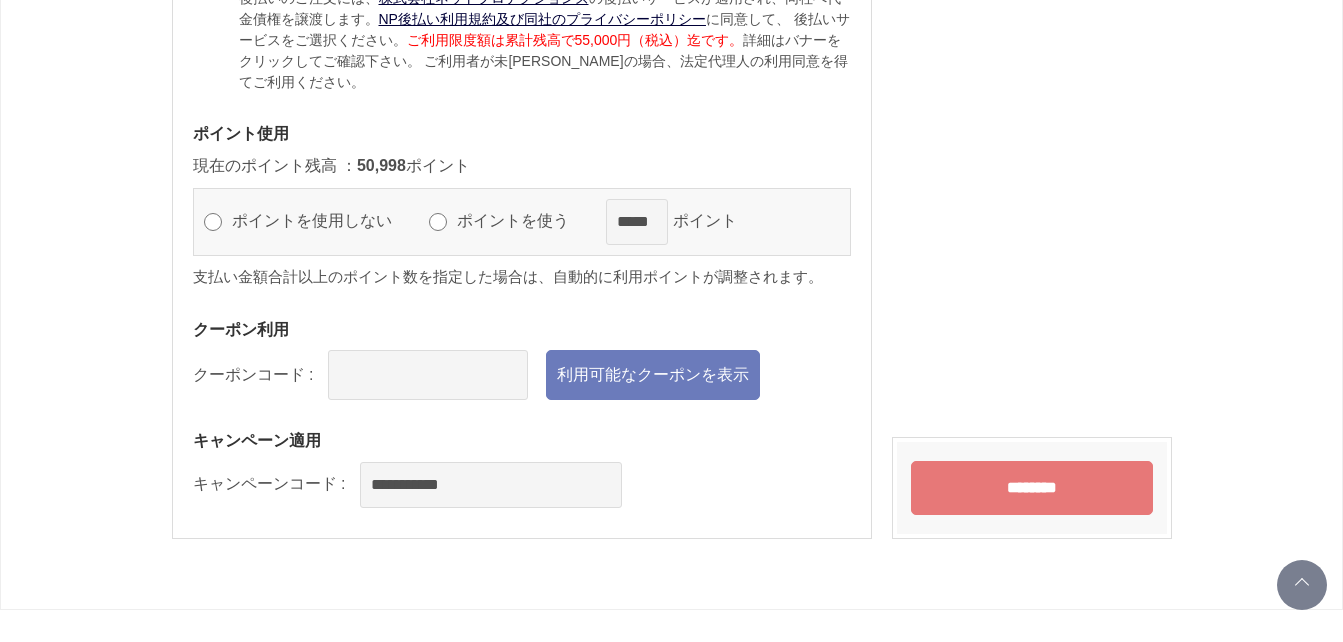 click on "**********" at bounding box center [522, 485] 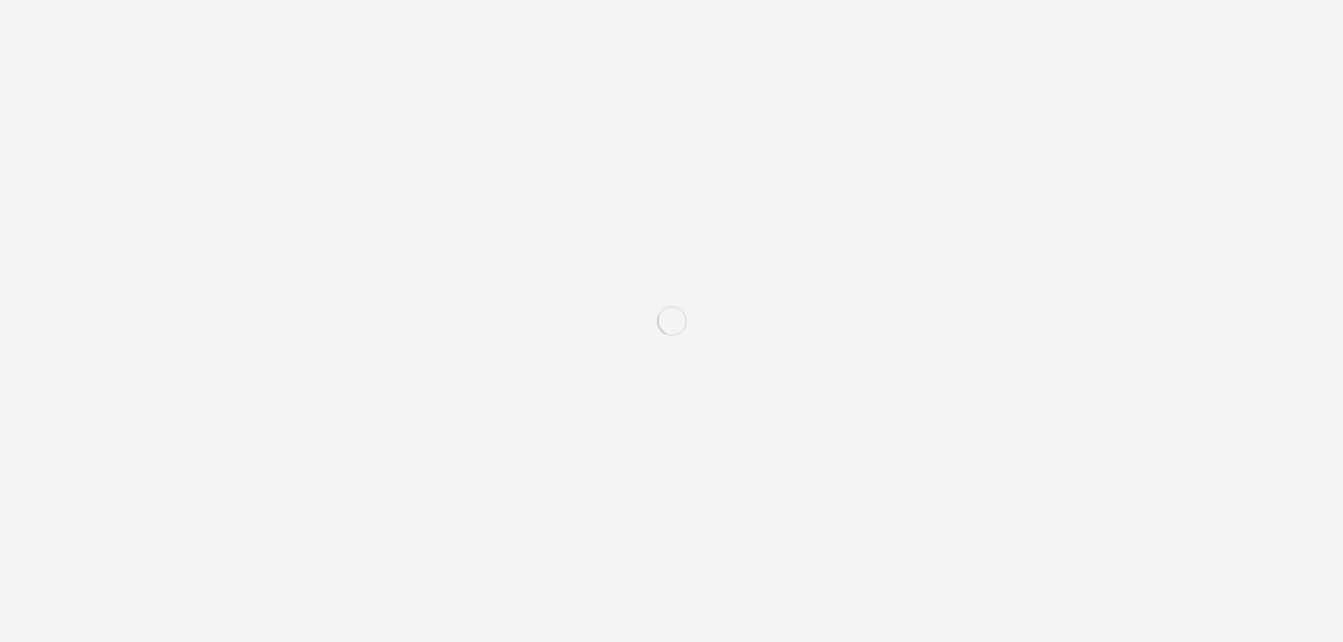 scroll, scrollTop: 0, scrollLeft: 0, axis: both 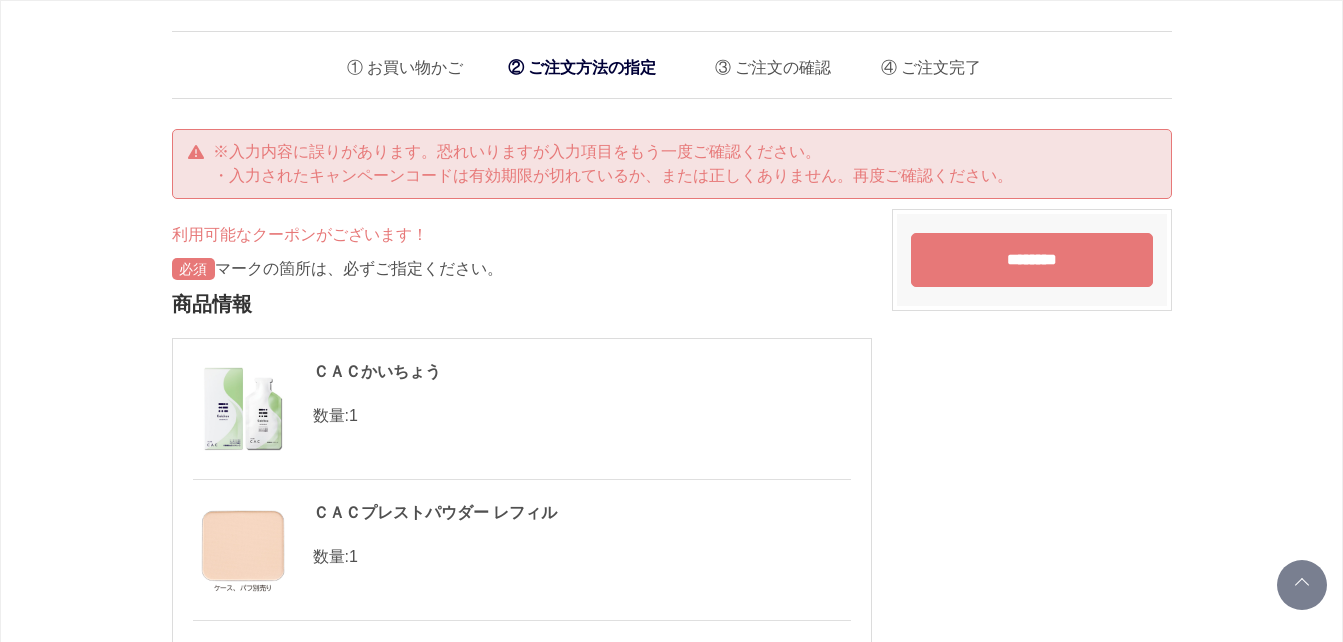click on "利用可能なクーポンがございます！
マークの箇所は、必ずご指定ください。
商品情報
ＣＡＣかいちょう
数量: 1
ＣＡＣプレストパウダー レフィル
数量: 1
泡立てネット（ボールタイプ）
数量: 1
ご注文主
[PERSON_NAME]
[STREET_ADDRESS][PERSON_NAME][PERSON_NAME][DATE]
TEL: [PHONE_NUMBER]
お届け先
[PERSON_NAME]
〒 409-3866 [GEOGRAPHIC_DATA][PERSON_NAME]
1" at bounding box center [672, 1644] 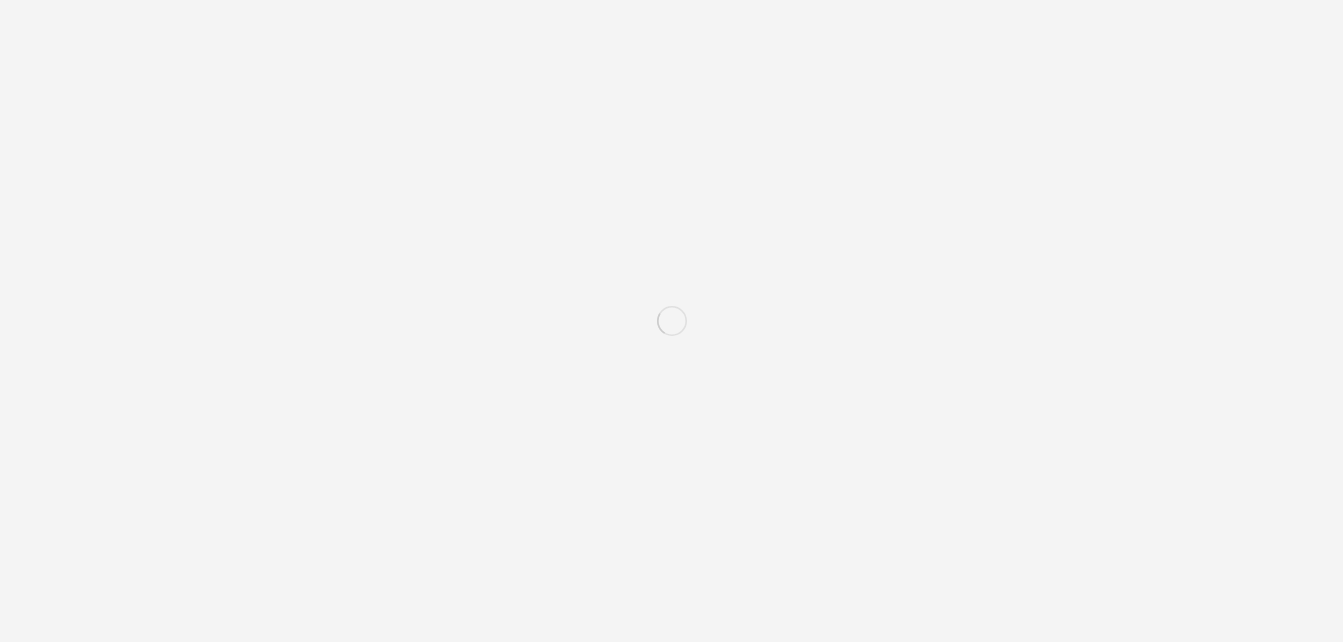 scroll, scrollTop: 0, scrollLeft: 0, axis: both 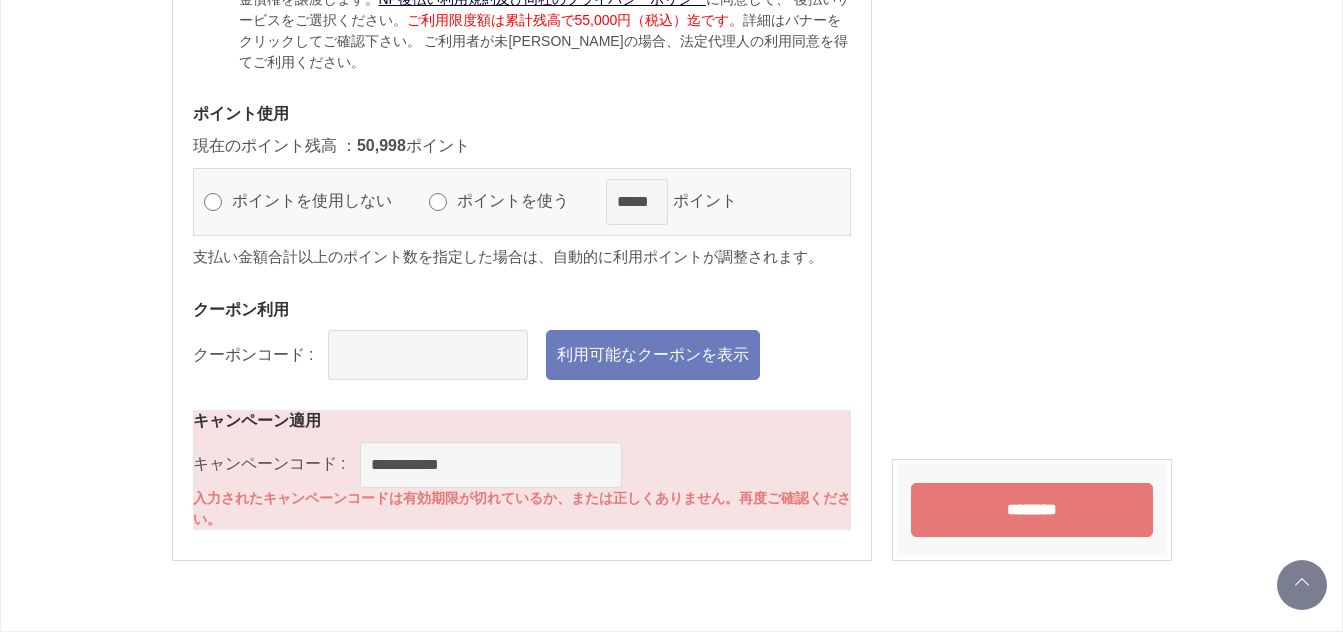 click on "入力されたキャンペーンコードは有効期限が切れているか、または正しくありません。再度ご確認ください。" at bounding box center [522, 509] 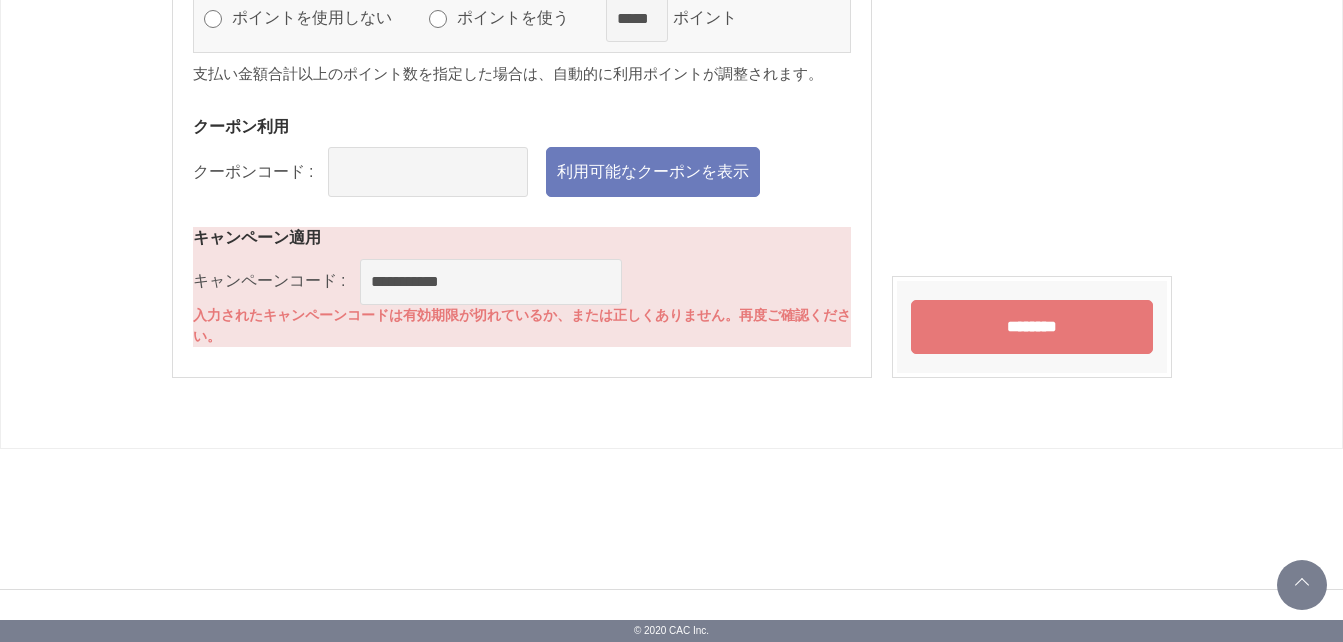 scroll, scrollTop: 2484, scrollLeft: 0, axis: vertical 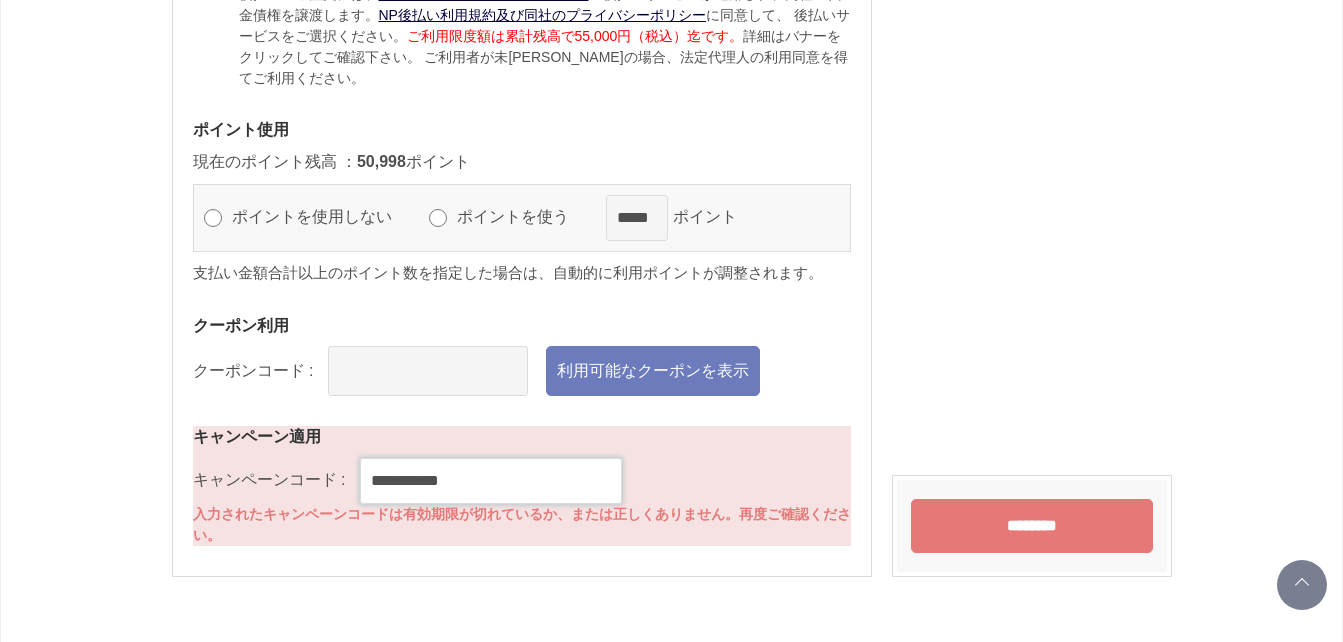 click on "**********" at bounding box center (491, 481) 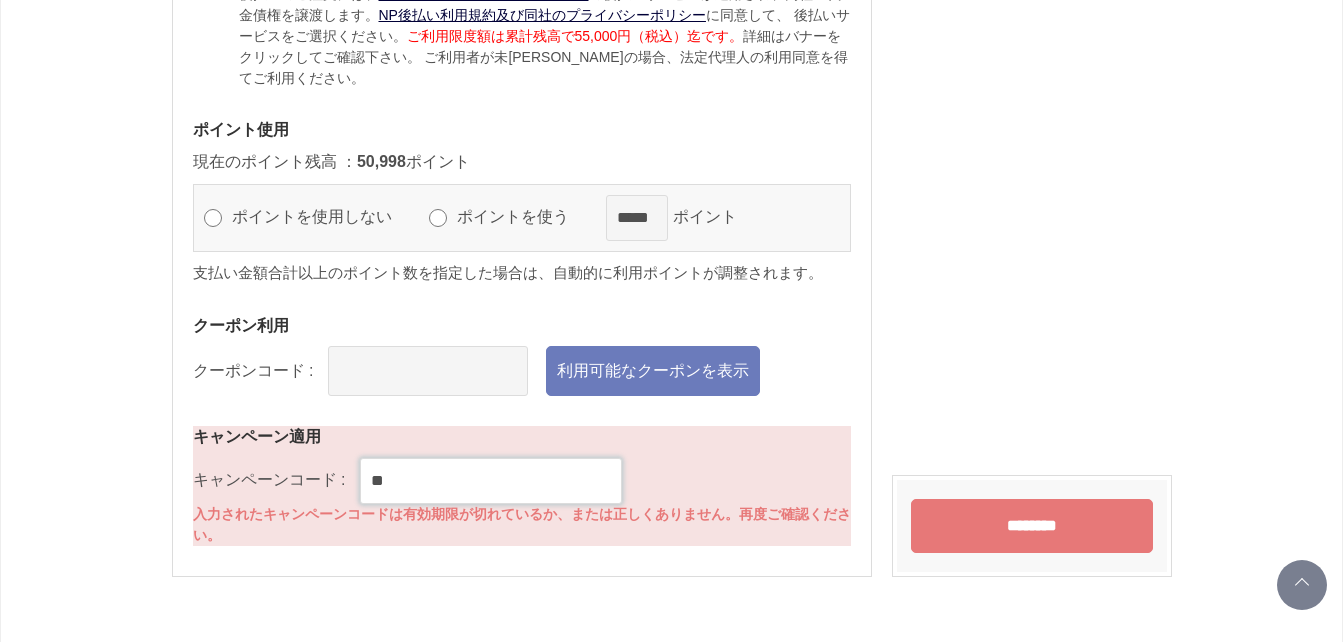 type on "*" 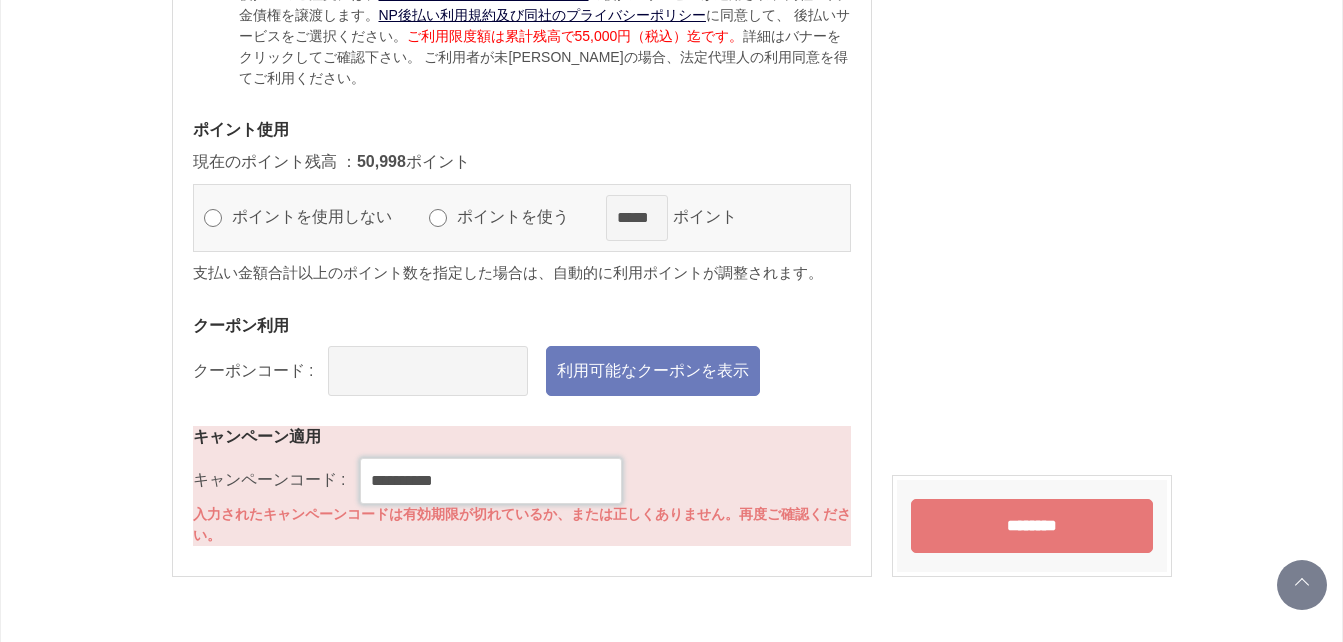 type on "**********" 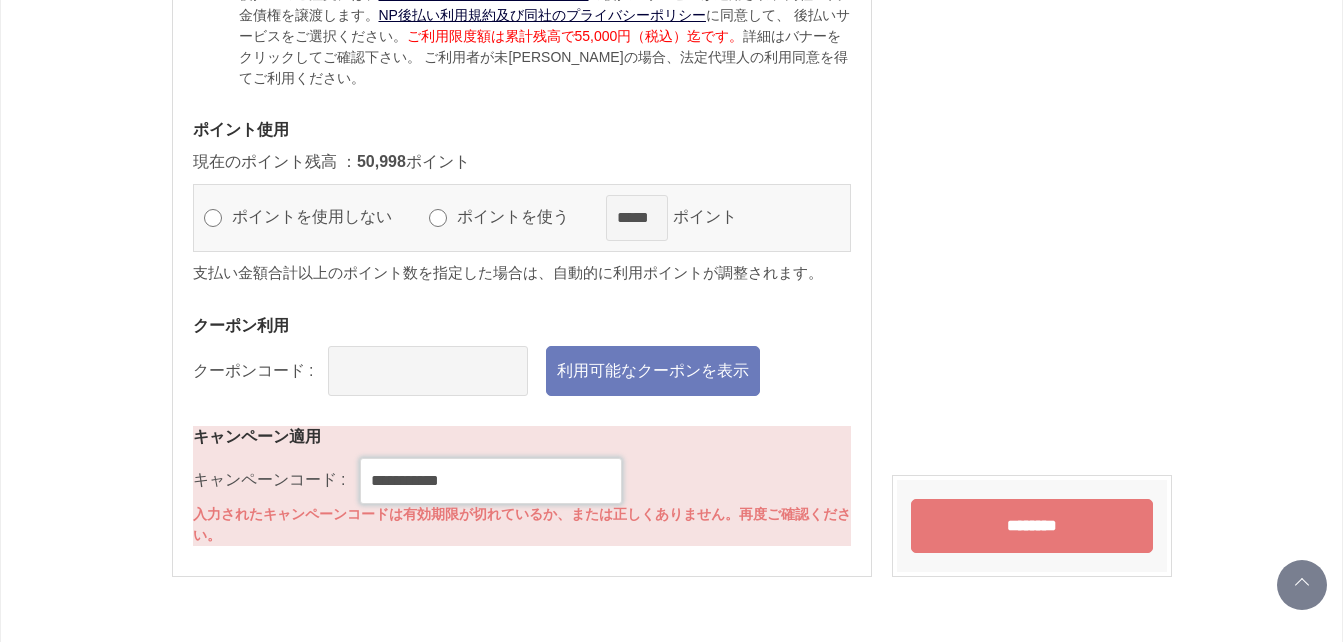 click on "**********" at bounding box center (491, 481) 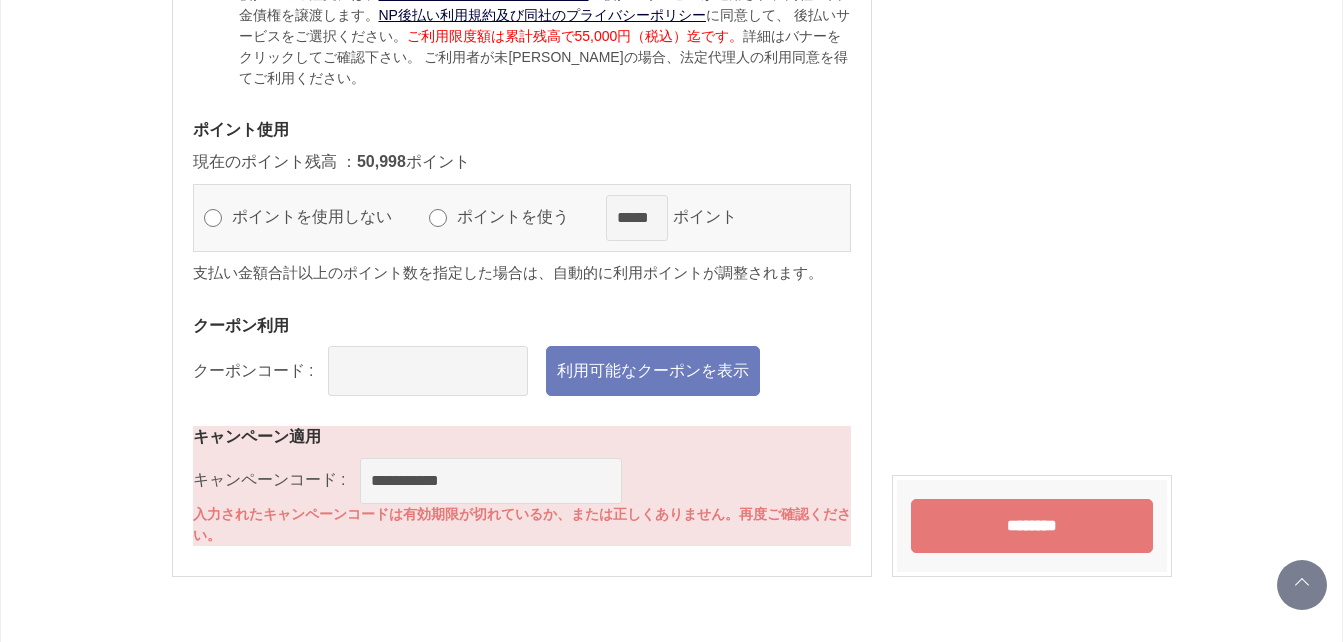 click on "お支払い方法
代金引換
クレジットカード
※カード情報は、次の画面で設定いただけます。
コンビニ決済（前払い）
※利用されるコンビニエンスストアは、次の画面で設定いただけます。
Pay-Easy（前払い）
NP後払い
・このお支払方法の詳細
請求書は商品に同封されますので、ご確認ください。
※注文者様のご住所とお届け先のご住所が異なる場合は、
請求書は商品に同封されず、ご注文者様のご住所 へお送りいたします。
・ご注意
後払い手数料： 無料
後払いのご注文には、 株式会社ネットプロテクションズ
の後払いサービスが適用され、同社へ代金債権を譲渡します。
NP後払い利用規約及び同社のプライバシーポリシー" at bounding box center (522, -15) 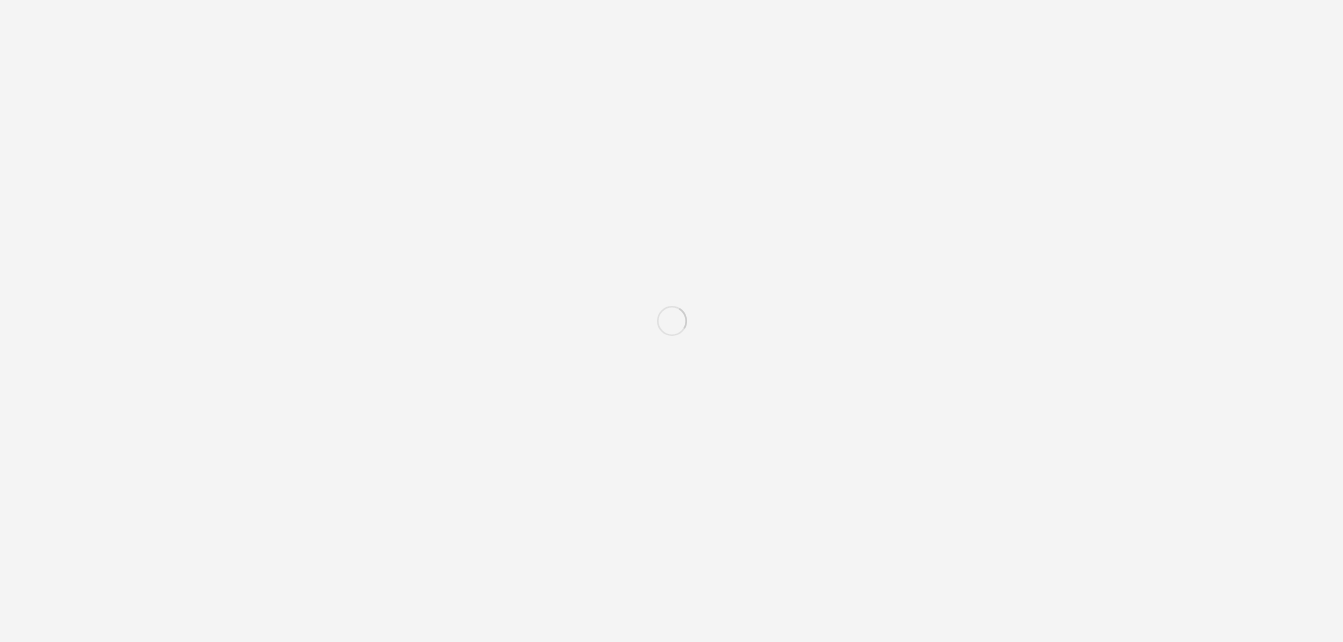 scroll, scrollTop: 0, scrollLeft: 0, axis: both 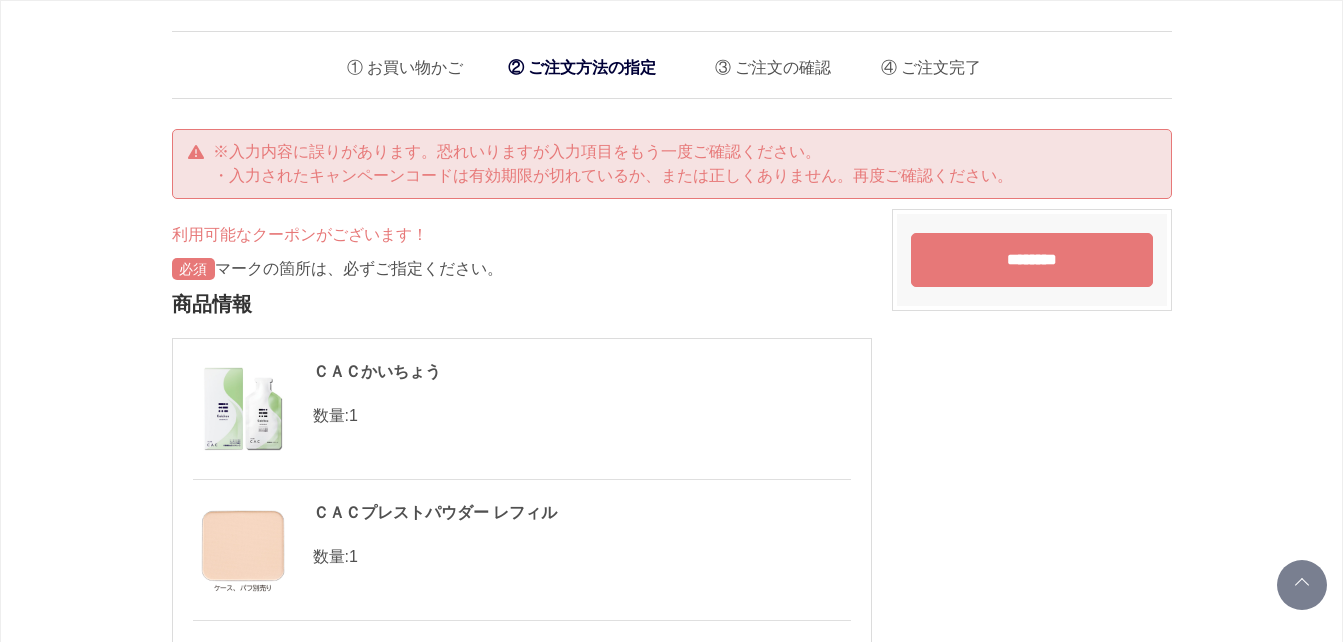 click on "********" at bounding box center [1032, 260] 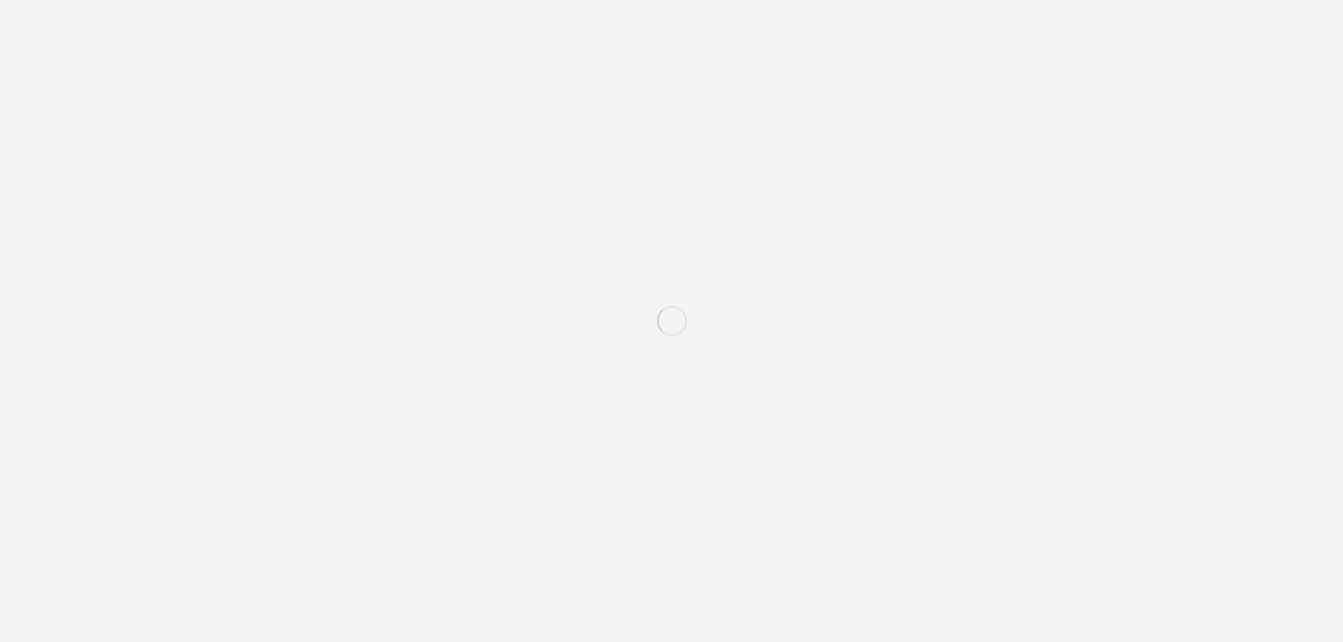 scroll, scrollTop: 0, scrollLeft: 0, axis: both 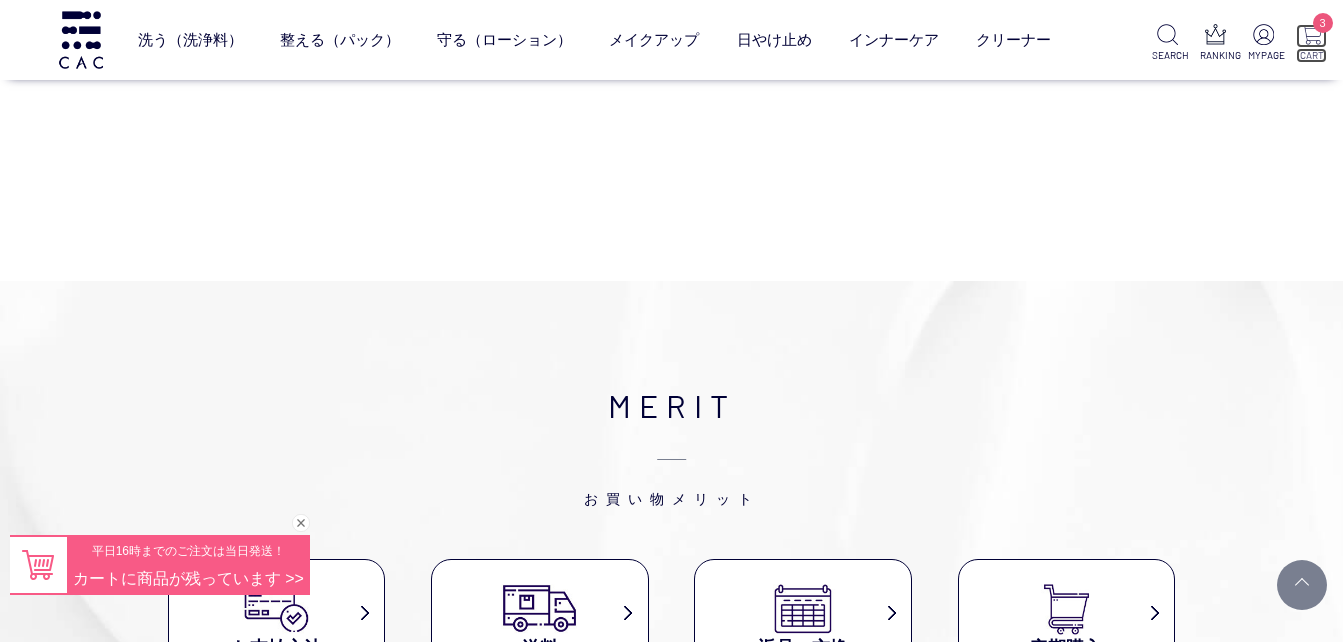 click on "3" at bounding box center [1323, 23] 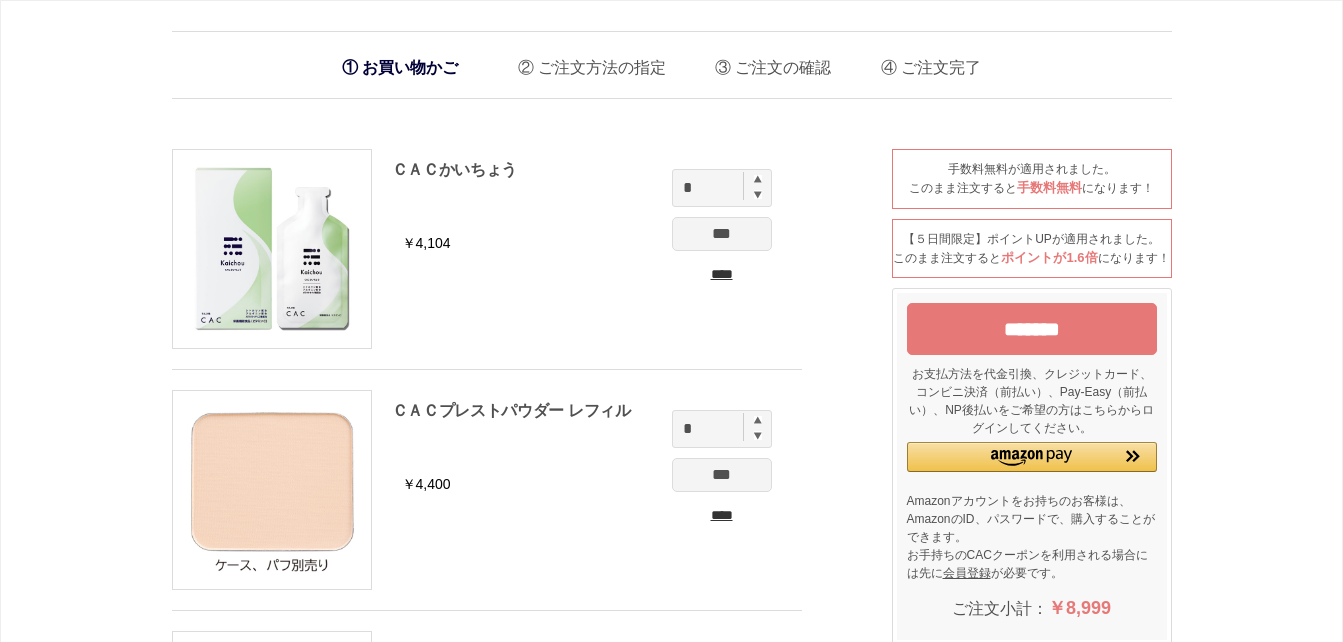 scroll, scrollTop: 0, scrollLeft: 0, axis: both 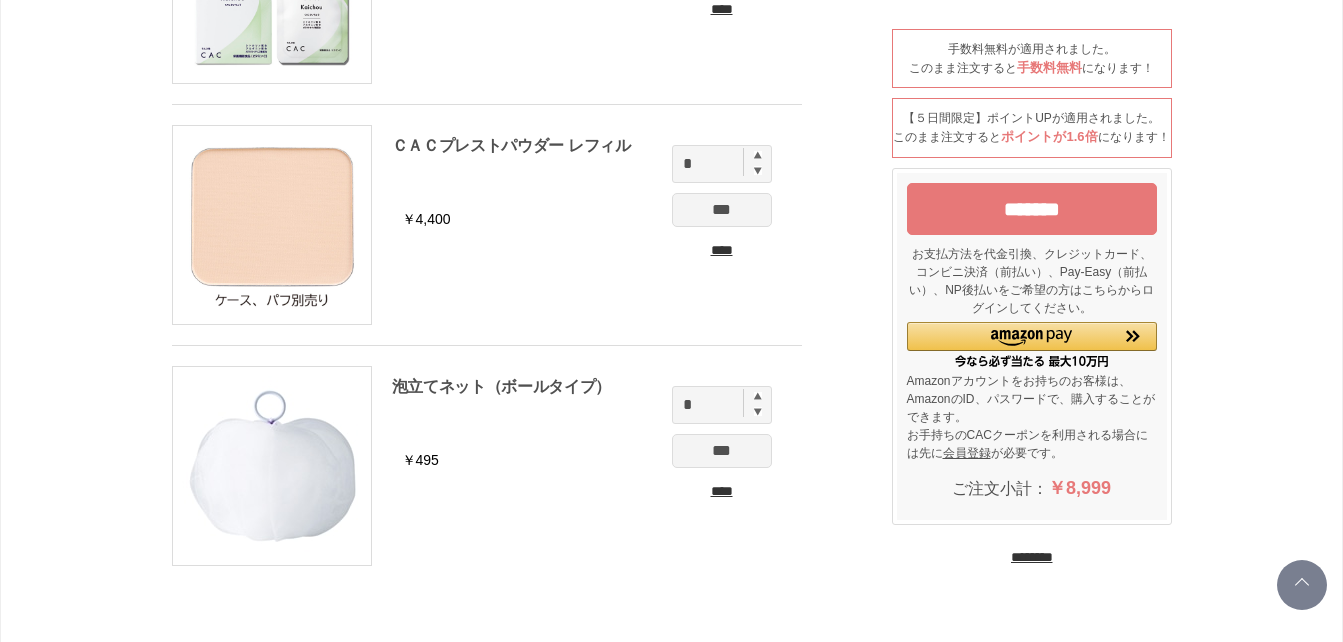 click on "*******" at bounding box center [1032, 209] 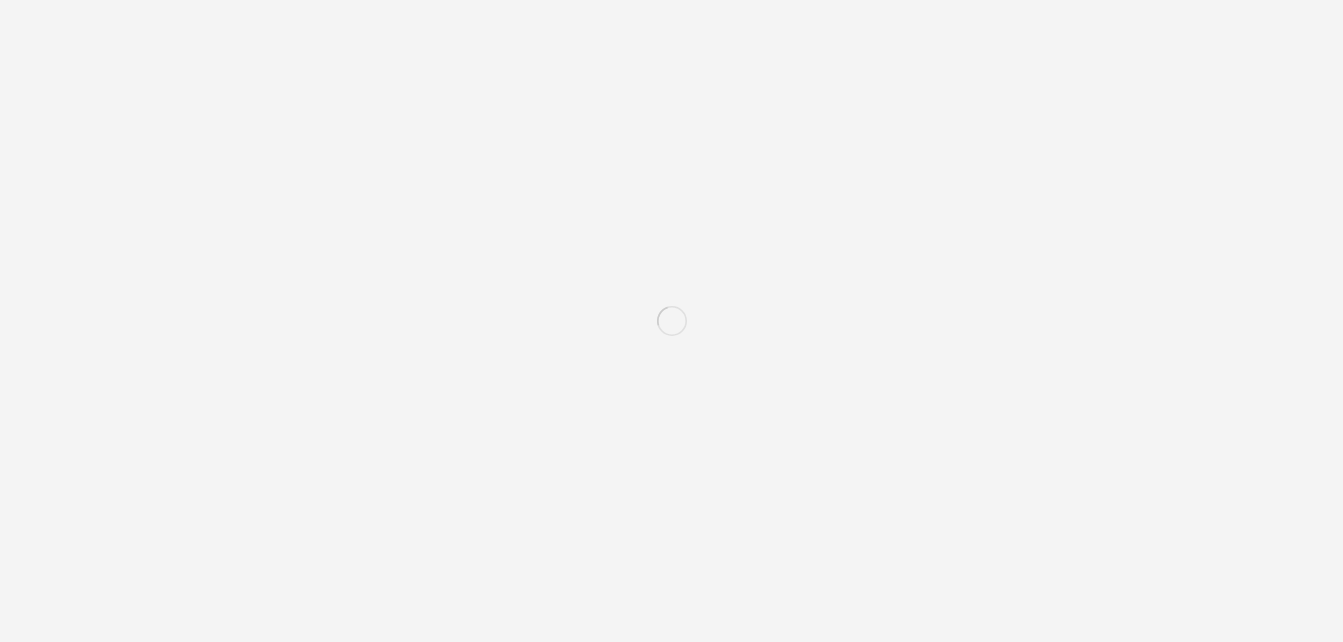 scroll, scrollTop: 0, scrollLeft: 0, axis: both 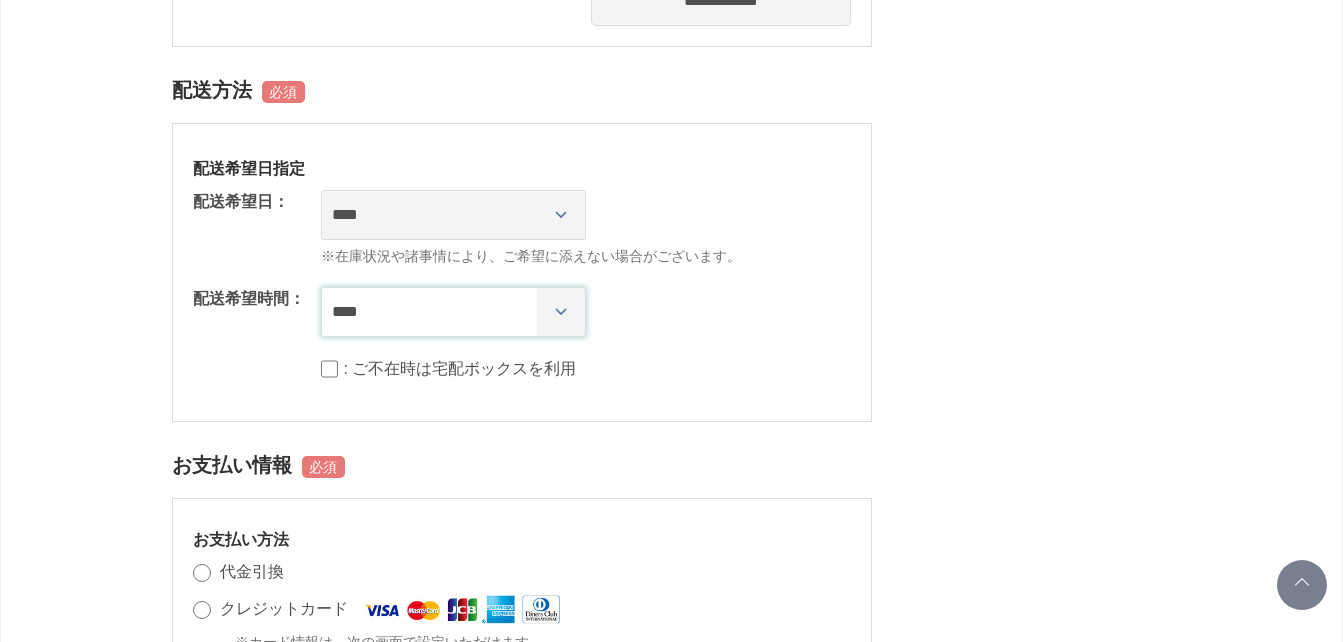 click on "**** *** ****** ****** ****** ******" at bounding box center [453, 312] 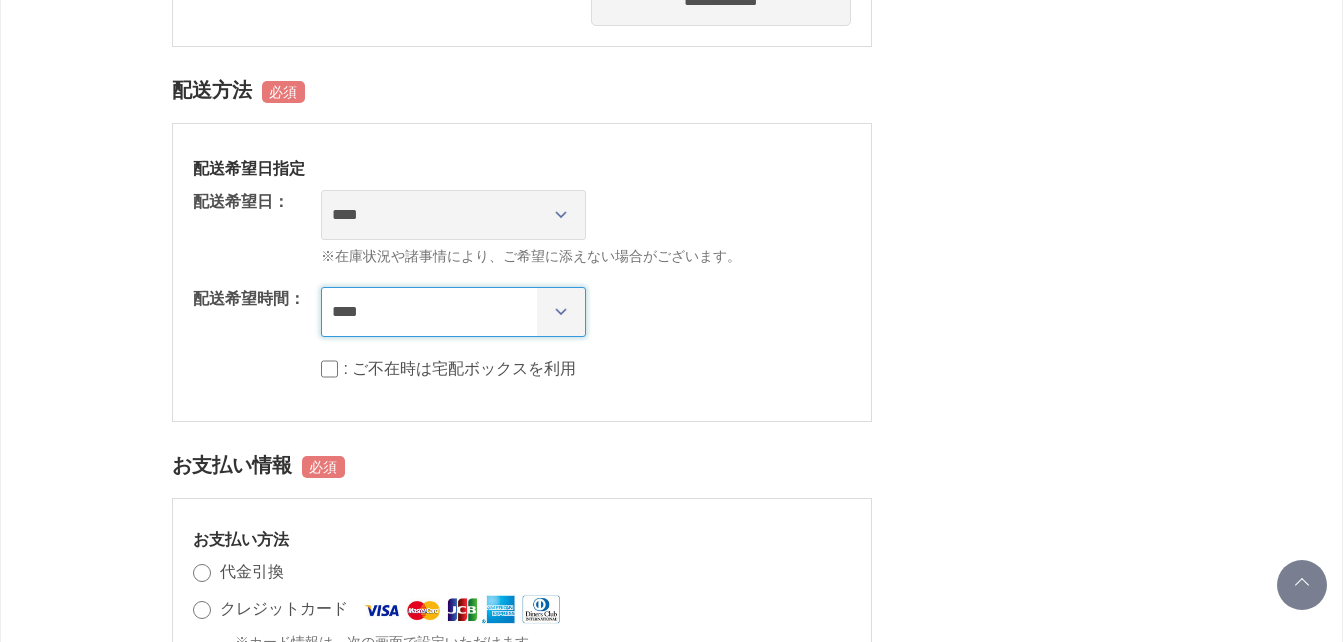 select on "**" 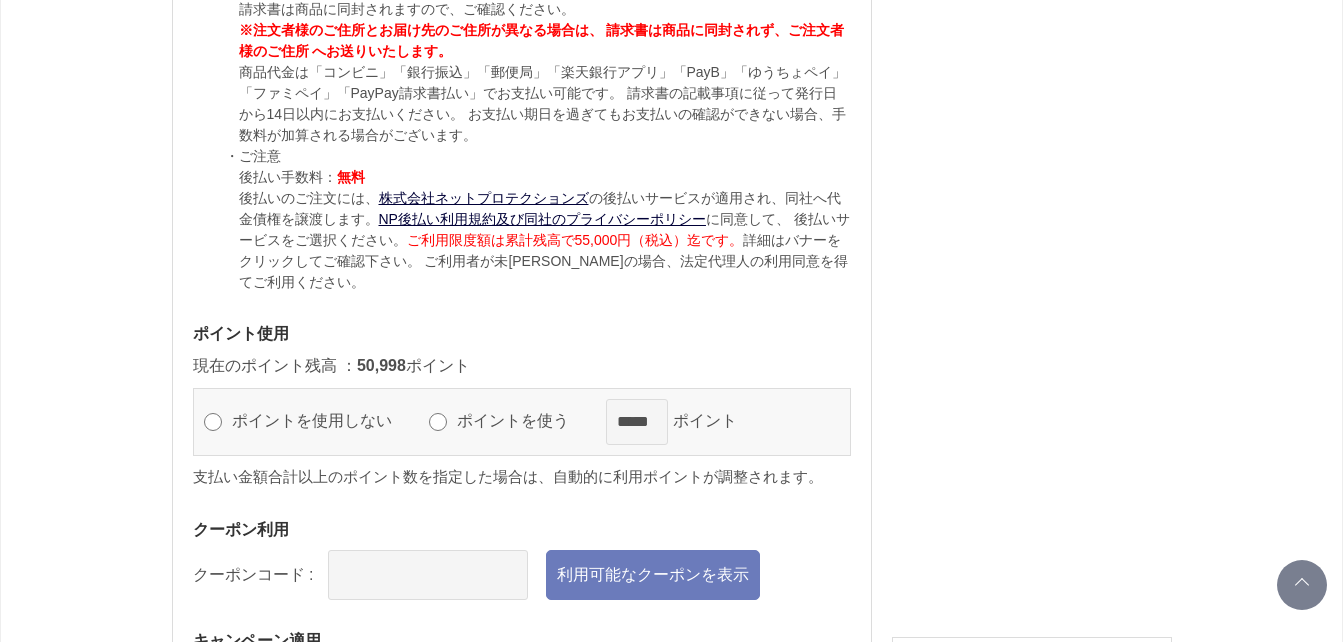 scroll, scrollTop: 2400, scrollLeft: 0, axis: vertical 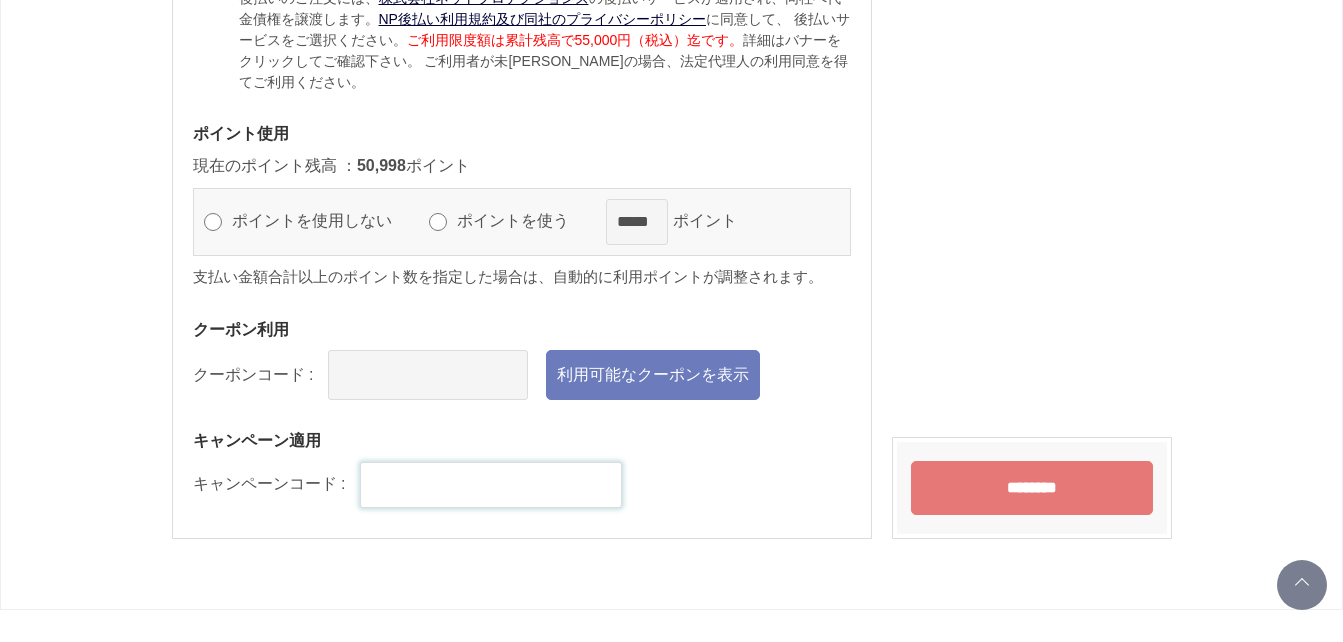 click at bounding box center [491, 485] 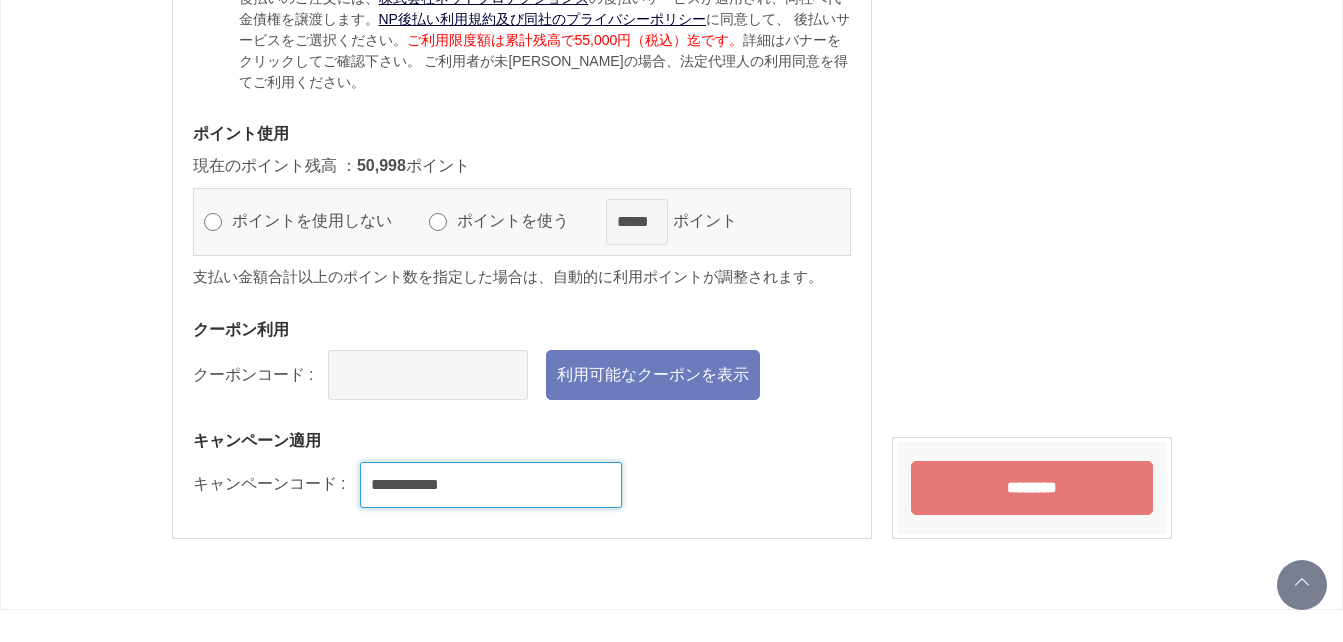 type on "**********" 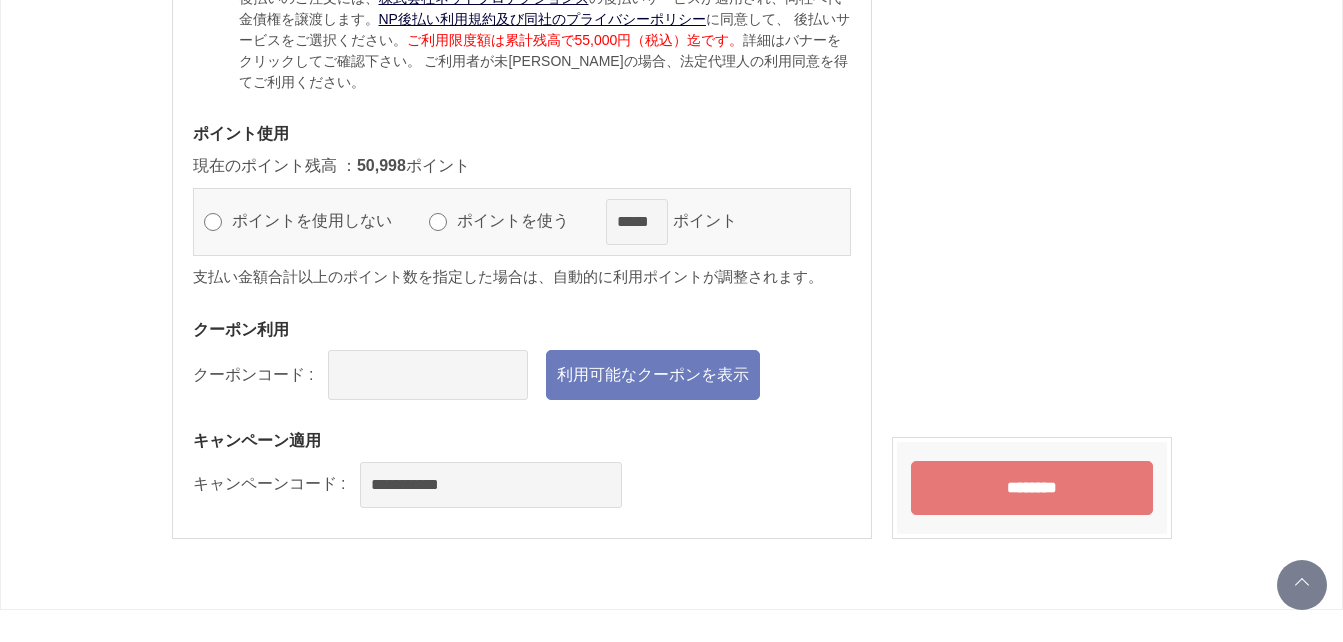 click on "お買い物かご
ご注文方法の指定
ご注文の確認
ご注文完了
******
利用可能なクーポンがございます！
マークの箇所は、必ずご指定ください。
商品情報
ＣＡＣかいちょう
数量: 1
ＣＡＣプレストパウダー レフィル
数量: 1
泡立てネット（ボールタイプ）
数量: 1
ご注文主
笠井 明華 様
〒 409-3866
TEL: 055-275-5858" at bounding box center (671, -895) 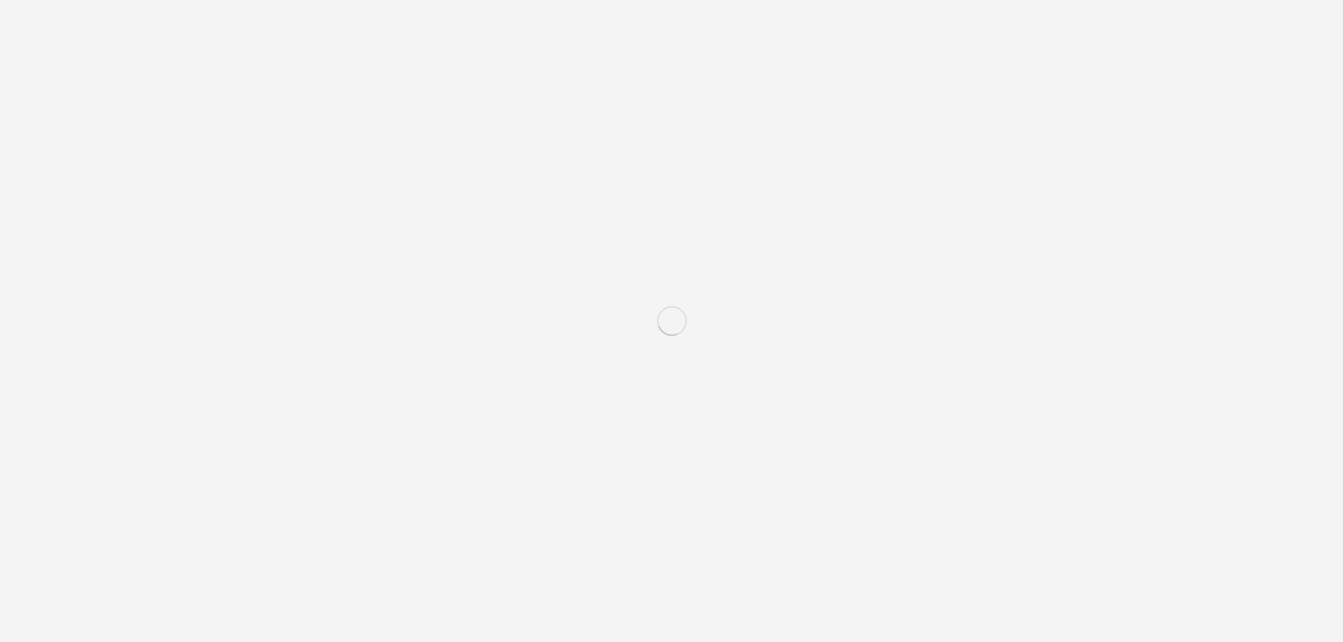 scroll, scrollTop: 0, scrollLeft: 0, axis: both 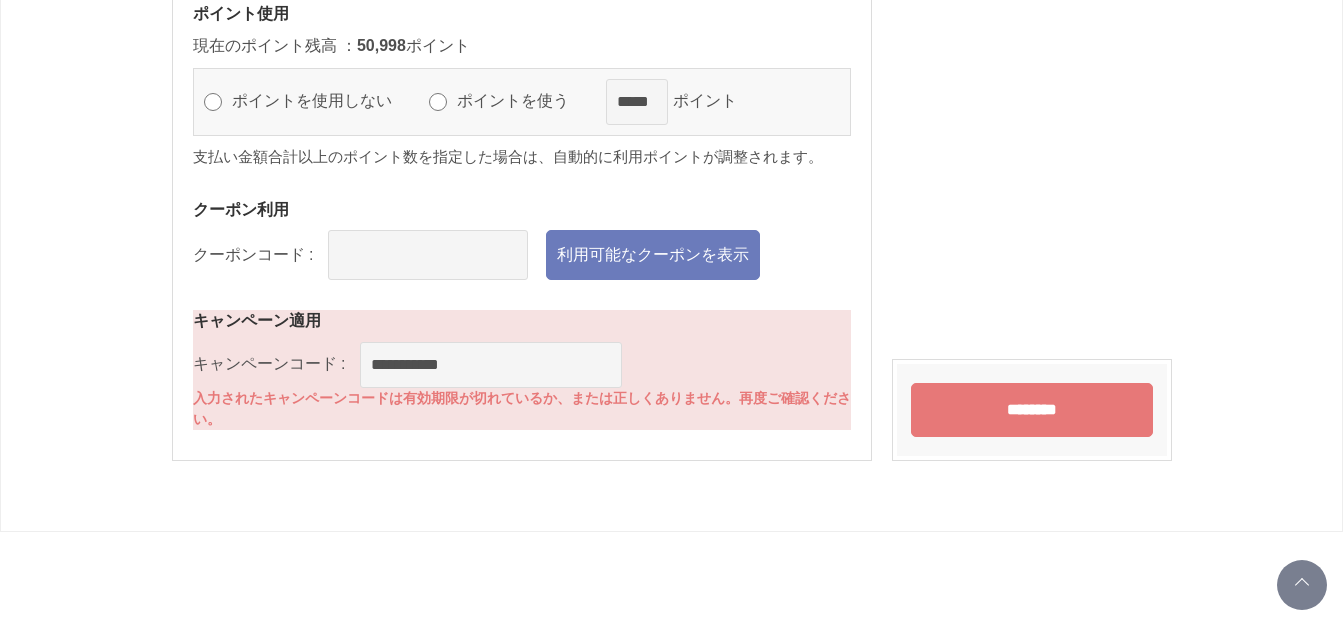 click on "********" at bounding box center [1032, 410] 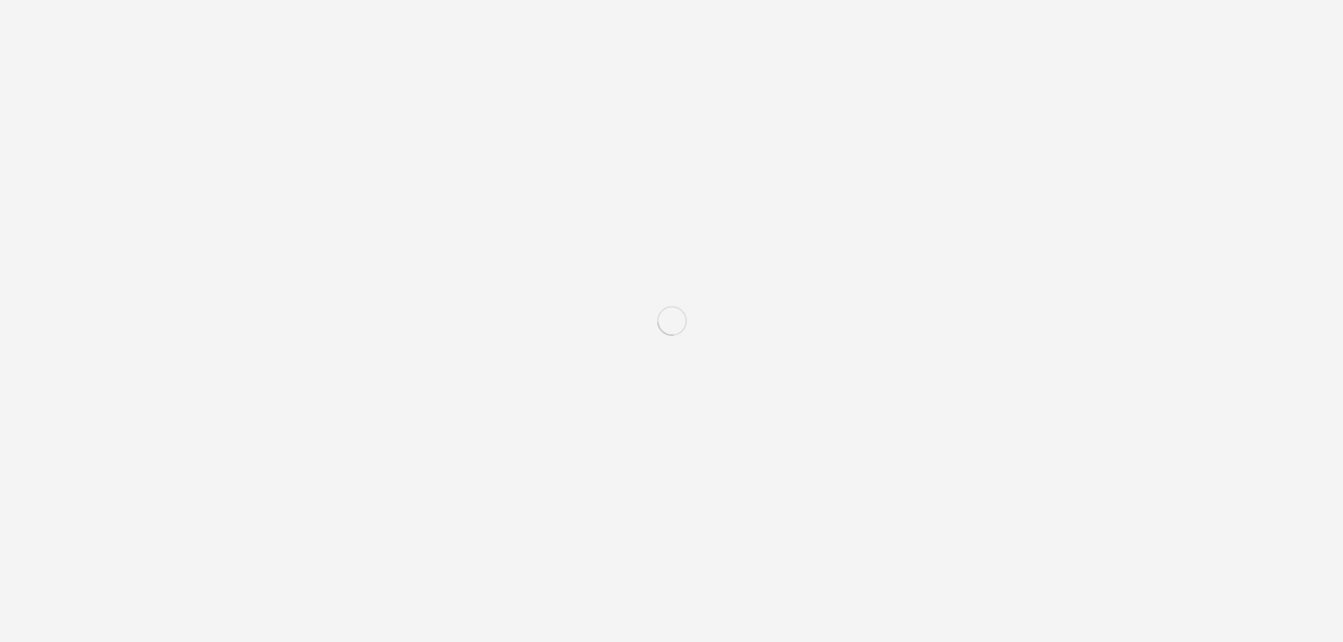scroll, scrollTop: 0, scrollLeft: 0, axis: both 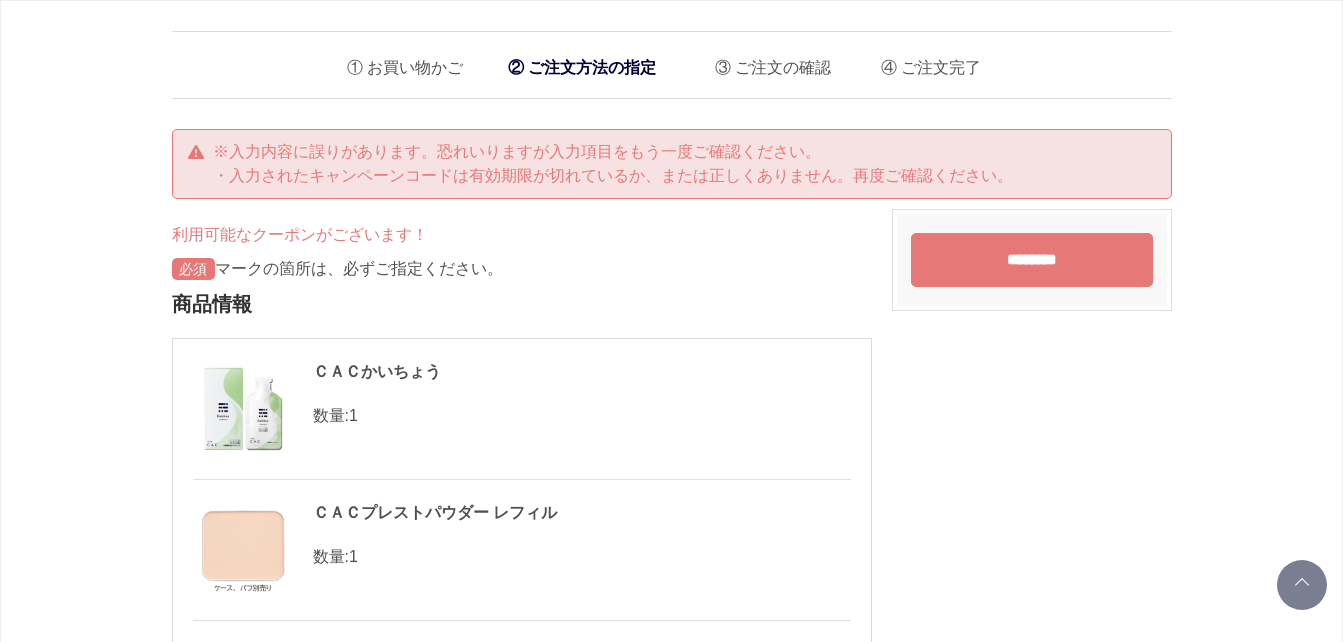 click on "お買い物かご" at bounding box center (397, 62) 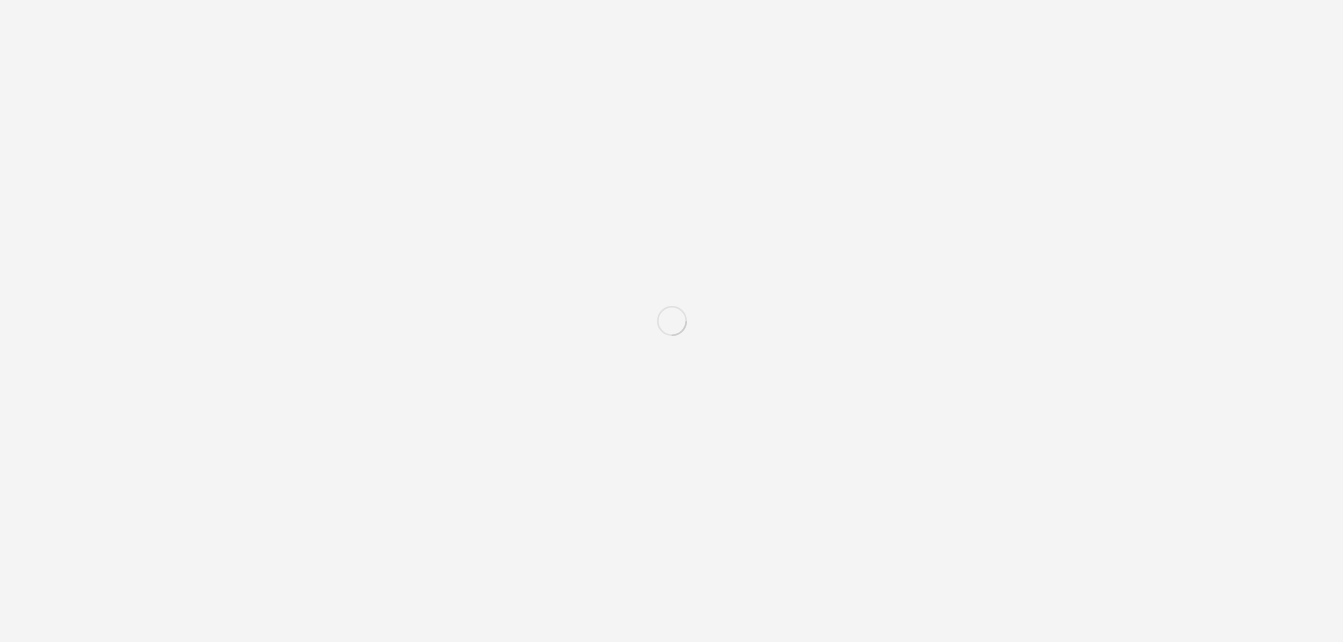 scroll, scrollTop: 717, scrollLeft: 0, axis: vertical 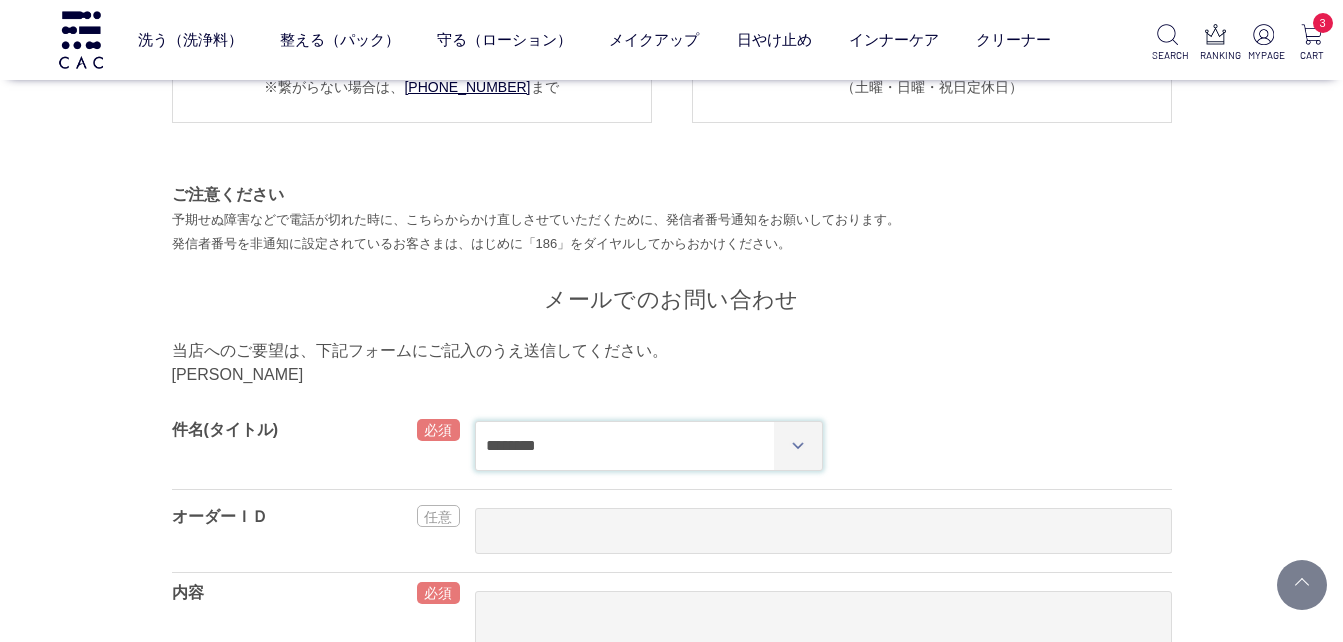 click on "**********" at bounding box center (649, 446) 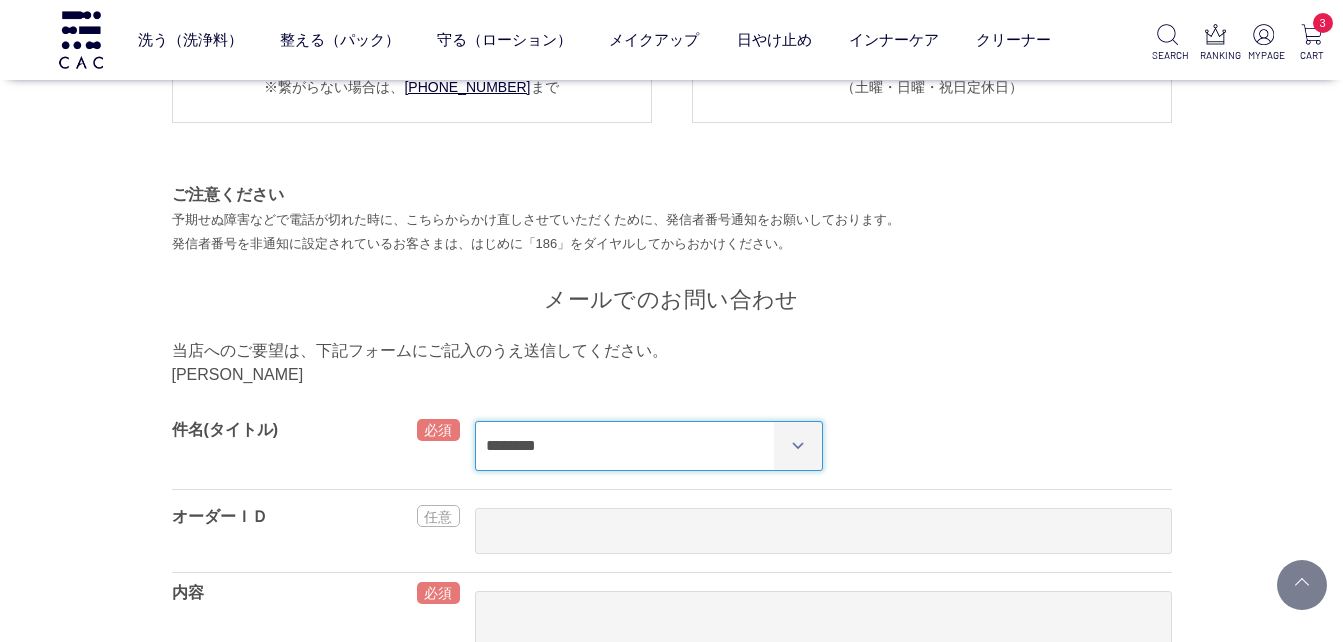 select on "***" 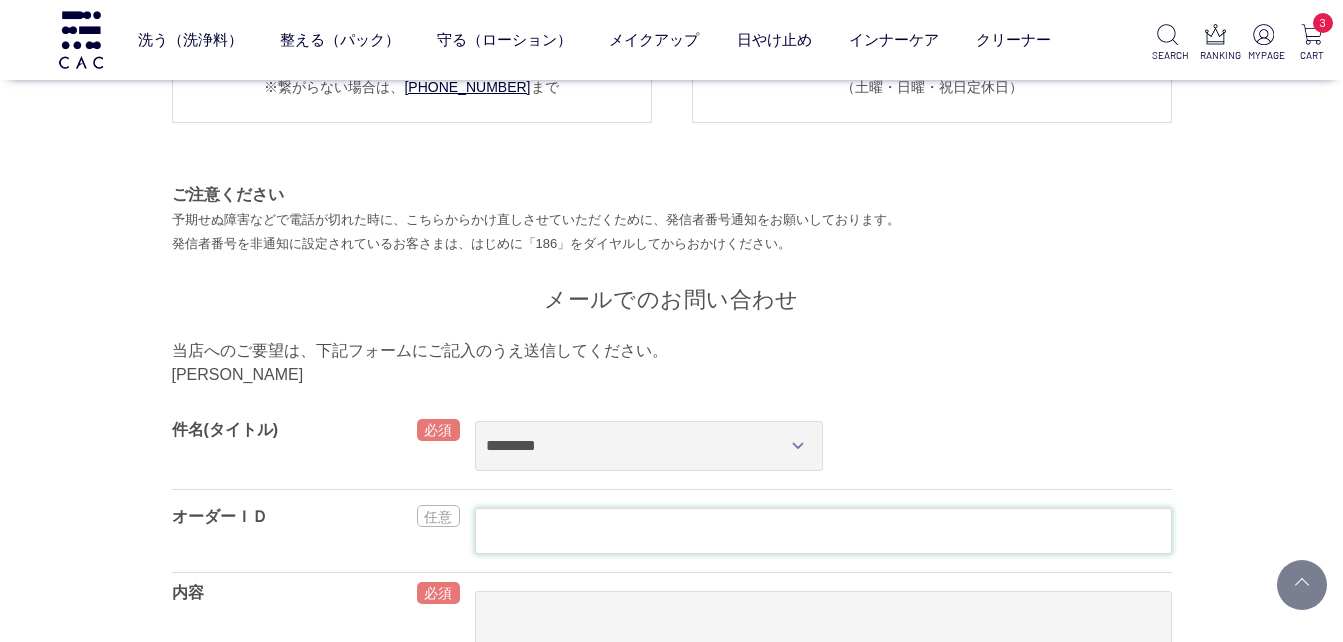 click at bounding box center (823, 531) 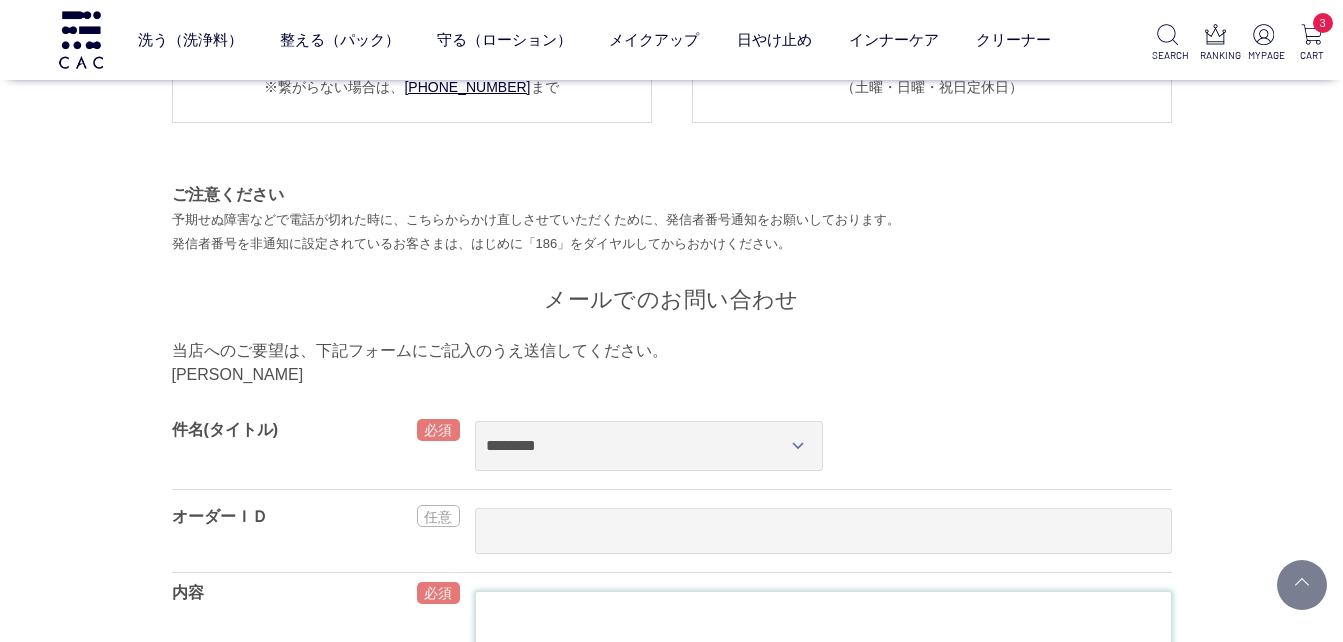 click at bounding box center [823, 674] 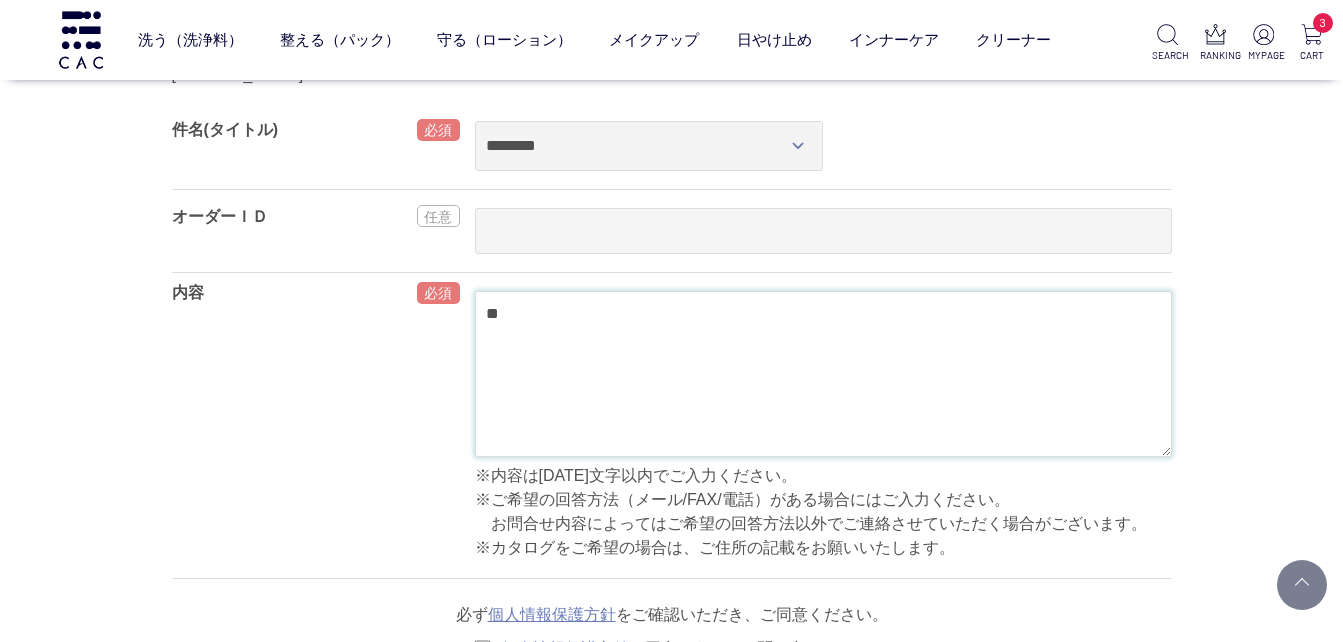 type on "*" 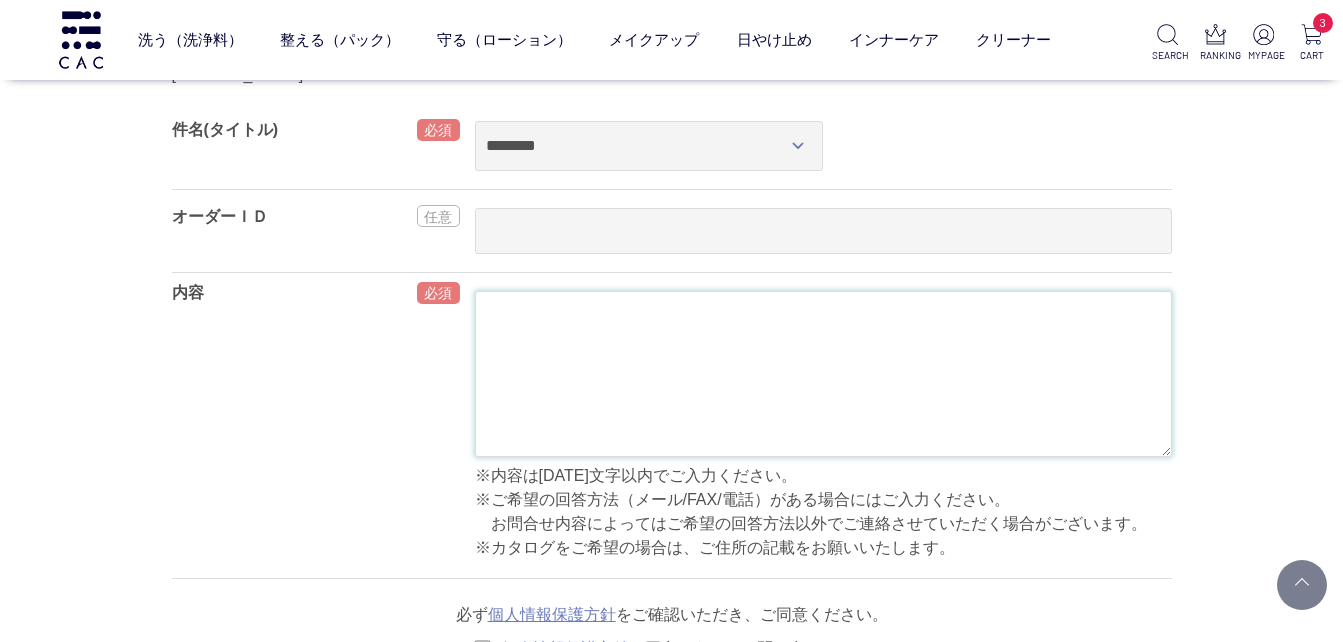 type on "*" 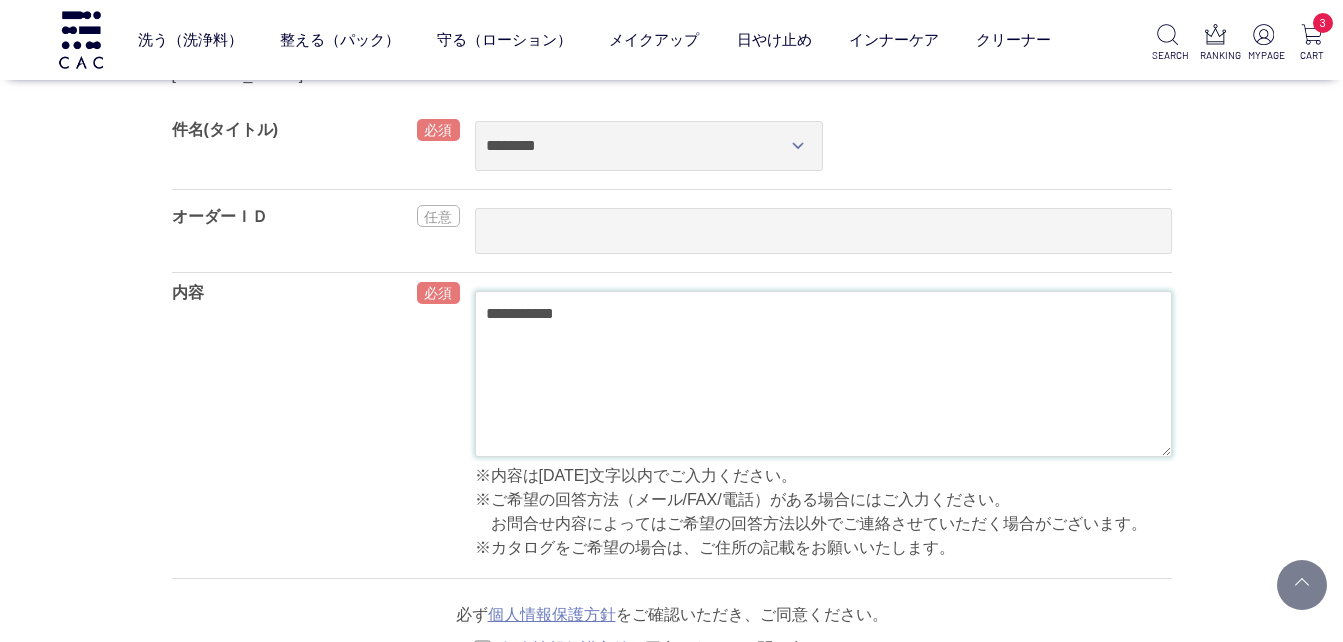 click on "**********" at bounding box center (823, 374) 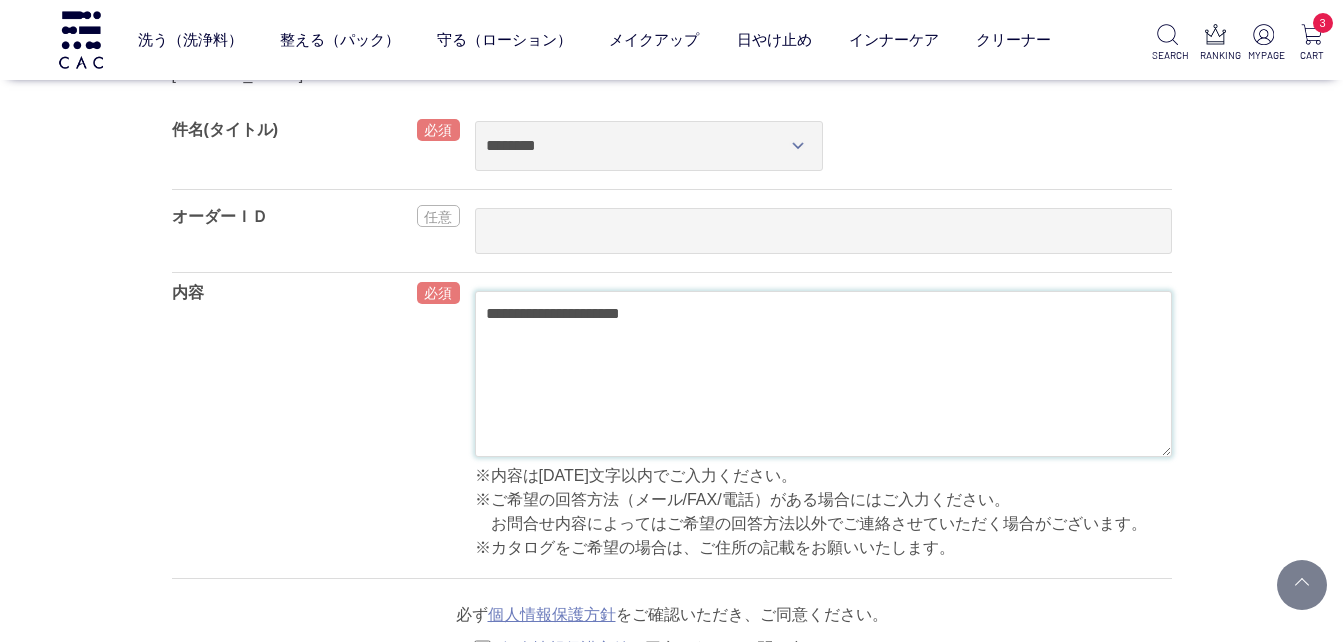 click on "**********" at bounding box center (823, 374) 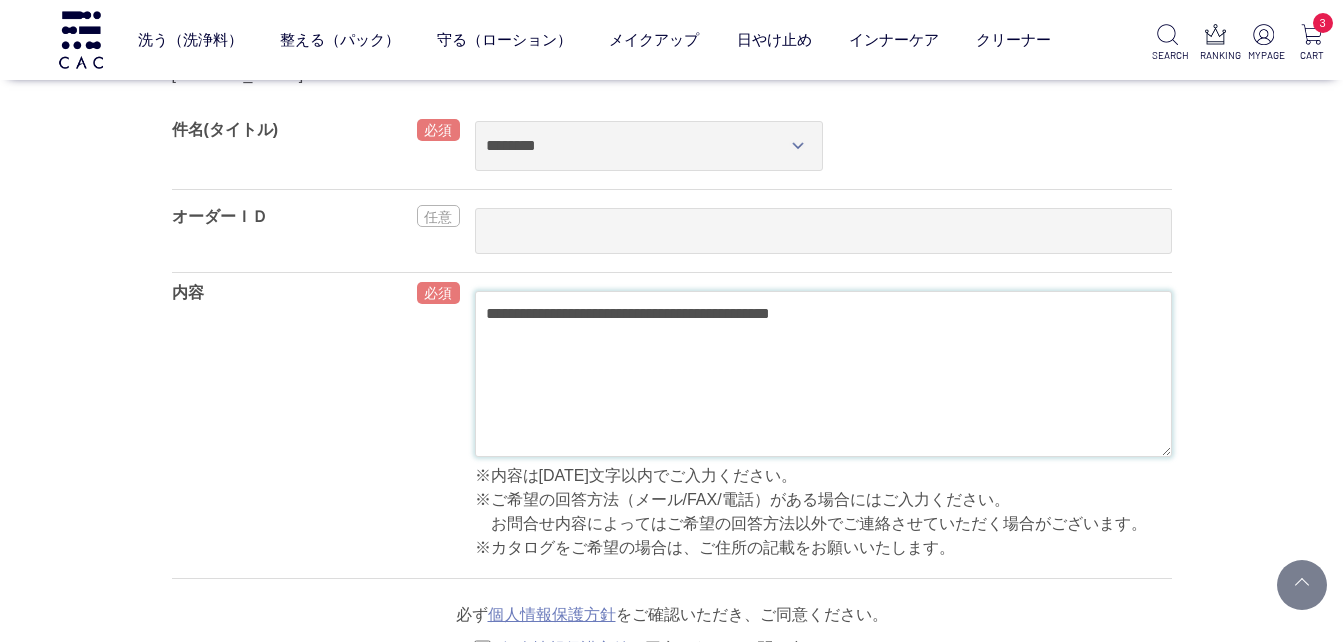 click on "**********" at bounding box center [823, 374] 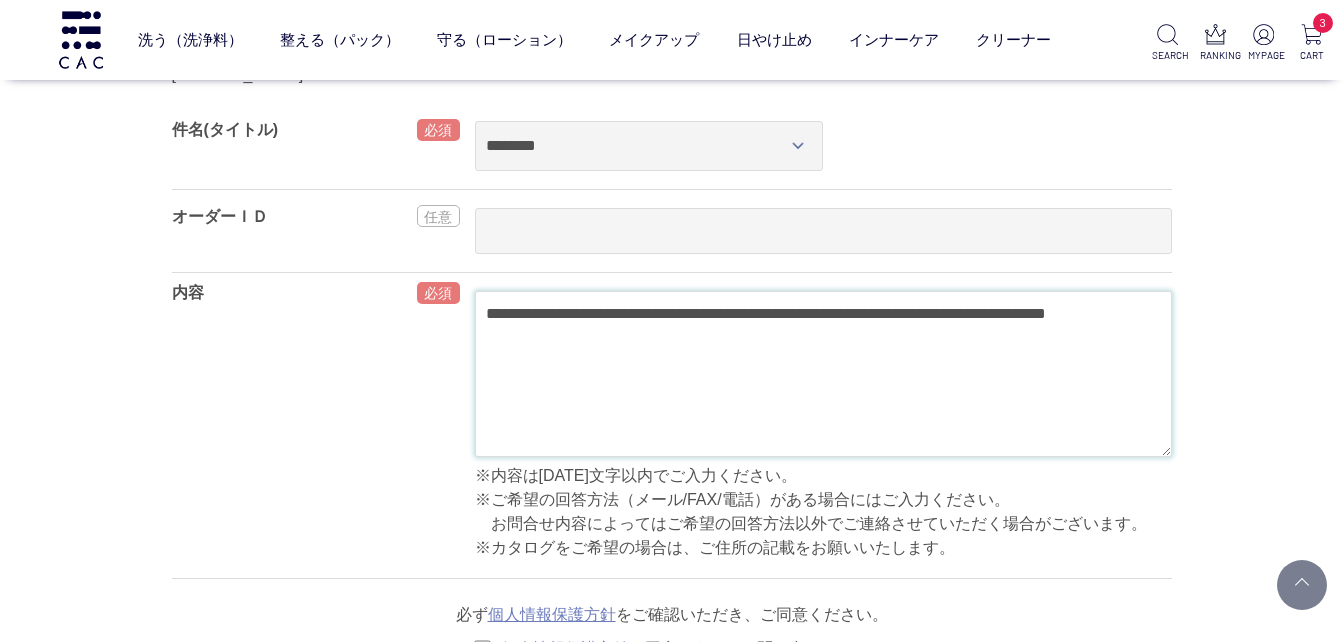 click on "**********" at bounding box center (823, 374) 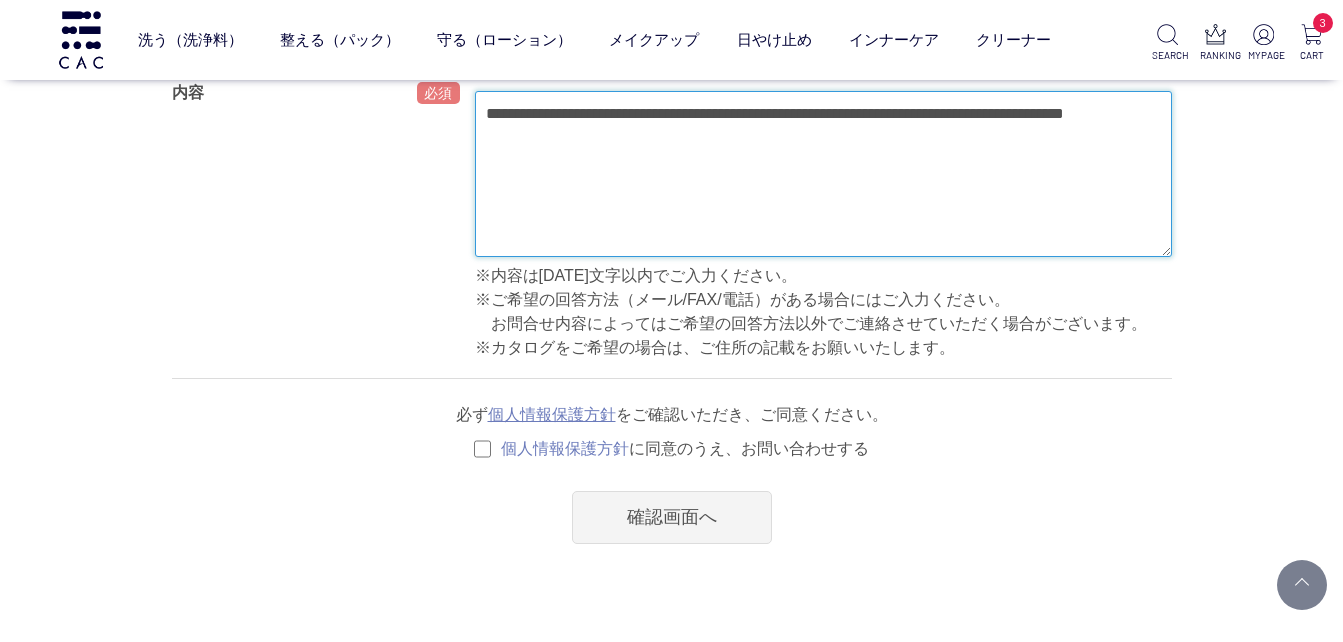 scroll, scrollTop: 900, scrollLeft: 0, axis: vertical 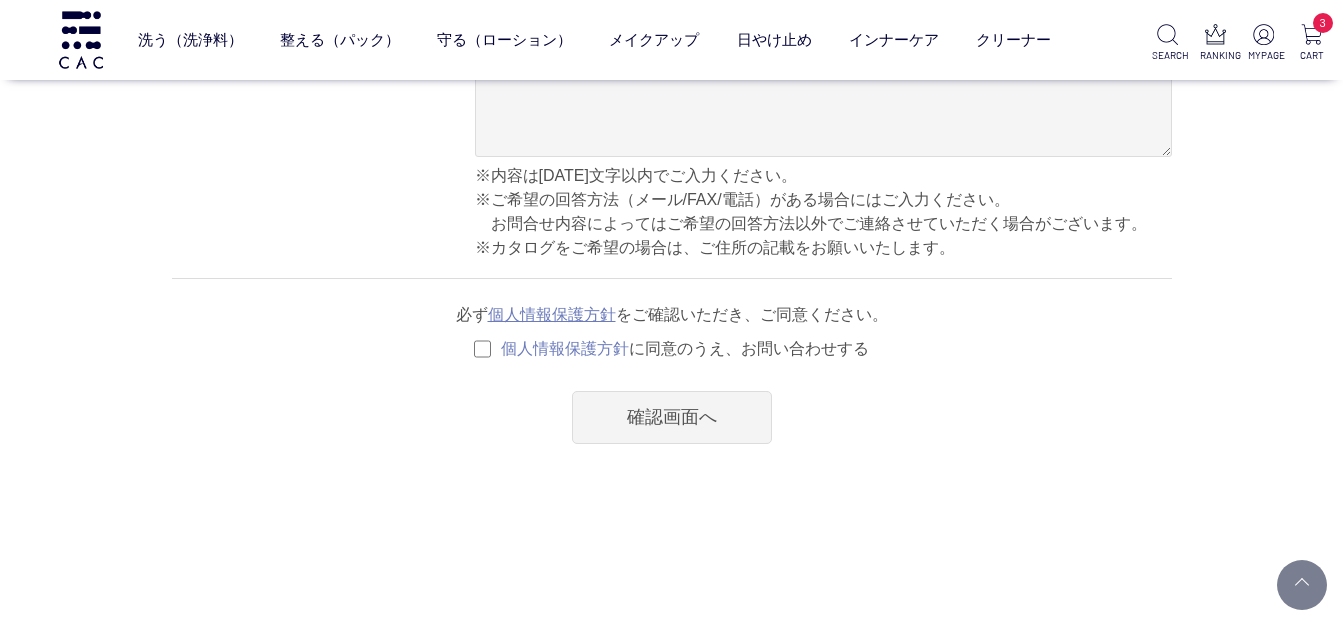 click on "必ず 個人情報保護方針 をご確認いただき、ご同意ください。
個人情報保護方針 に同意のうえ、お問い合わせする" at bounding box center [672, 332] 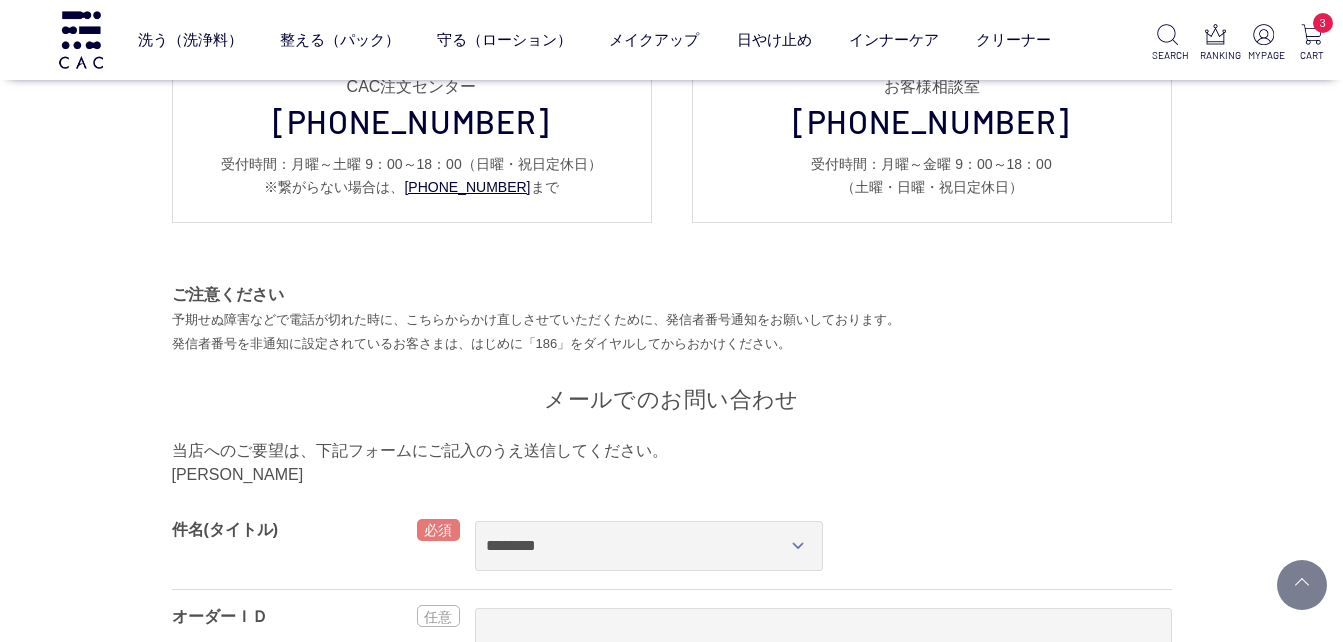 scroll, scrollTop: 300, scrollLeft: 0, axis: vertical 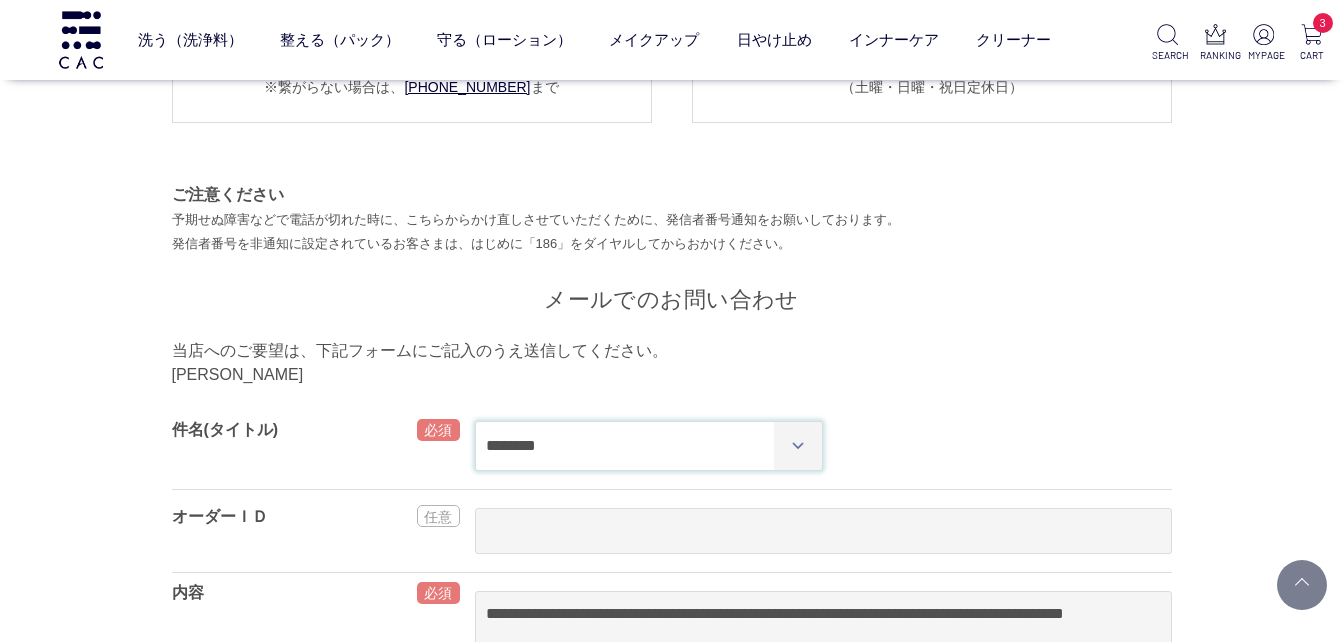 click on "**********" at bounding box center [649, 446] 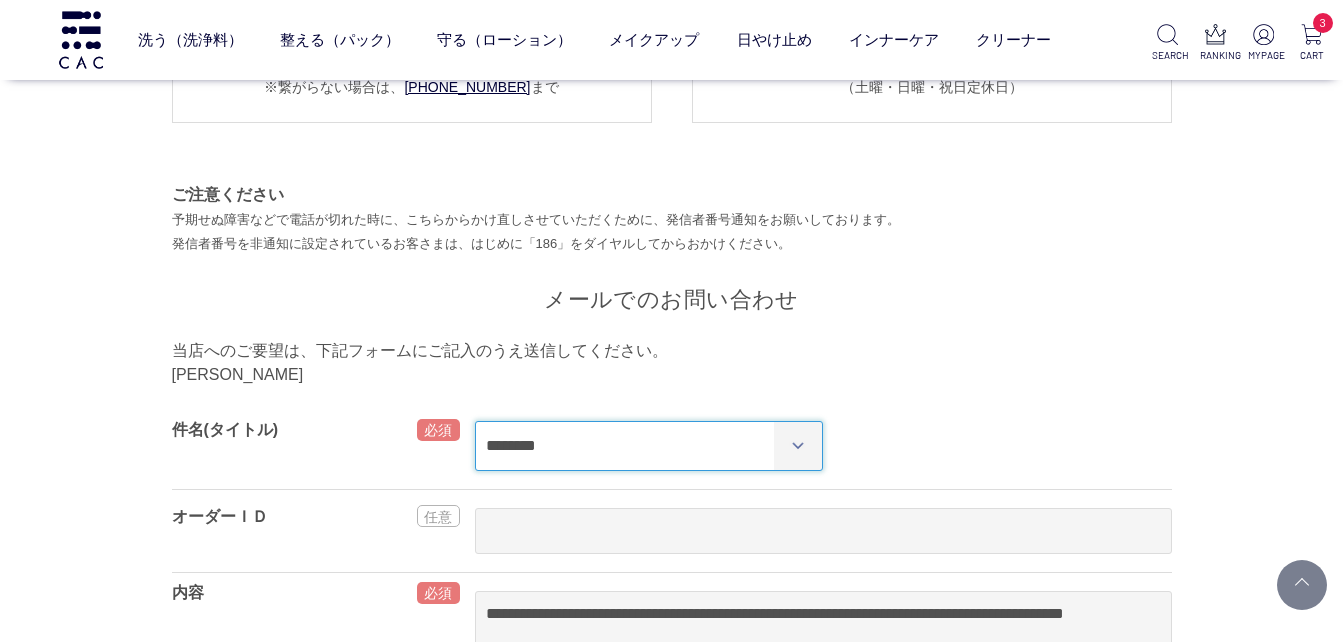 click on "**********" at bounding box center (649, 446) 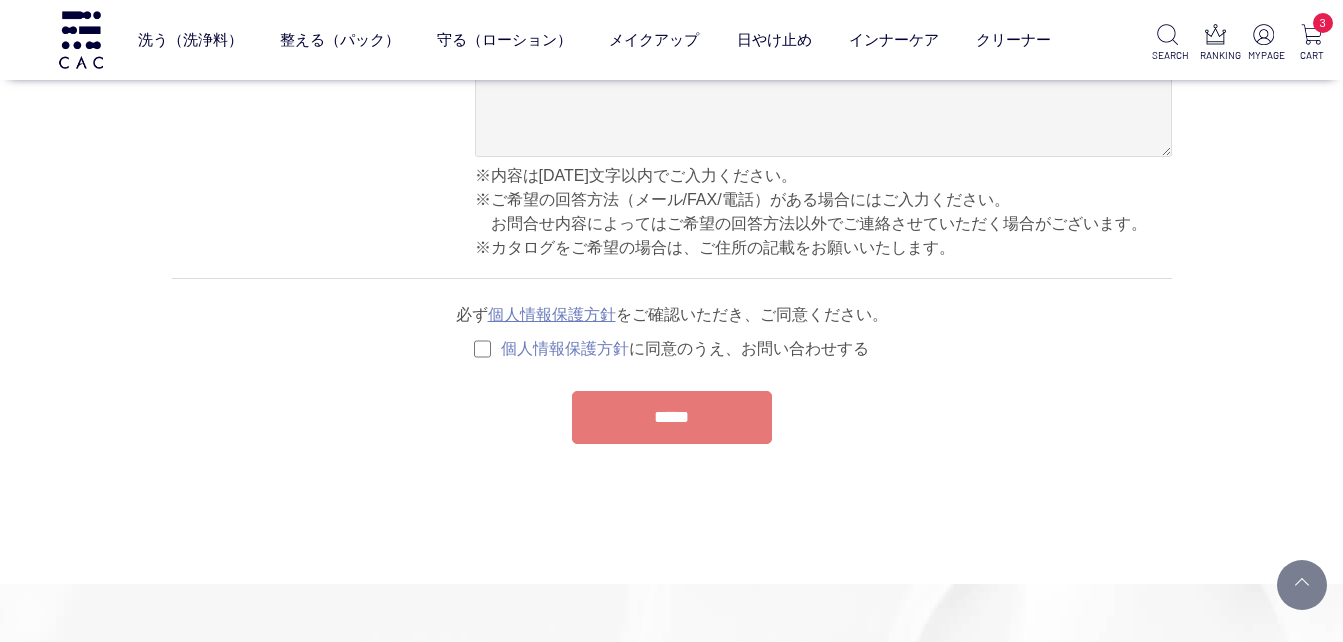 scroll, scrollTop: 700, scrollLeft: 0, axis: vertical 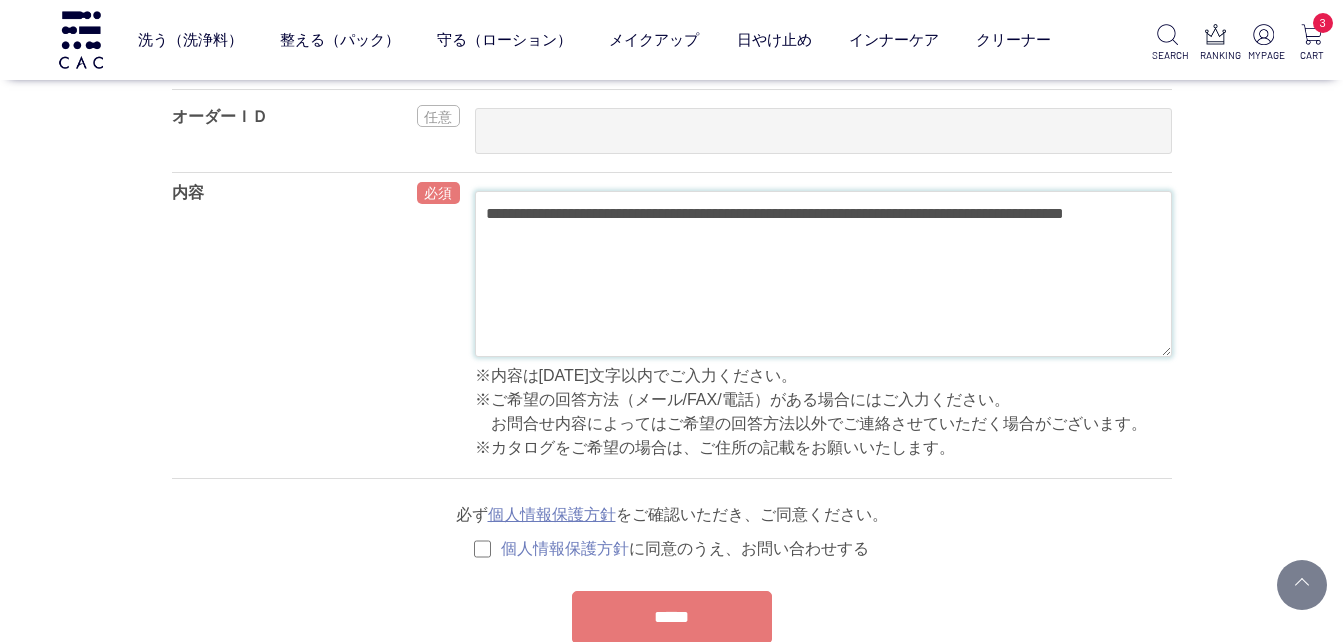 click on "**********" at bounding box center [823, 274] 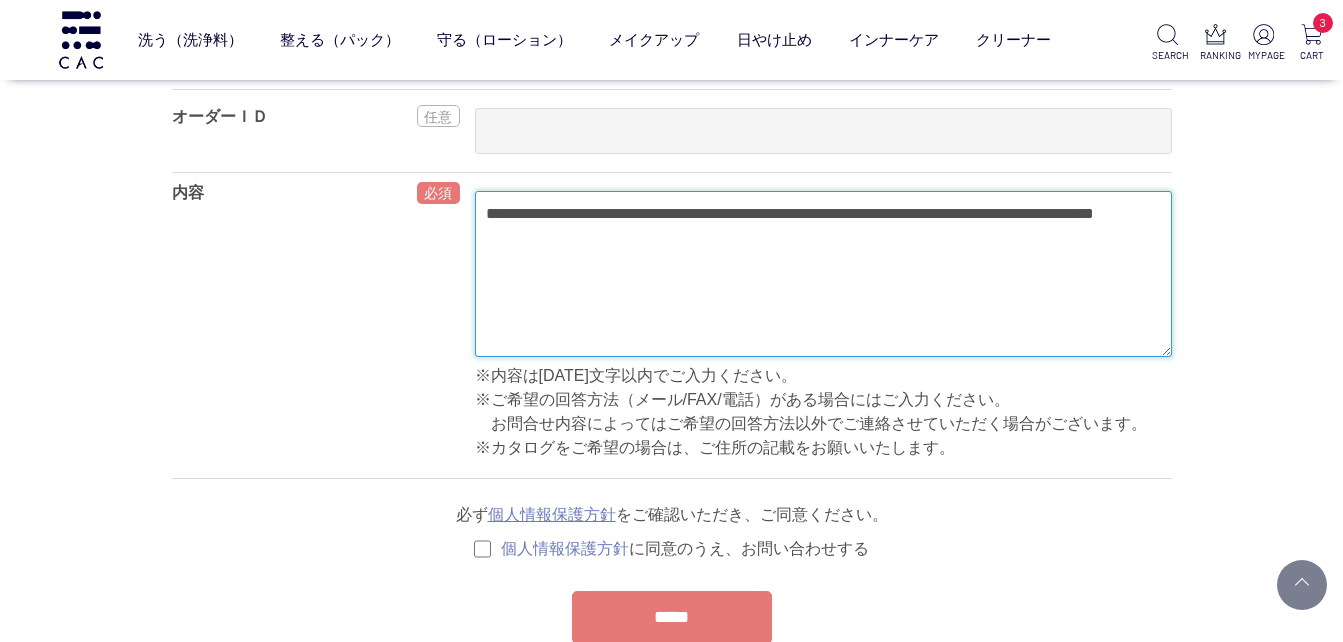 type on "**********" 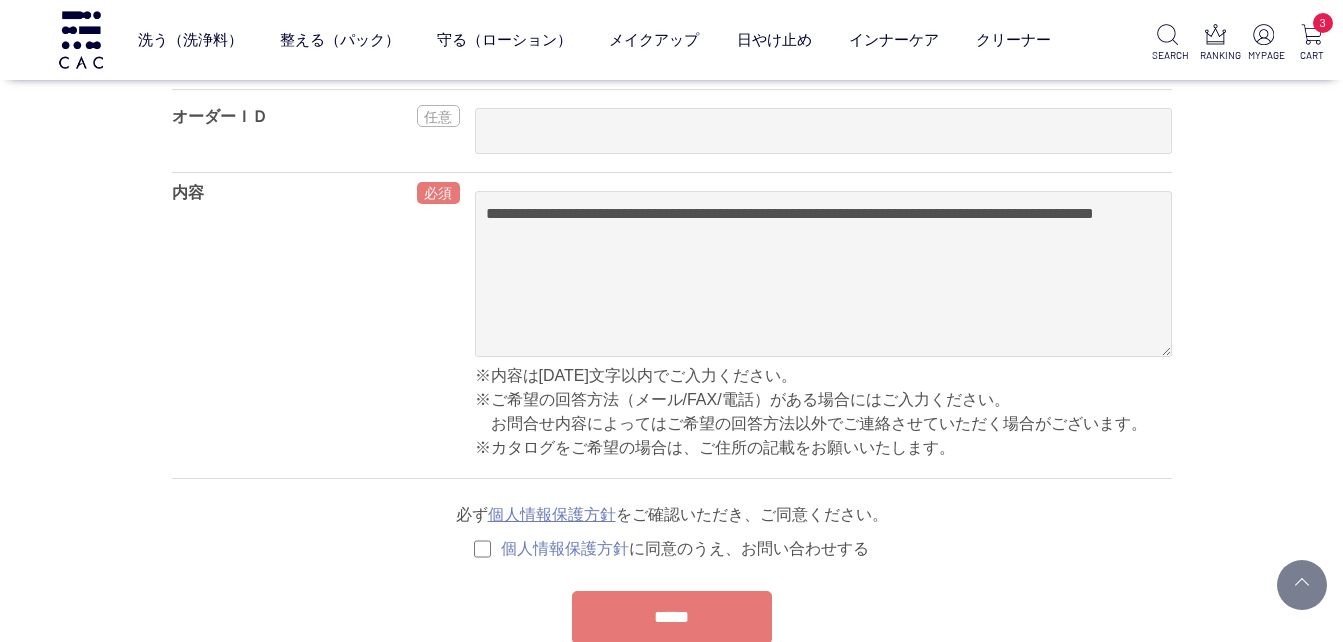 click on "*****" at bounding box center [672, 617] 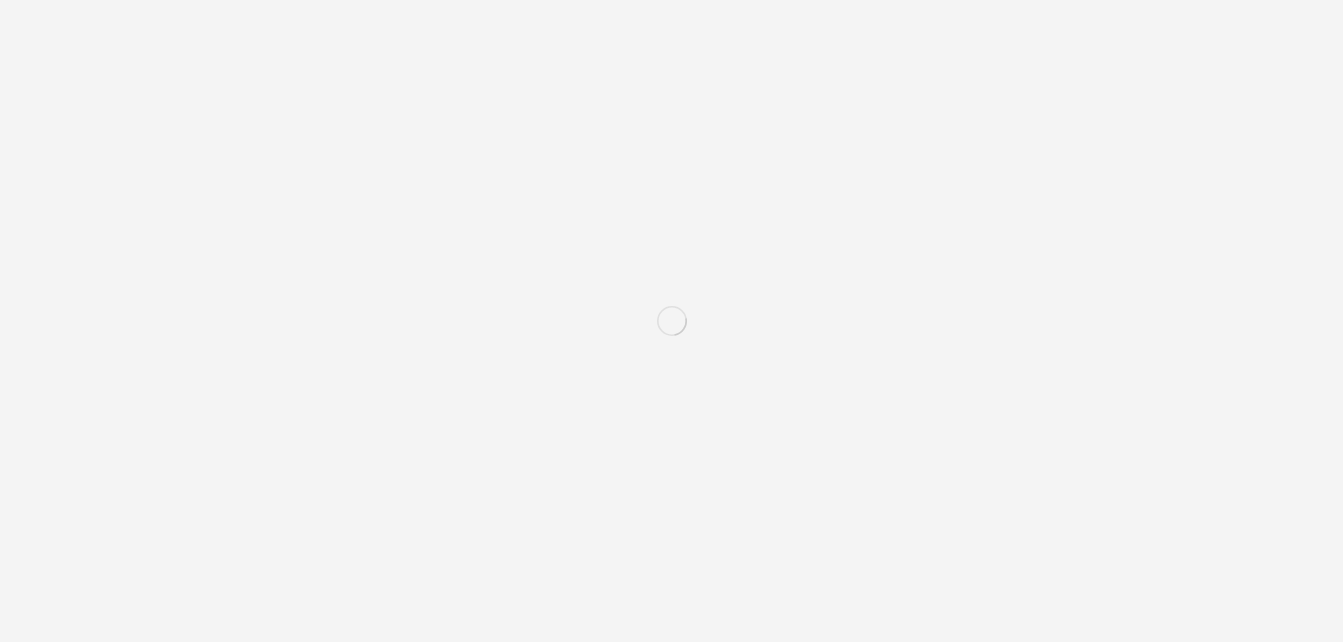 scroll, scrollTop: 0, scrollLeft: 0, axis: both 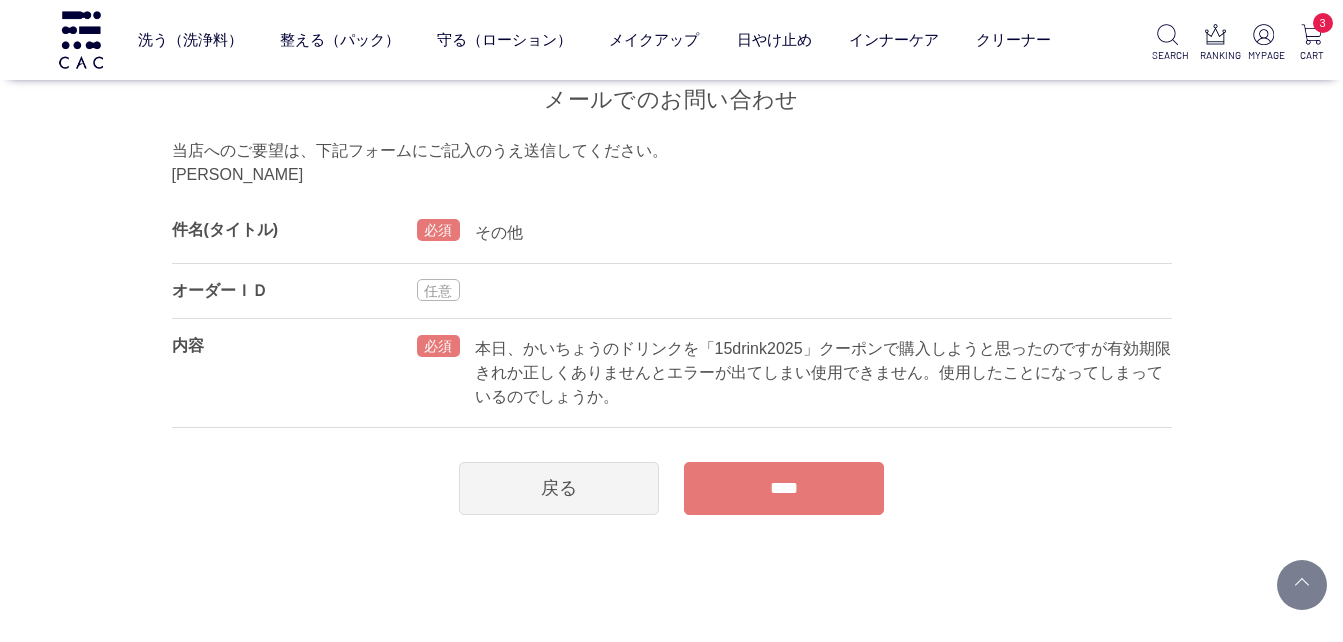 click on "****" at bounding box center [784, 488] 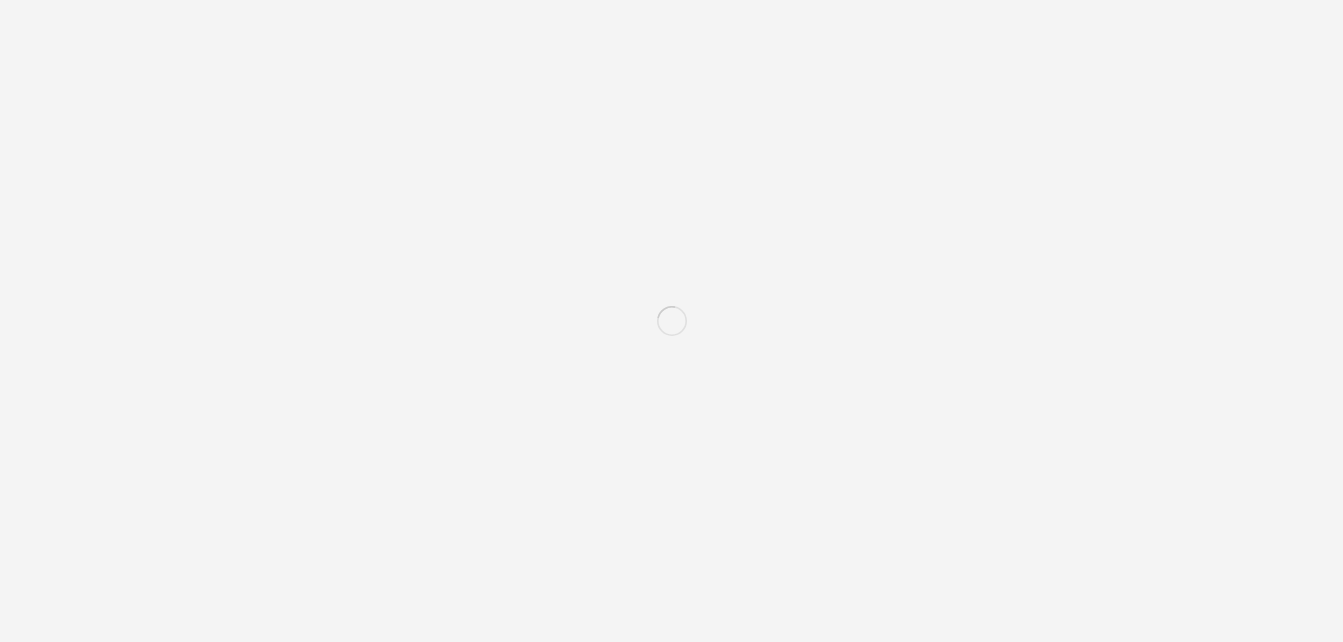 scroll, scrollTop: 0, scrollLeft: 0, axis: both 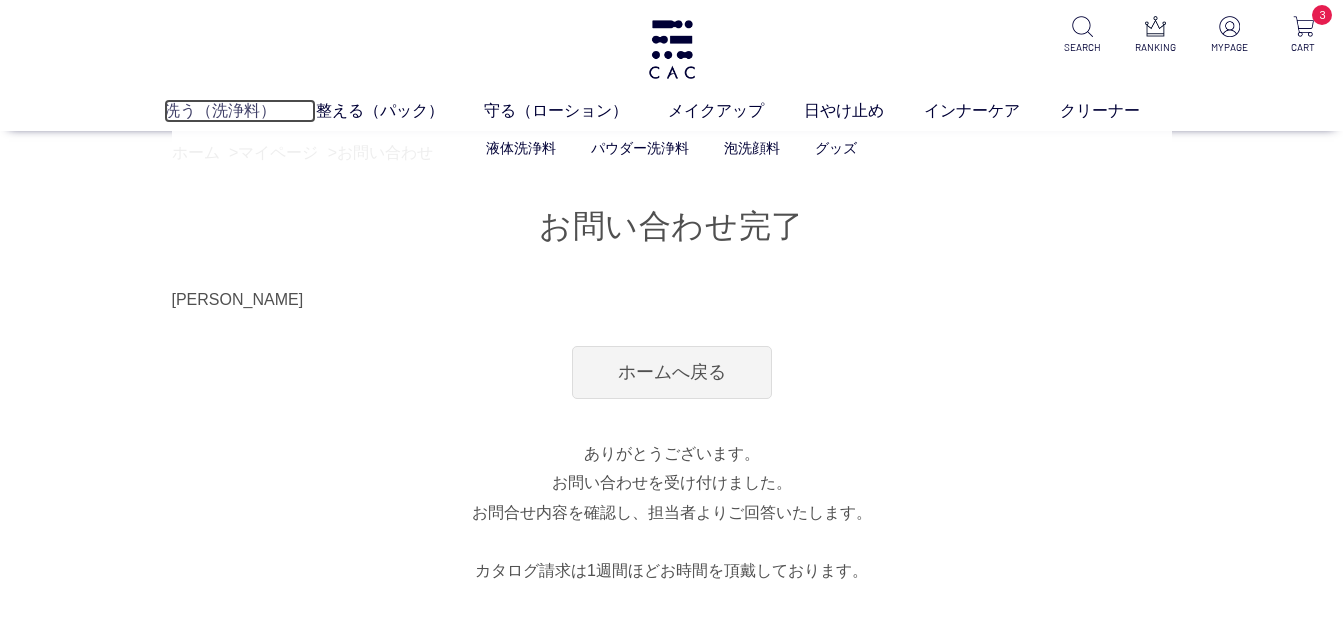 click on "洗う（洗浄料）" at bounding box center [240, 111] 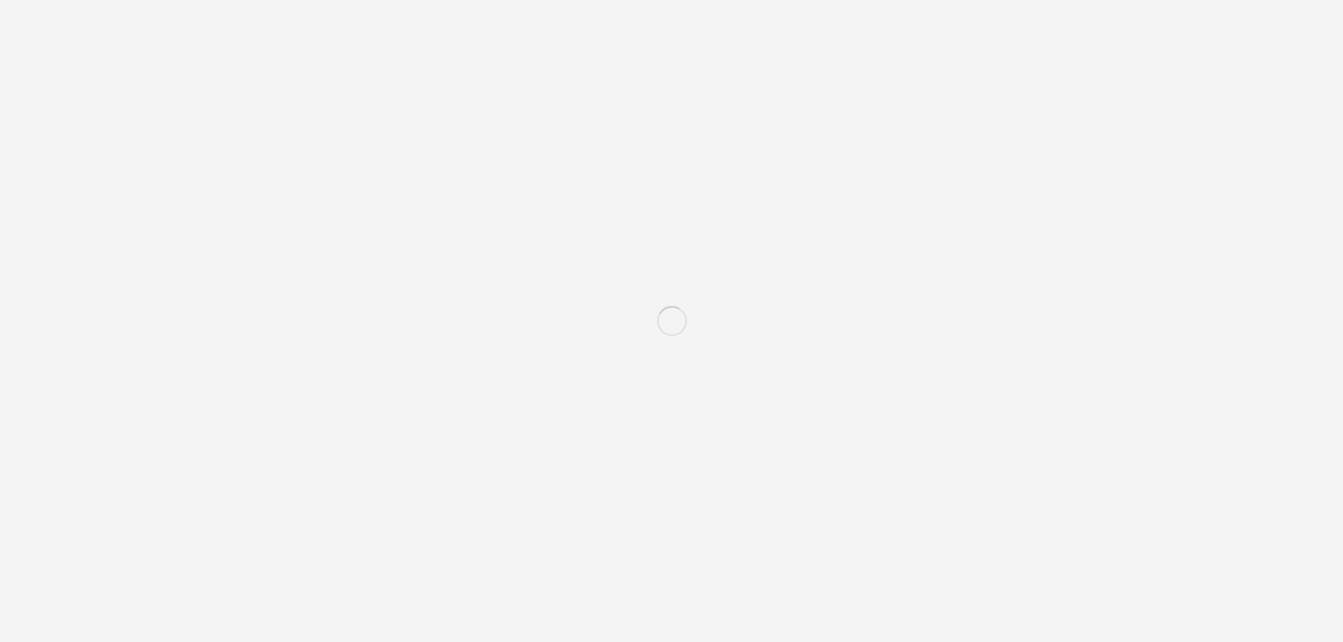 scroll, scrollTop: 0, scrollLeft: 0, axis: both 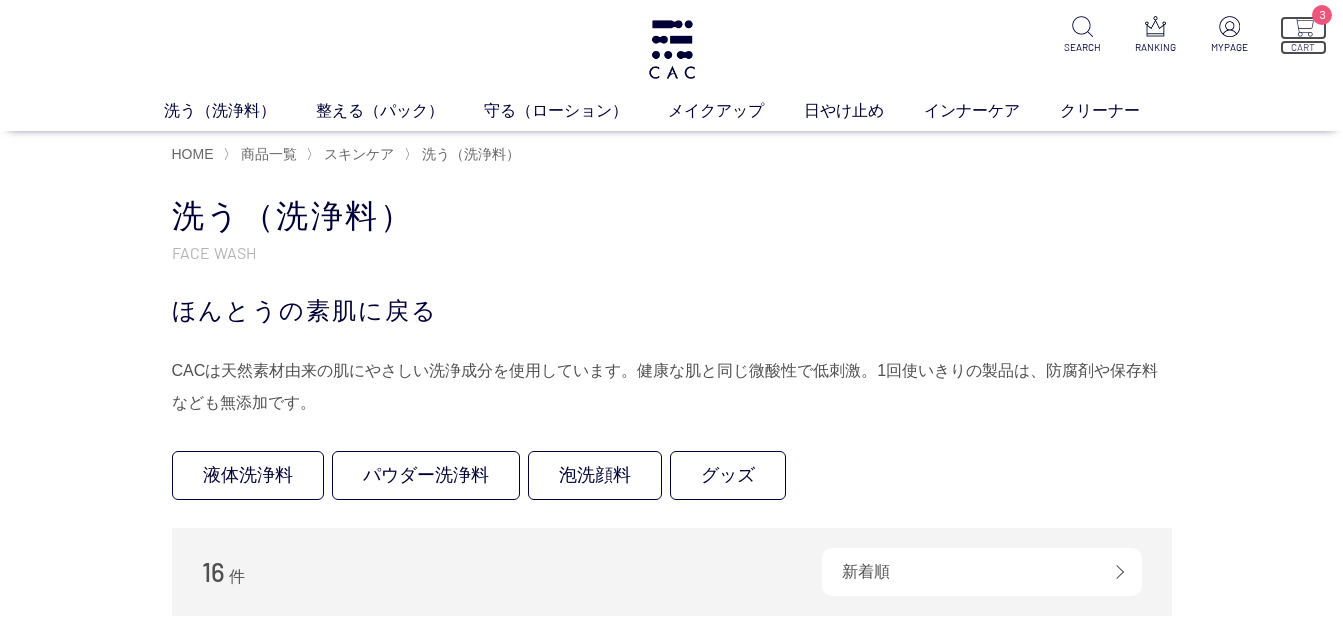 click at bounding box center (1303, 26) 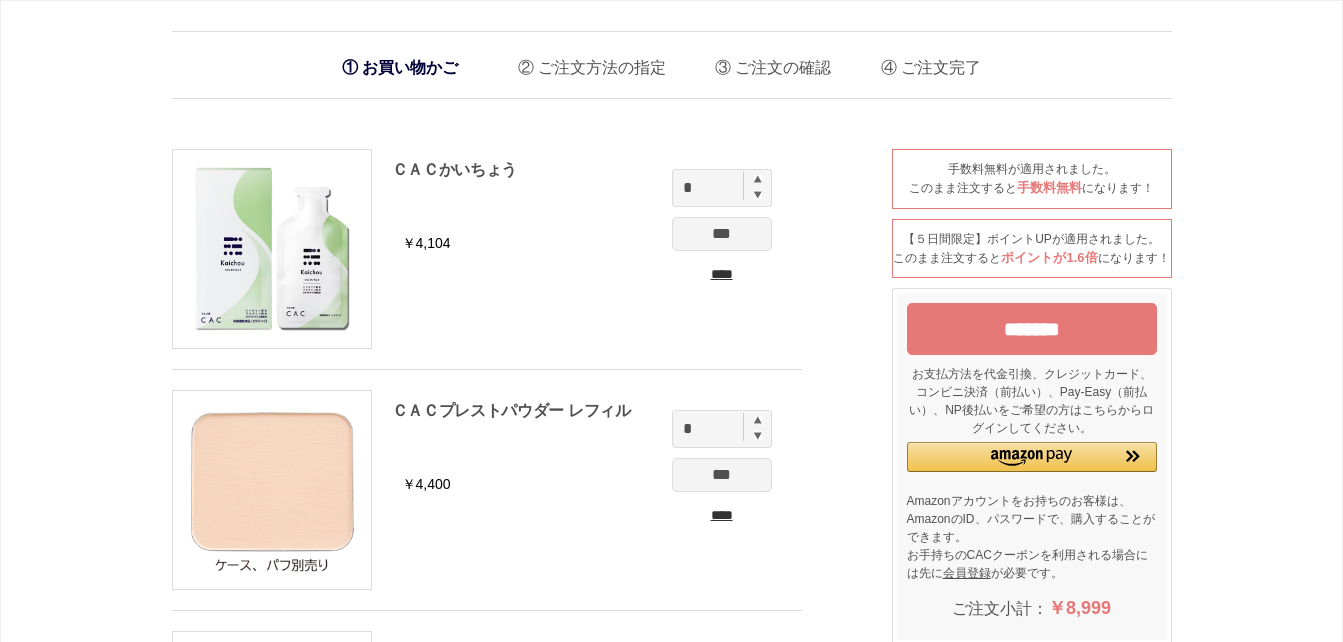 scroll, scrollTop: 0, scrollLeft: 0, axis: both 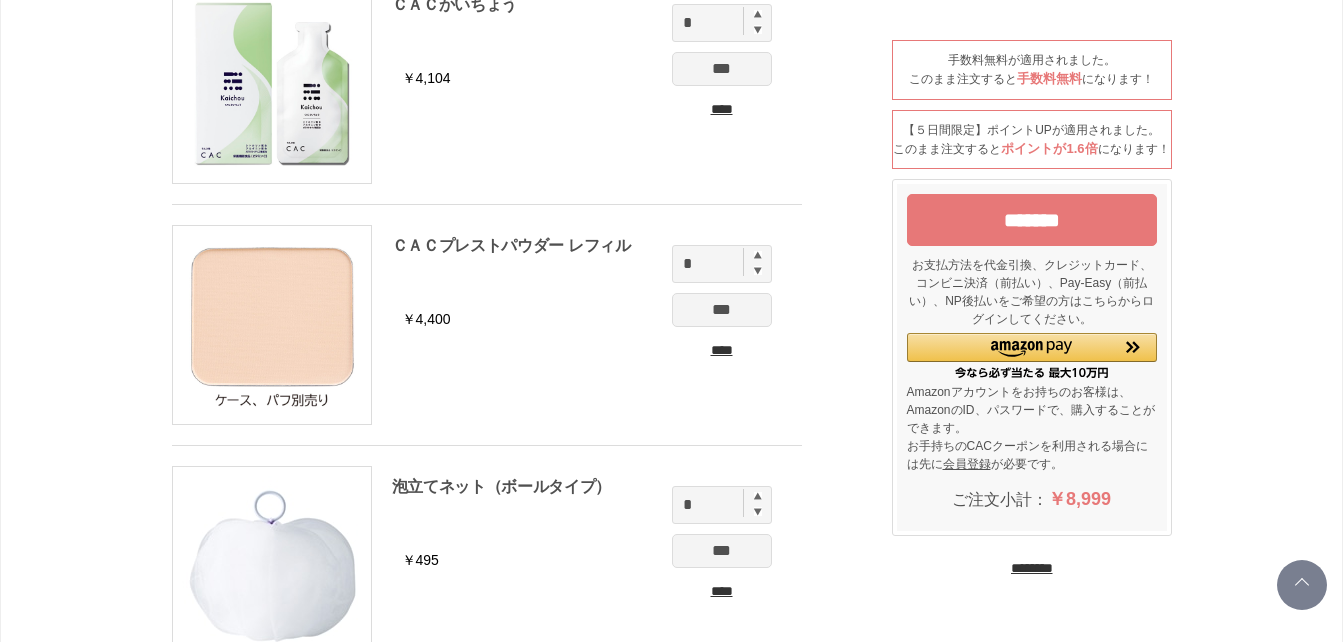 click on "********" at bounding box center [1032, 568] 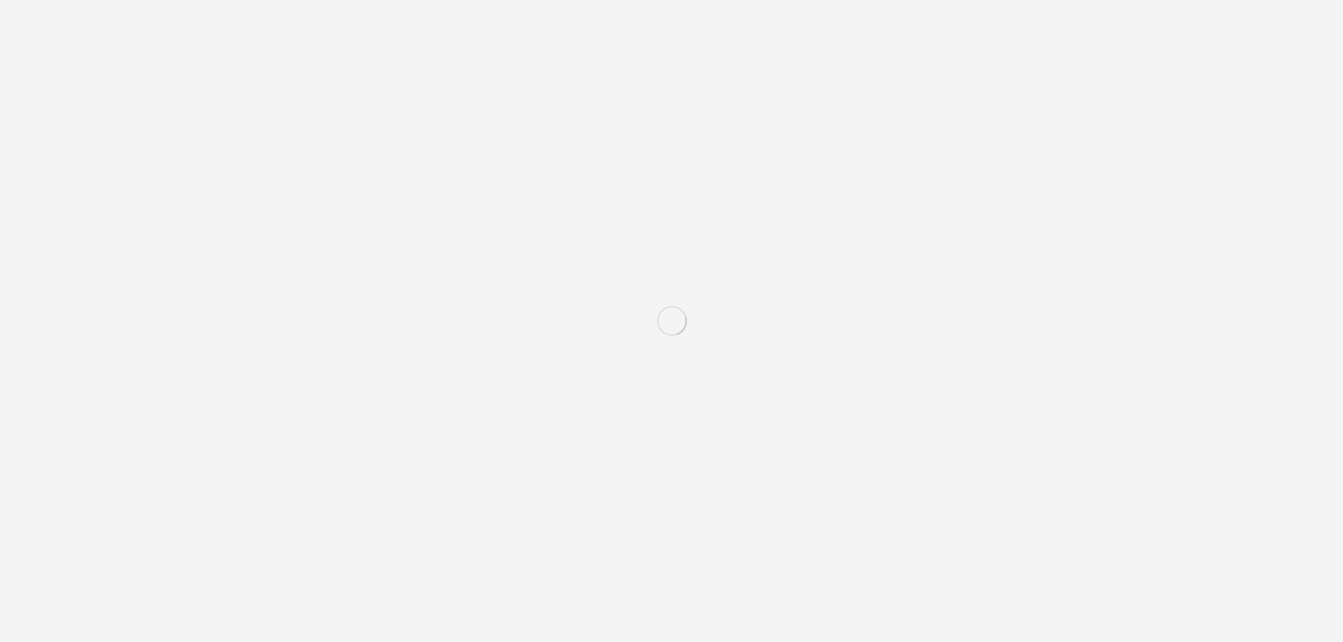 scroll, scrollTop: 0, scrollLeft: 0, axis: both 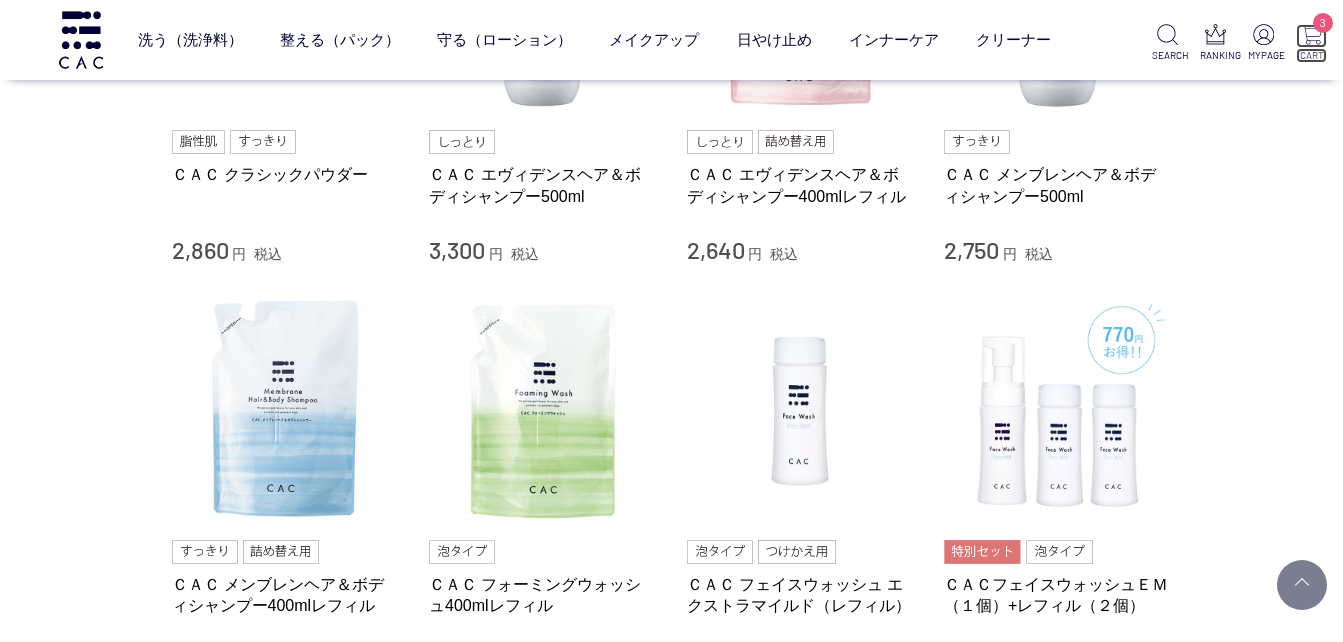click on "3" at bounding box center [1323, 23] 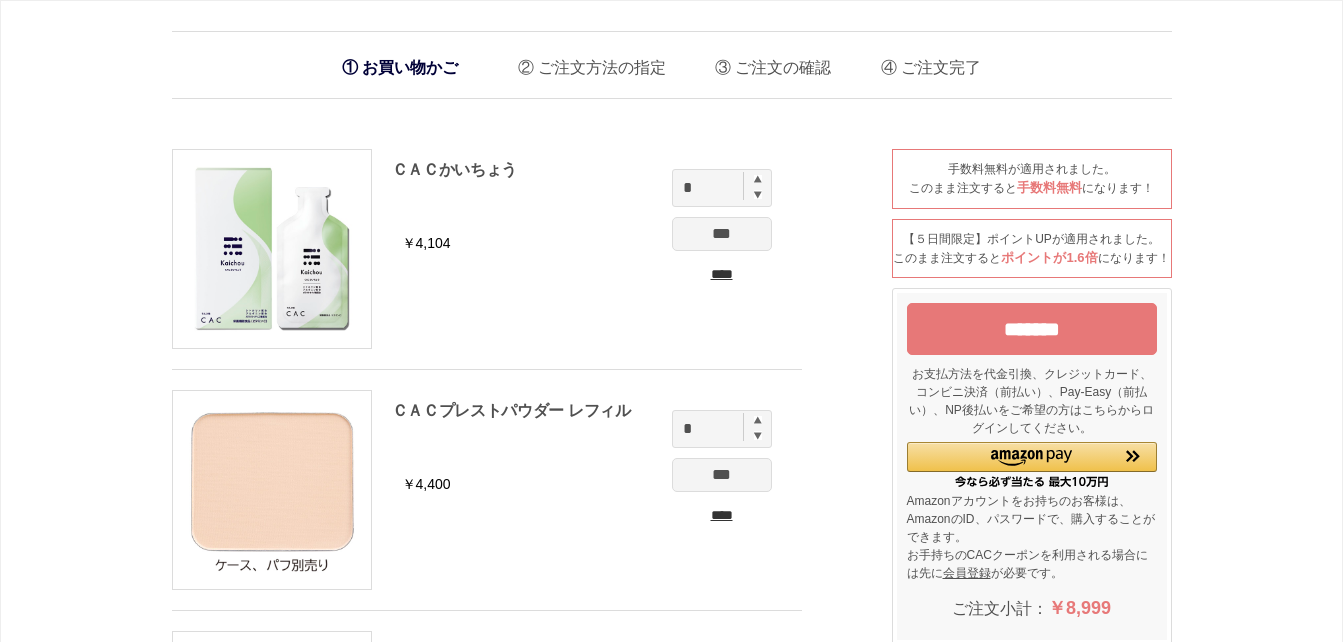 scroll, scrollTop: 0, scrollLeft: 0, axis: both 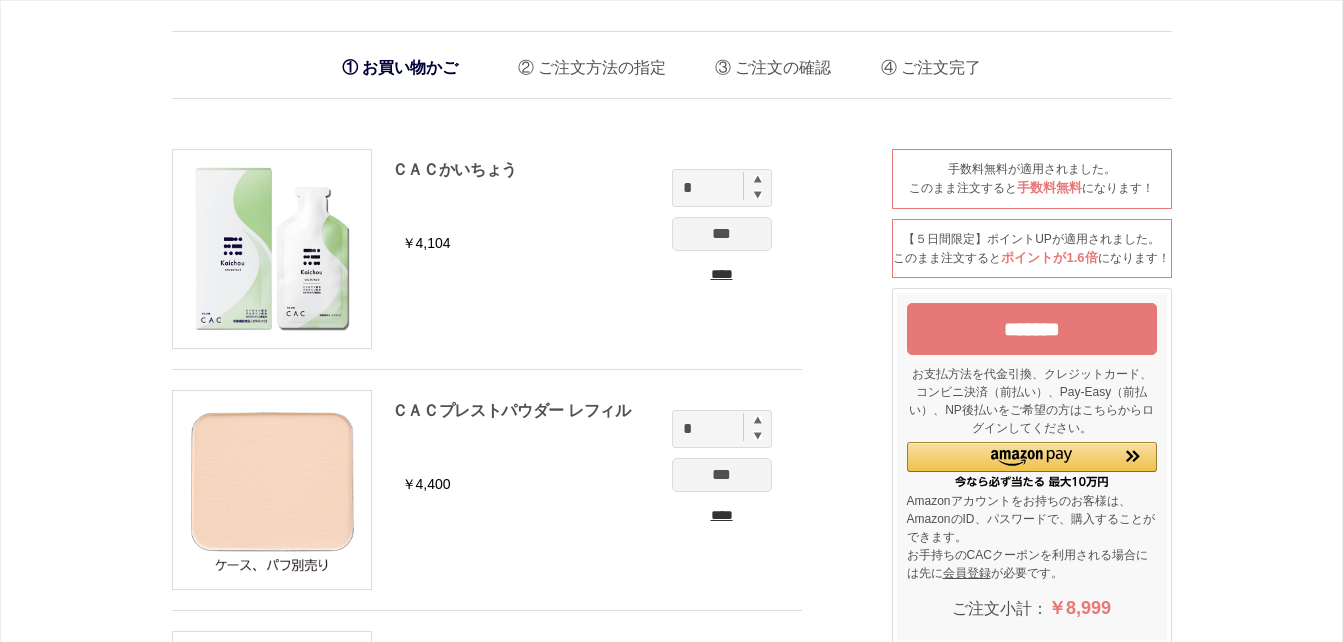 click on "*******" at bounding box center (1032, 329) 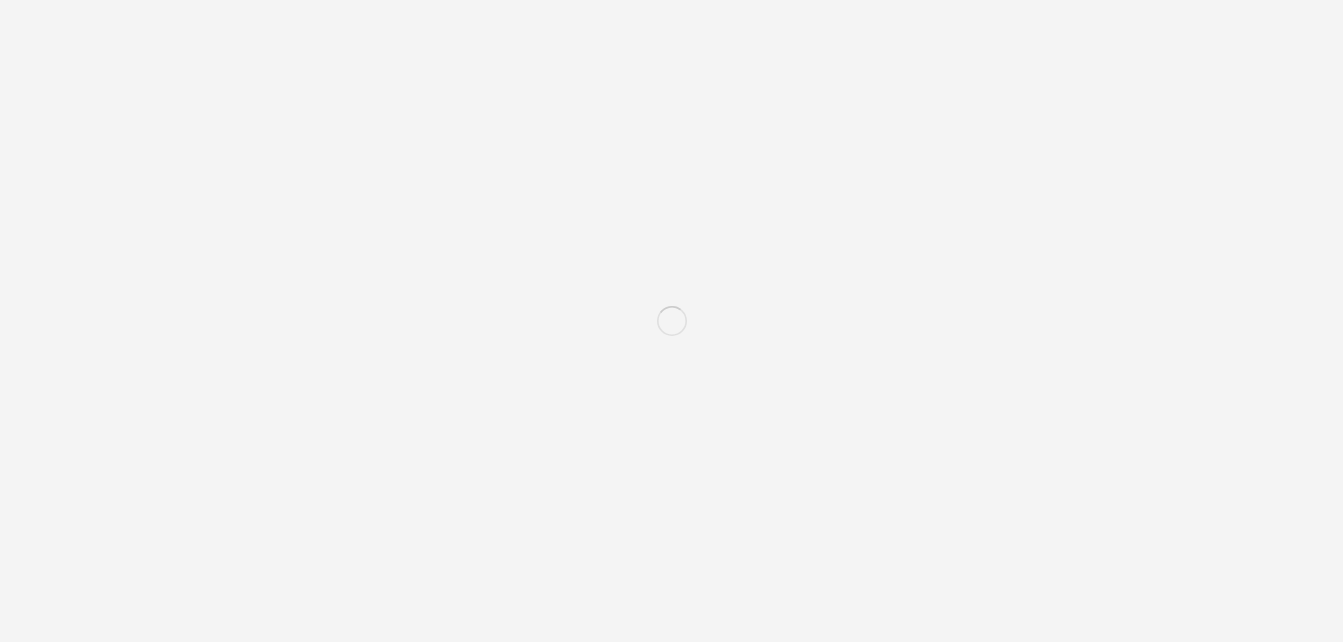 scroll, scrollTop: 0, scrollLeft: 0, axis: both 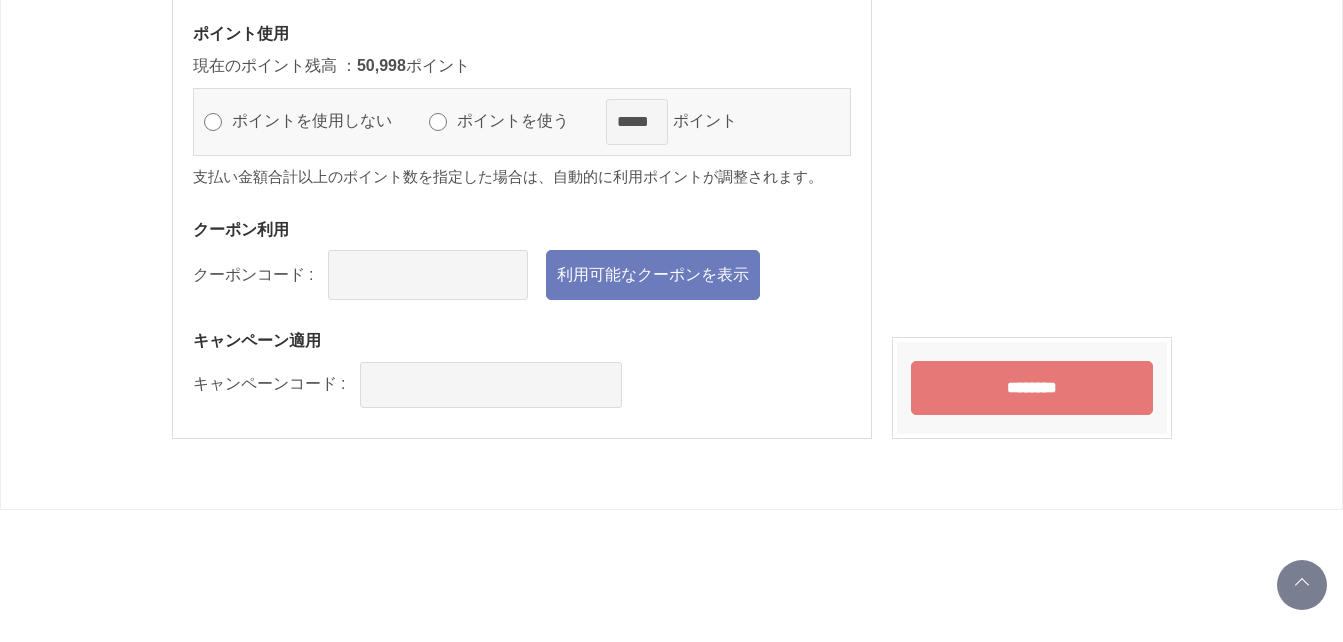 click on "********" at bounding box center [1032, 388] 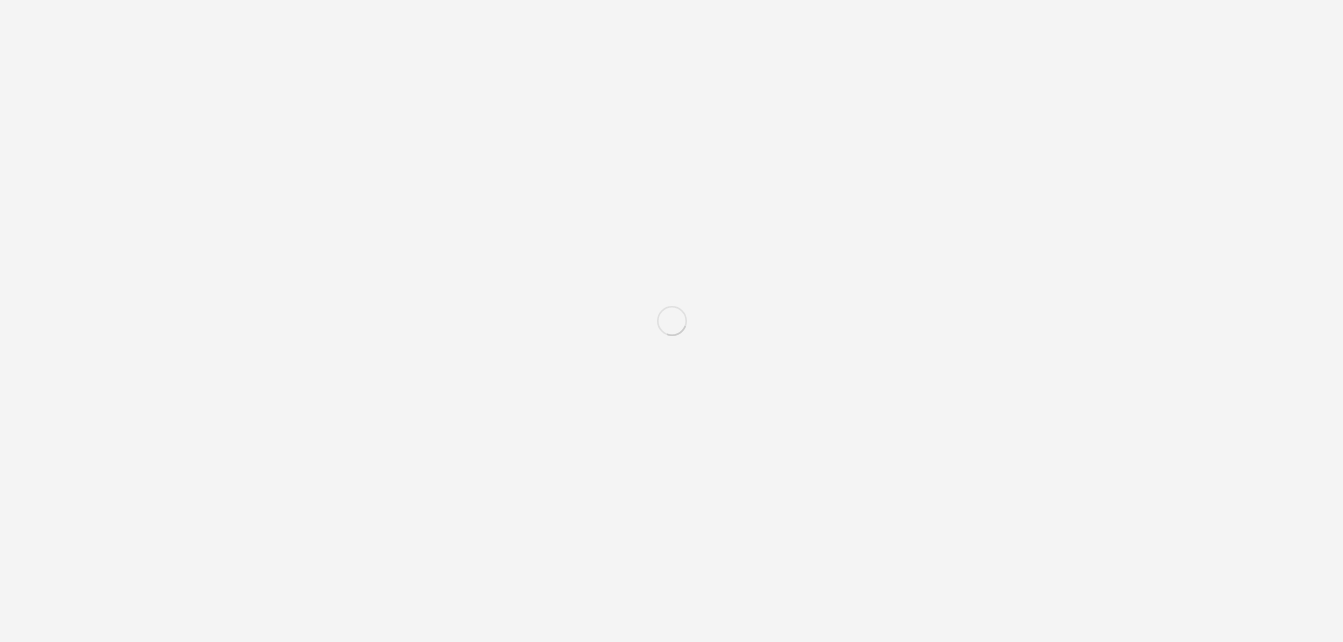 scroll, scrollTop: 2562, scrollLeft: 0, axis: vertical 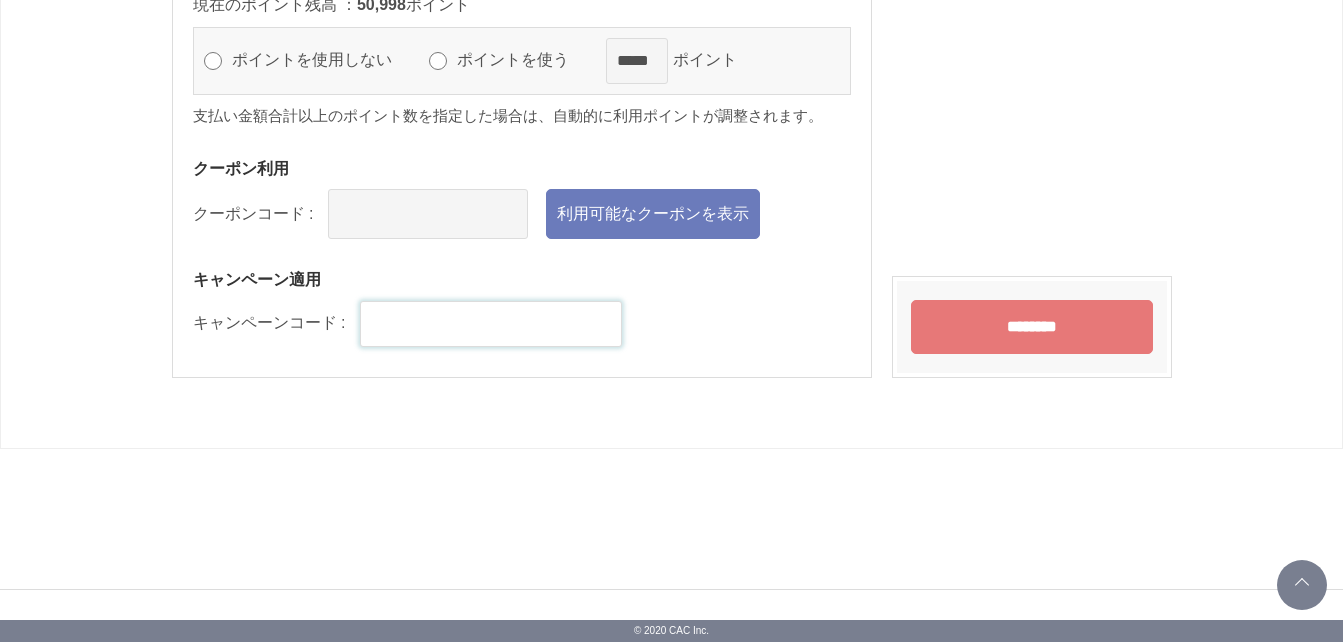 click at bounding box center [491, 324] 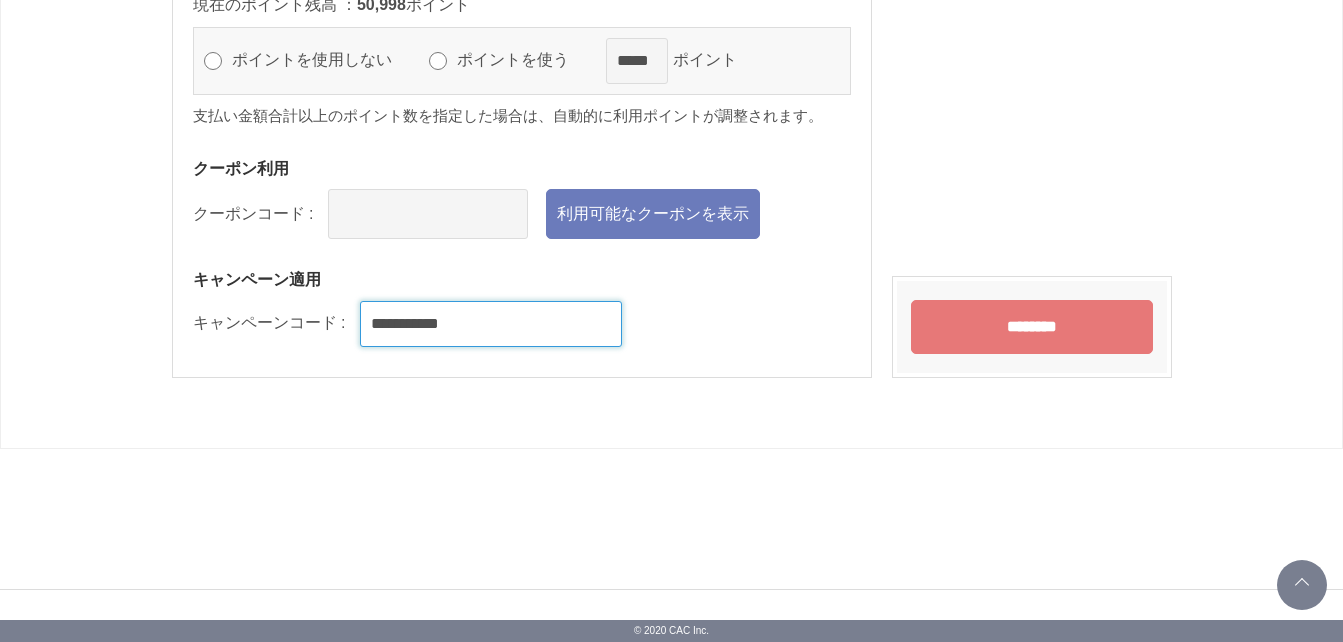 type on "**********" 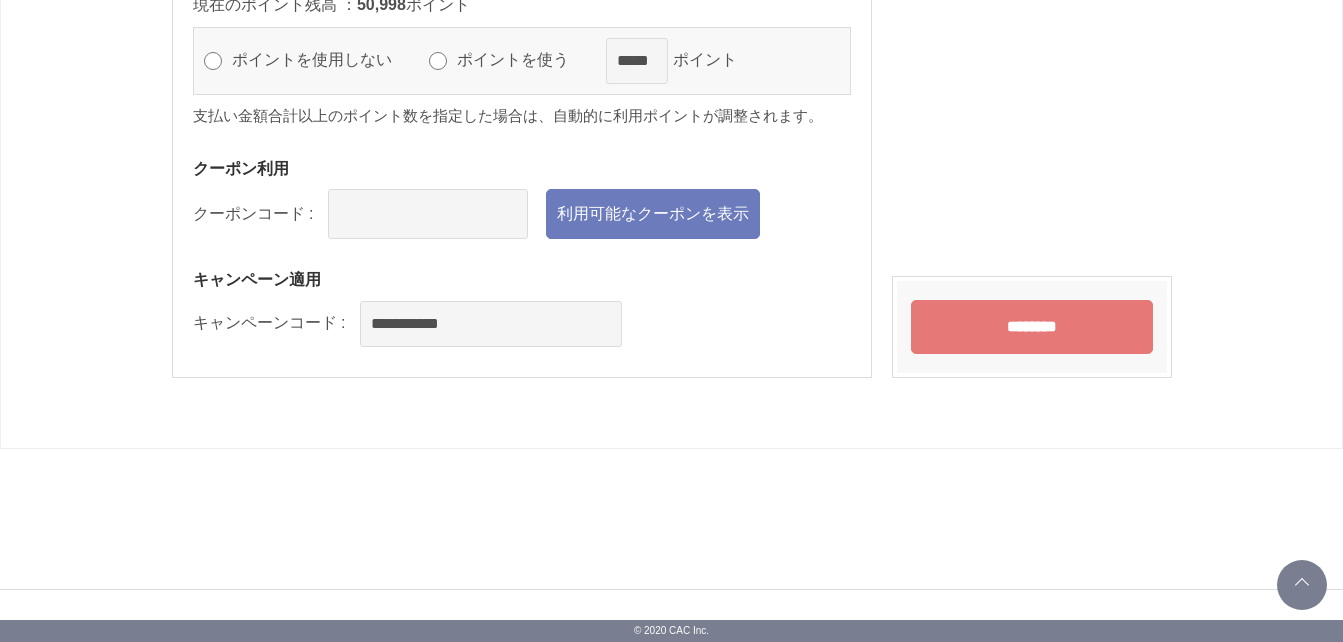 click on "お買い物かご
ご注文方法の指定
ご注文の確認
ご注文完了
******
利用可能なクーポンがございます！
マークの箇所は、必ずご指定ください。
商品情報
ＣＡＣかいちょう
数量: 1
ＣＡＣプレストパウダー レフィル
数量: 1
泡立てネット（ボールタイプ）
数量: 1
ご注文主
笠井 明華 様
〒 409-3866" at bounding box center [671, -960] 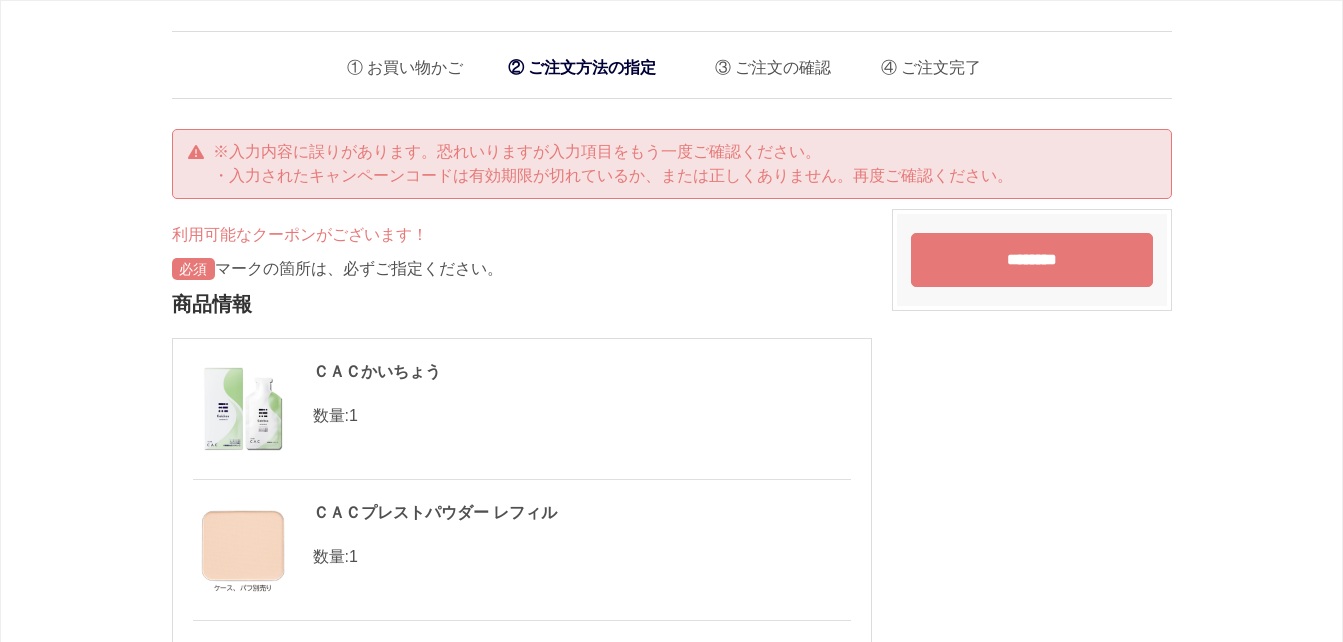 scroll, scrollTop: 0, scrollLeft: 0, axis: both 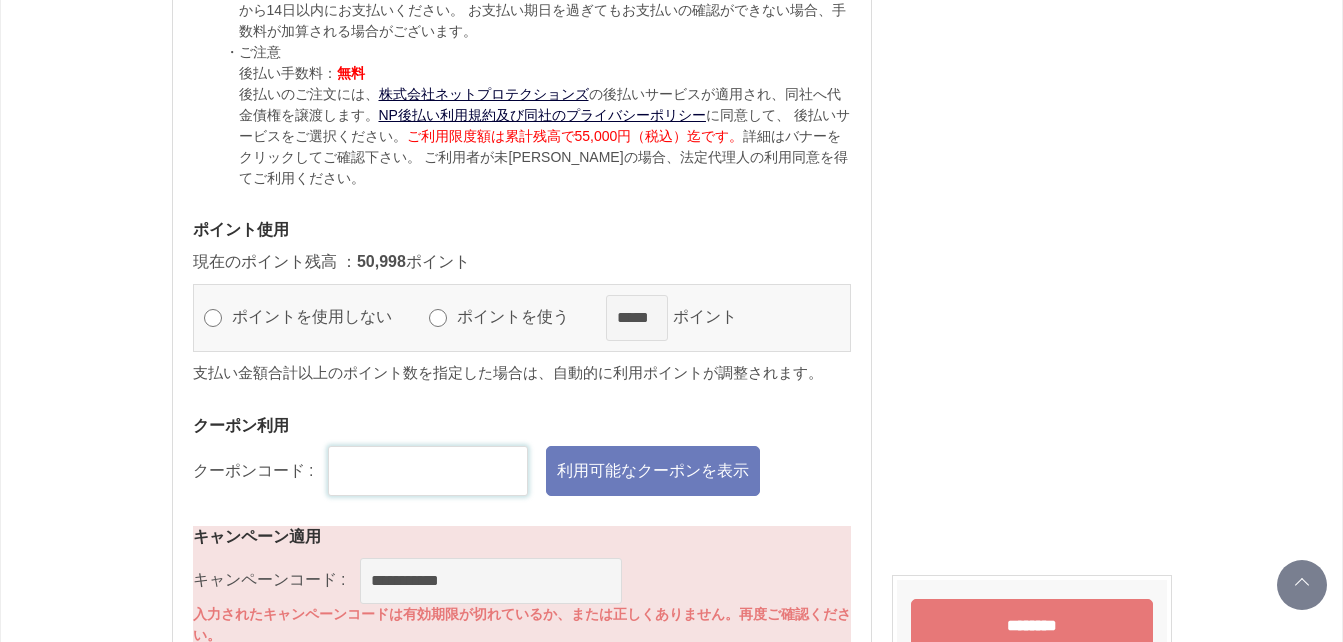 click at bounding box center [428, 471] 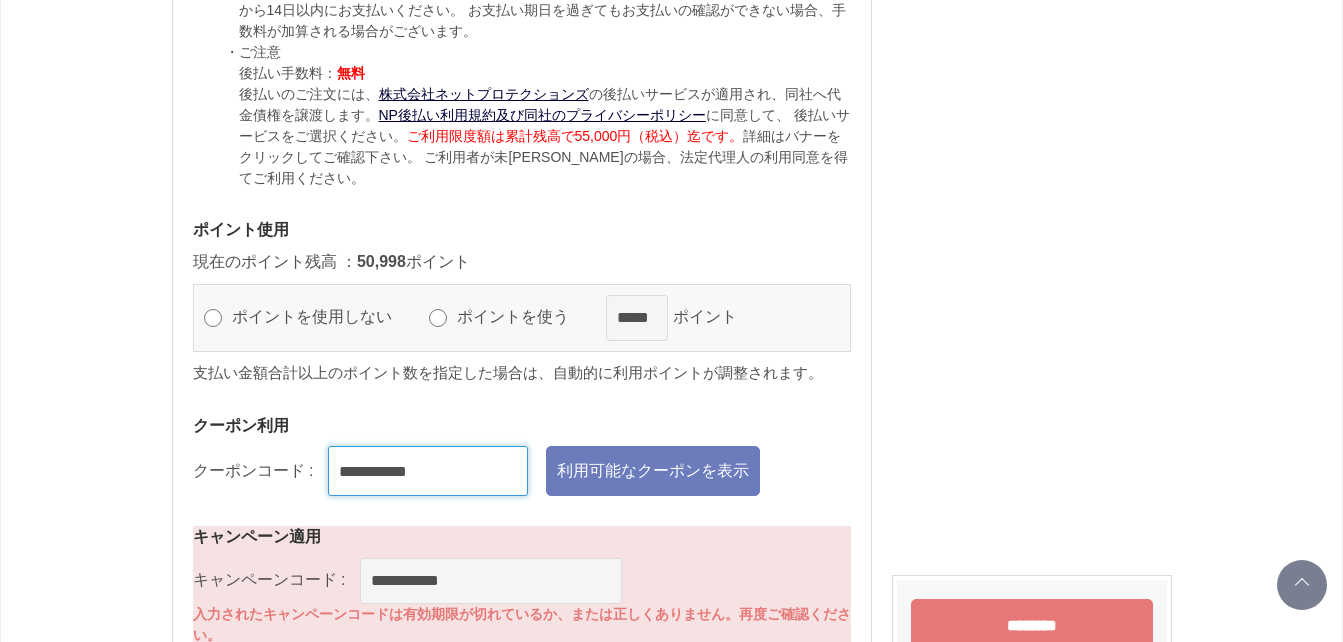 type on "**********" 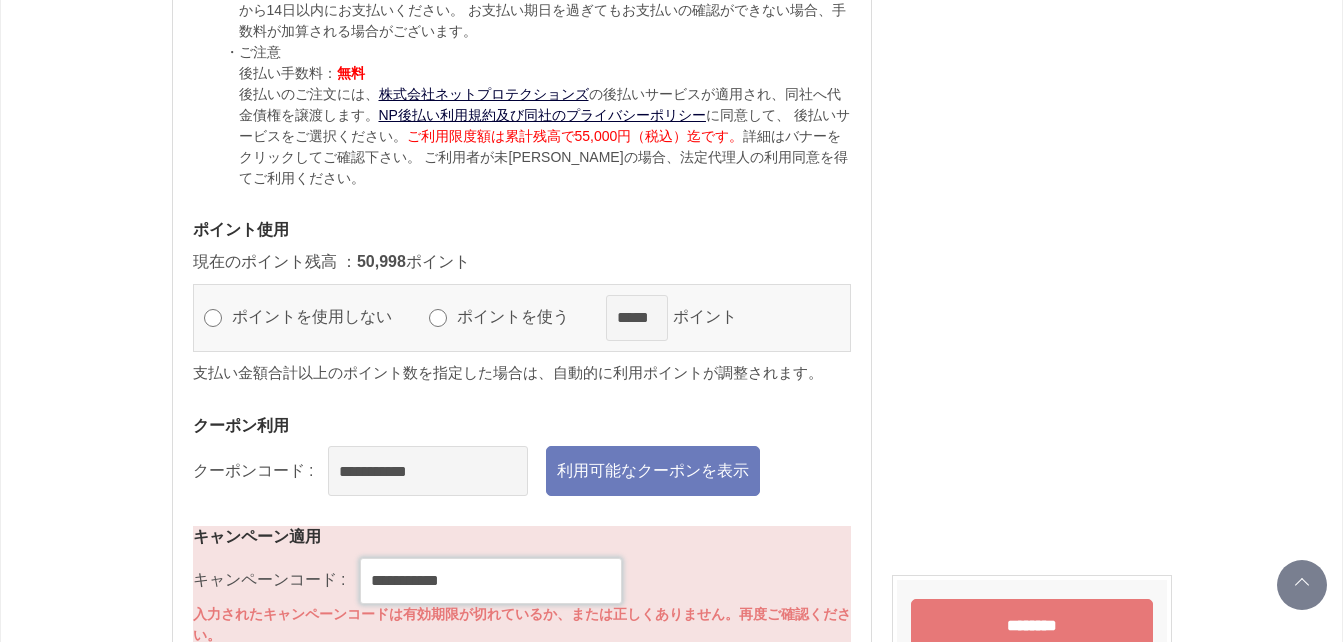 click on "**********" at bounding box center (491, 581) 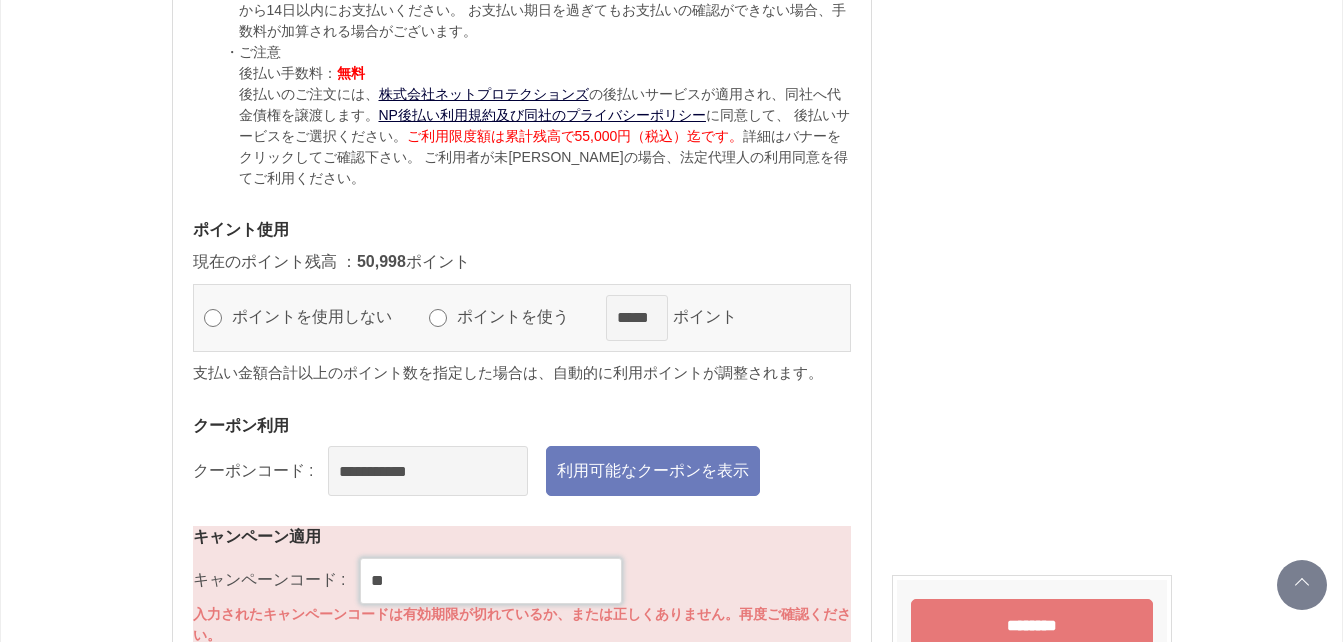 type on "*" 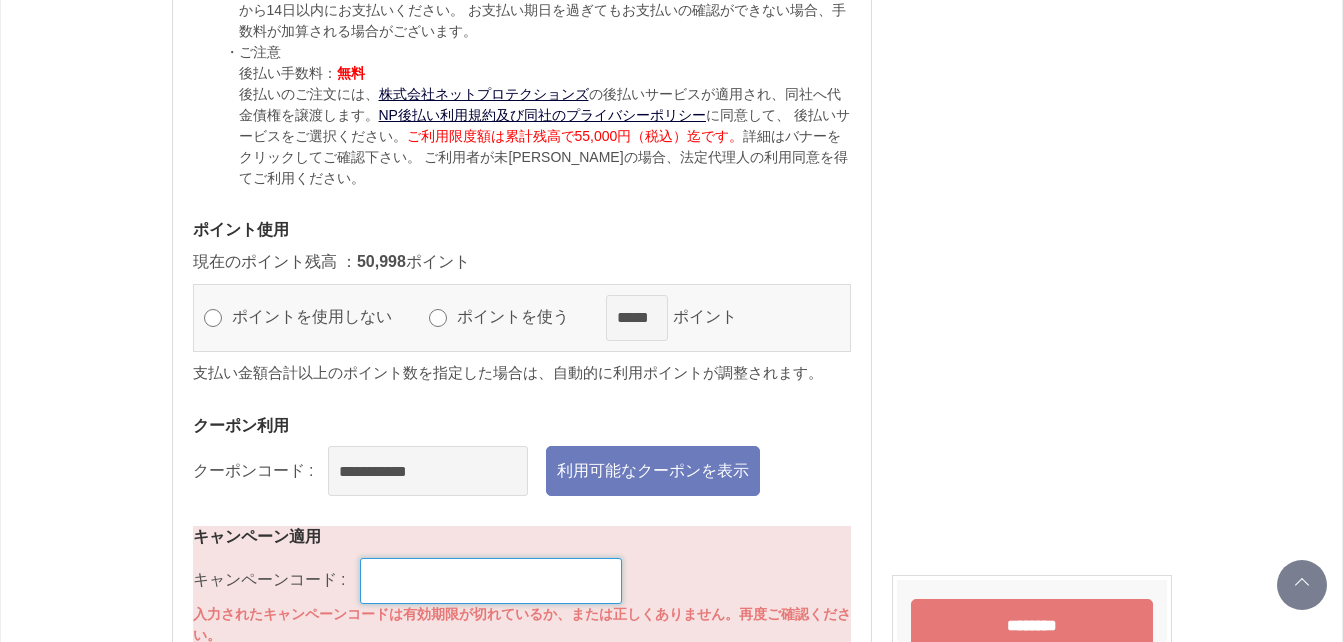 type 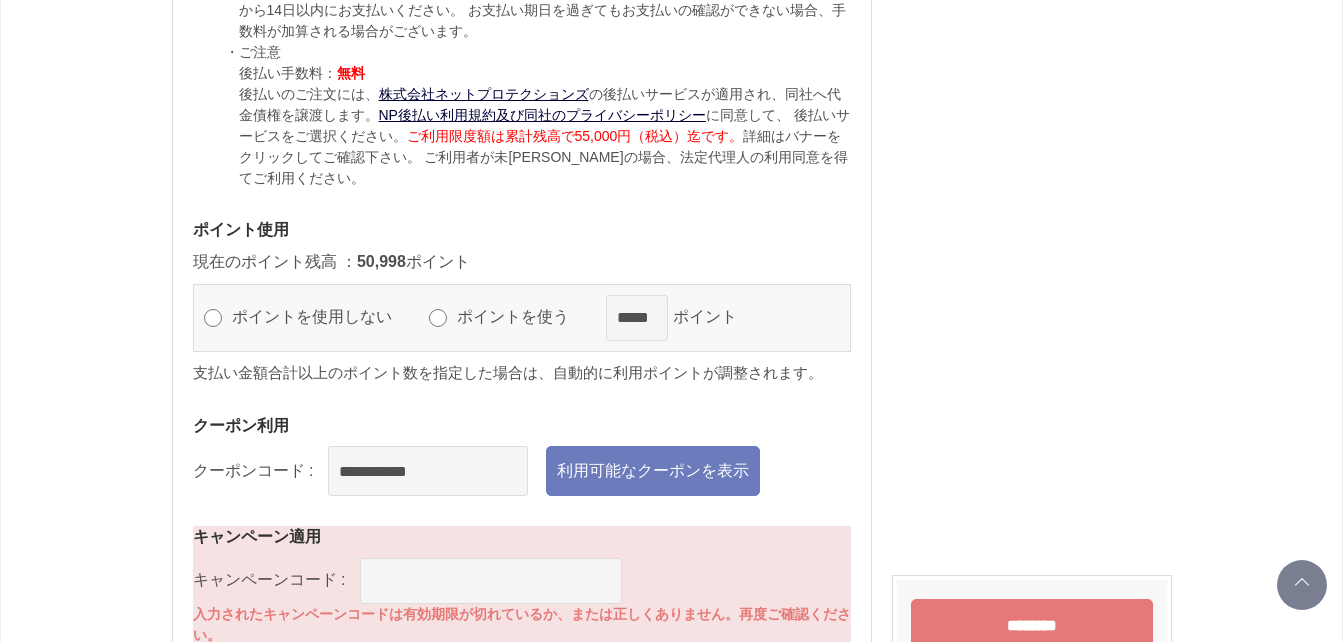drag, startPoint x: 1110, startPoint y: 331, endPoint x: 1105, endPoint y: 463, distance: 132.09467 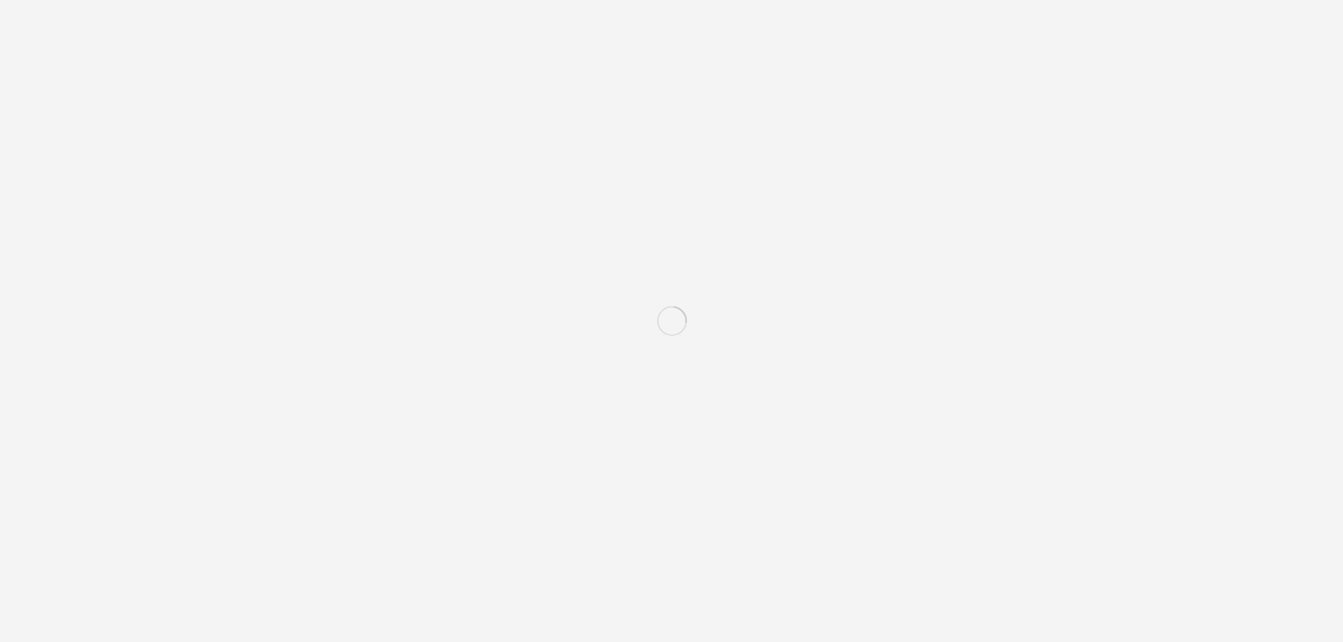 scroll, scrollTop: 0, scrollLeft: 0, axis: both 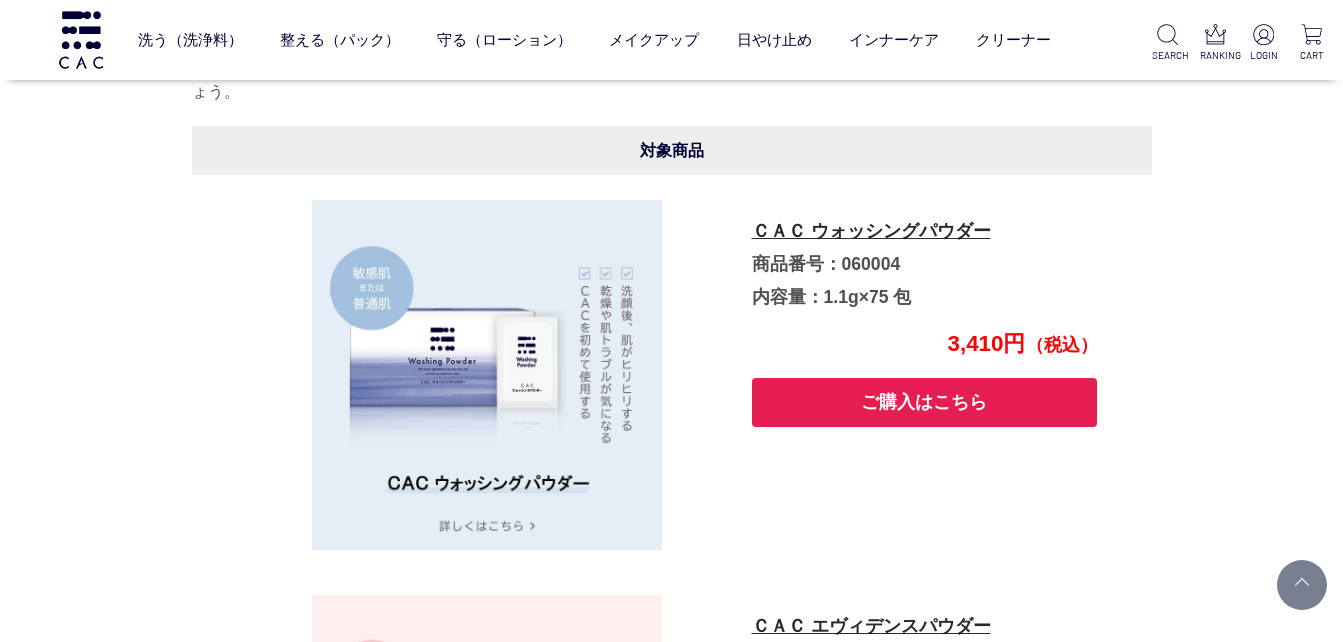 click on "ご購入はこちら" at bounding box center [925, 402] 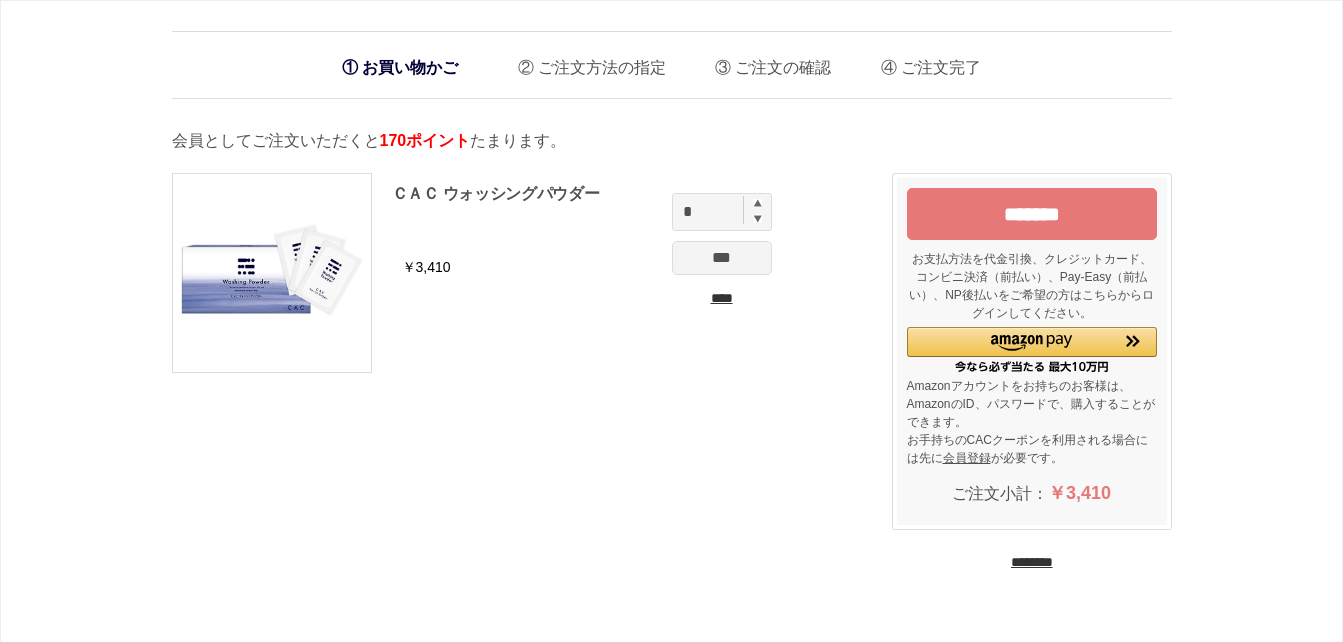 scroll, scrollTop: 0, scrollLeft: 0, axis: both 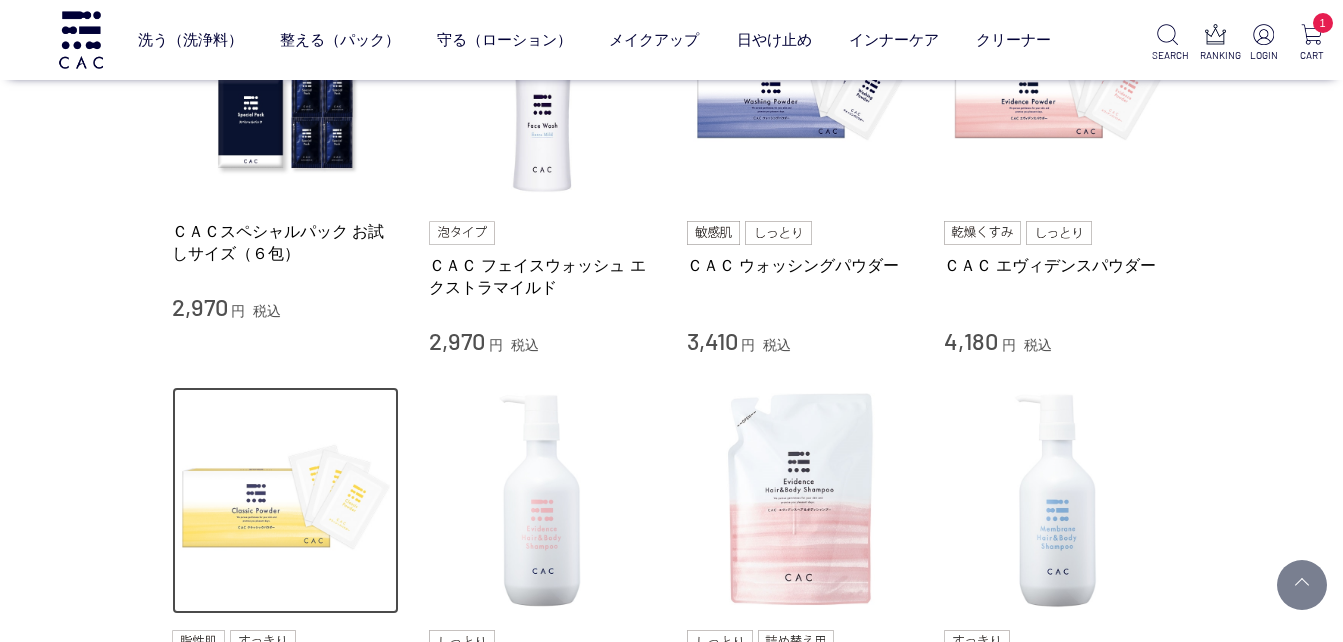 click at bounding box center (286, 501) 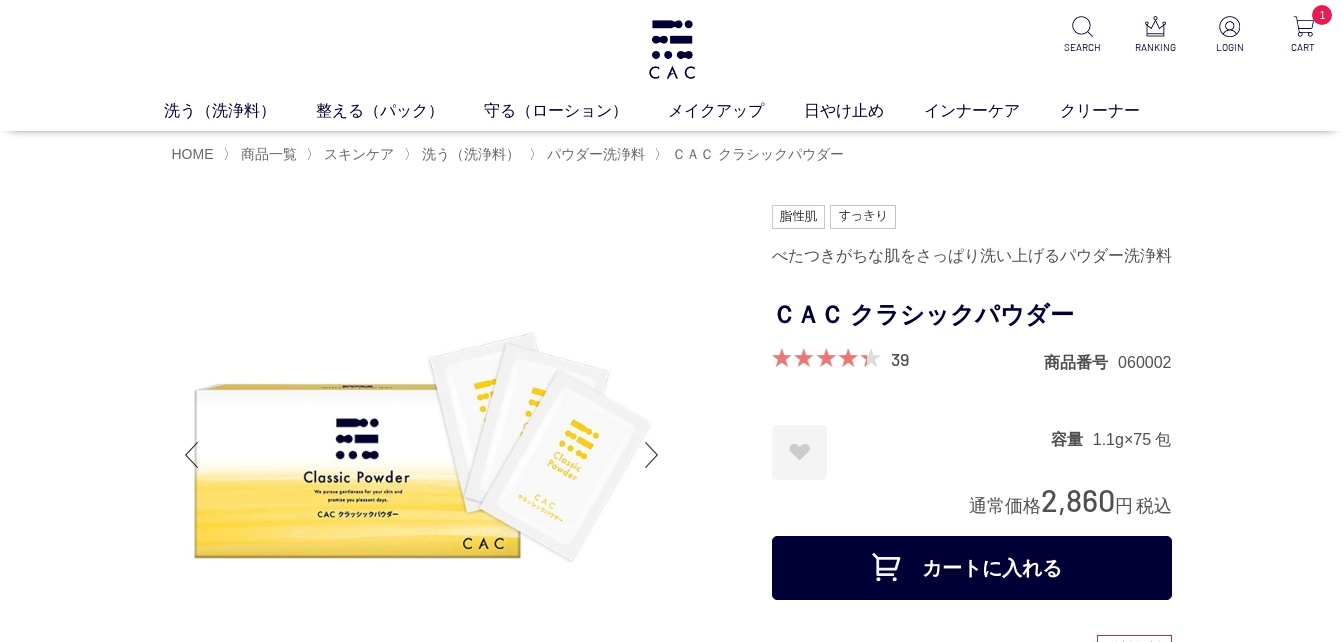 scroll, scrollTop: 0, scrollLeft: 0, axis: both 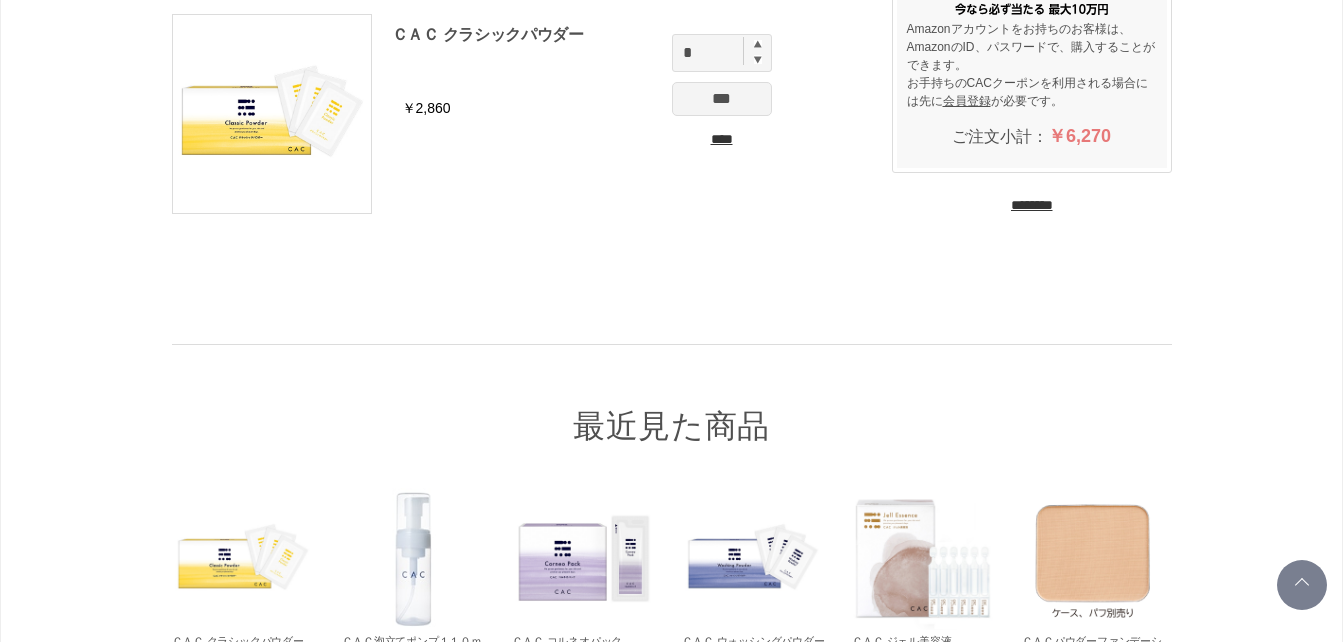 click on "********" at bounding box center (1032, 205) 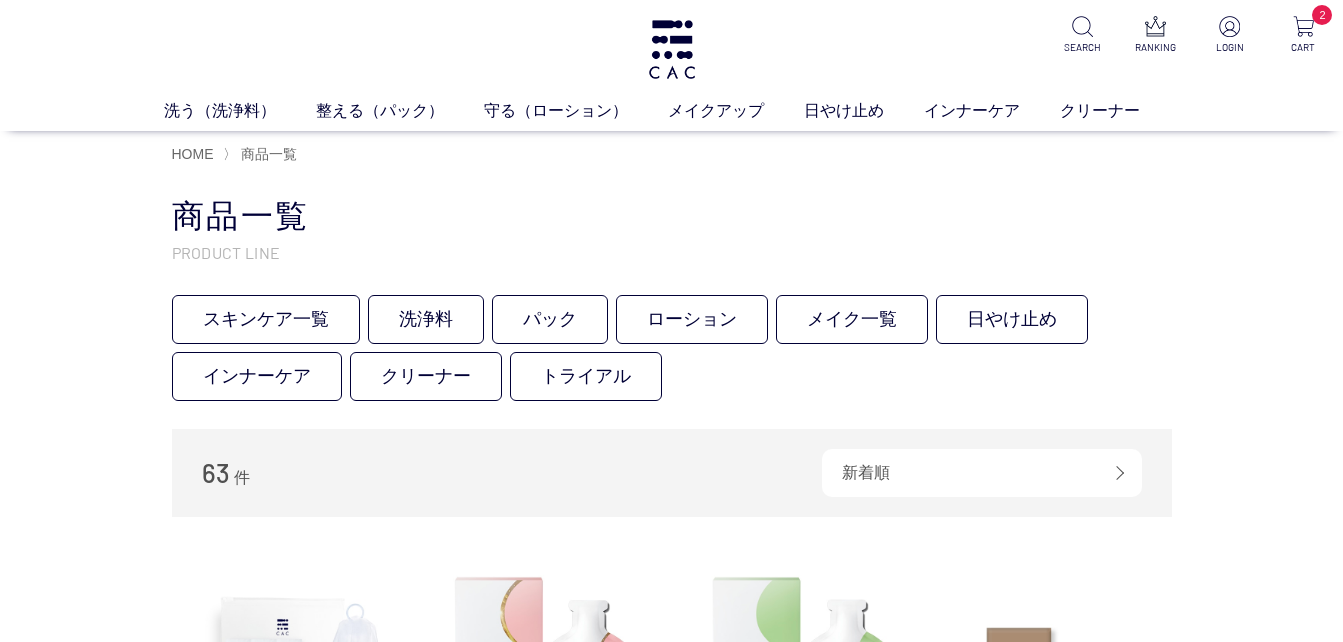 scroll, scrollTop: 0, scrollLeft: 0, axis: both 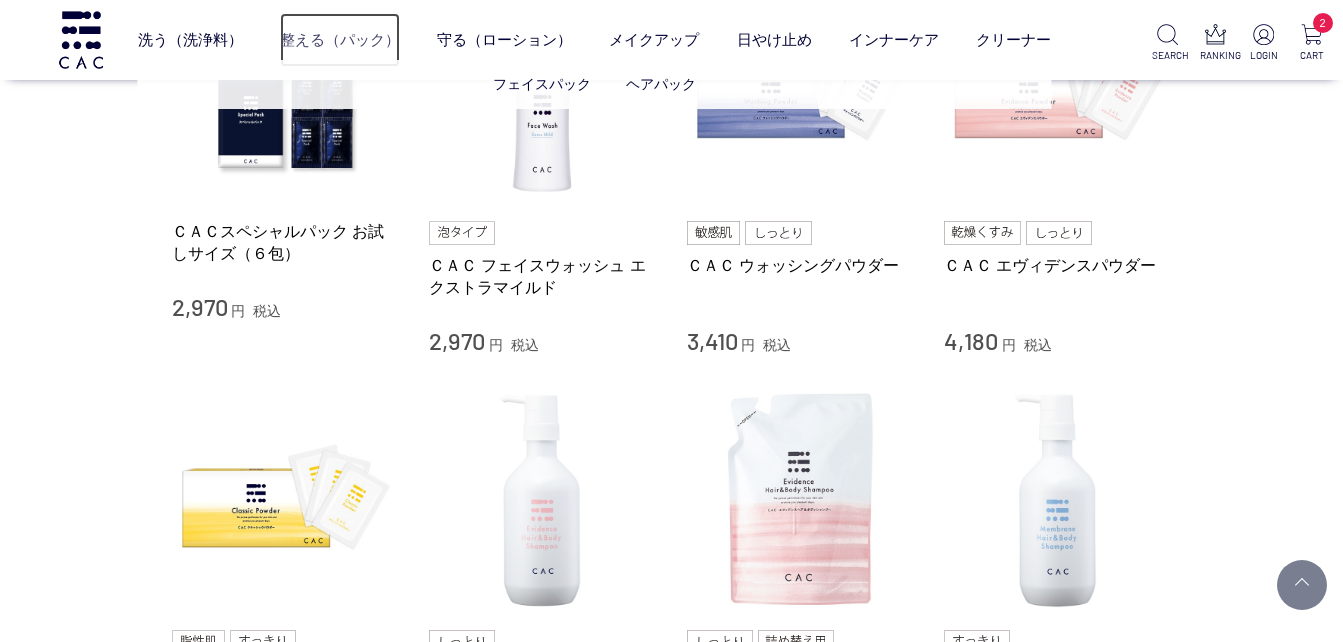 click on "整える（パック）" at bounding box center [340, 39] 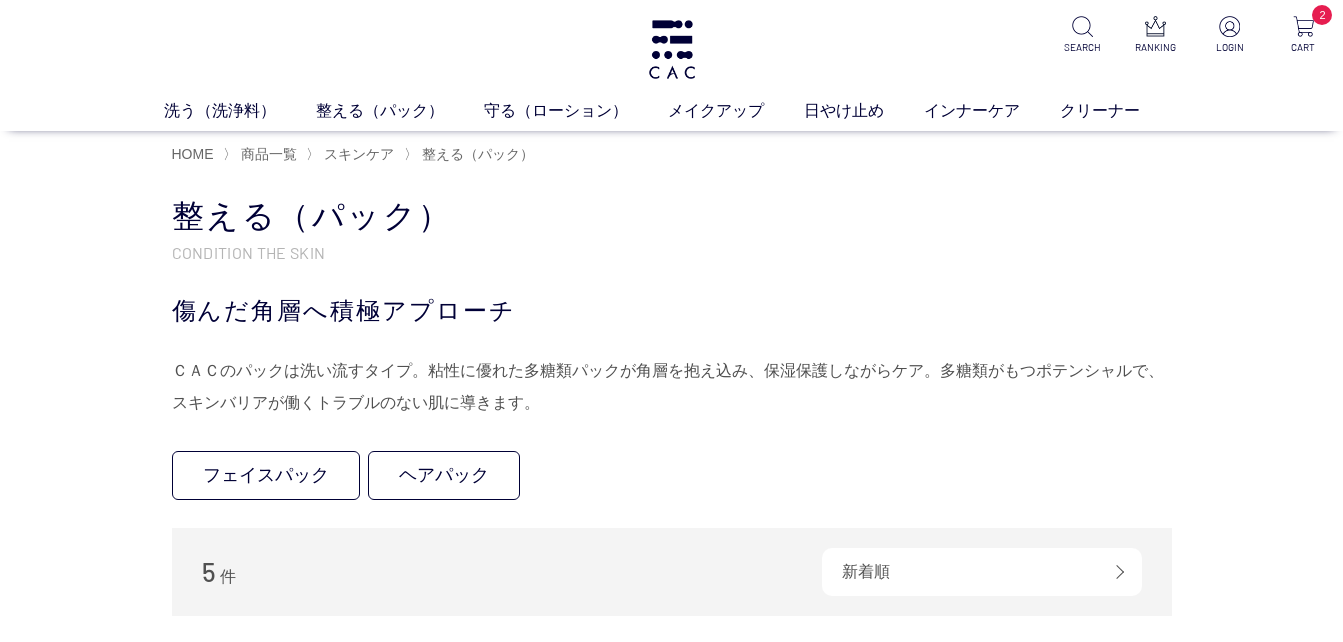 scroll, scrollTop: 0, scrollLeft: 0, axis: both 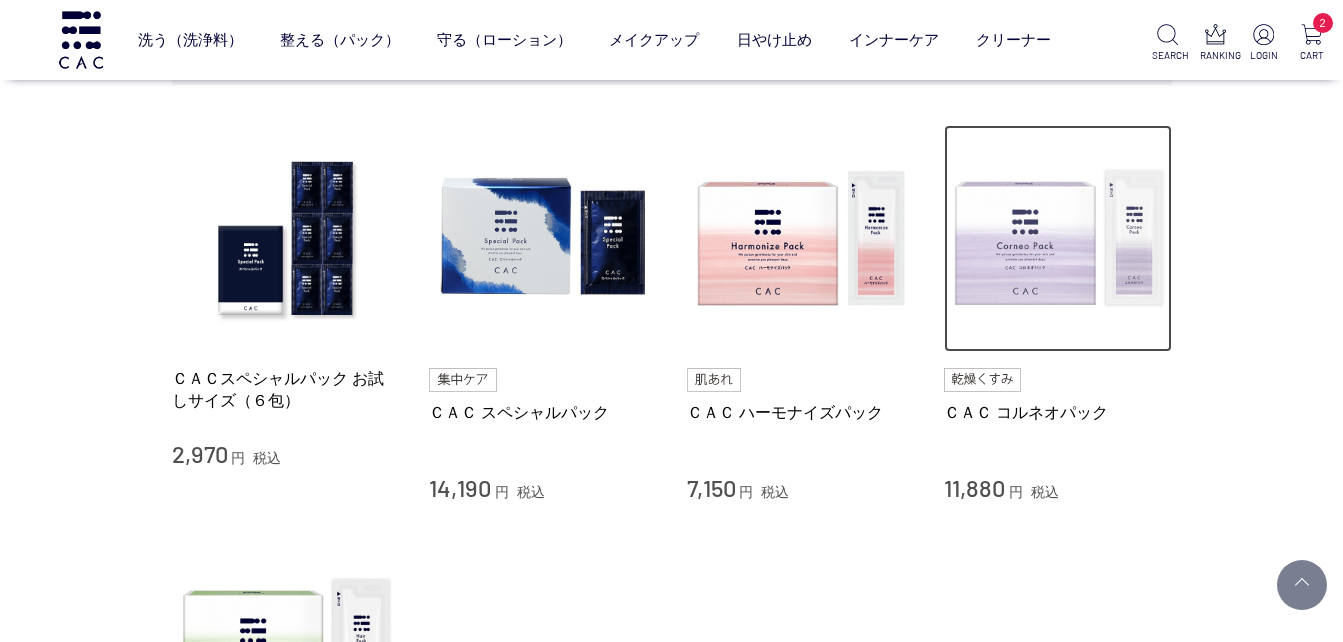 click at bounding box center [1058, 239] 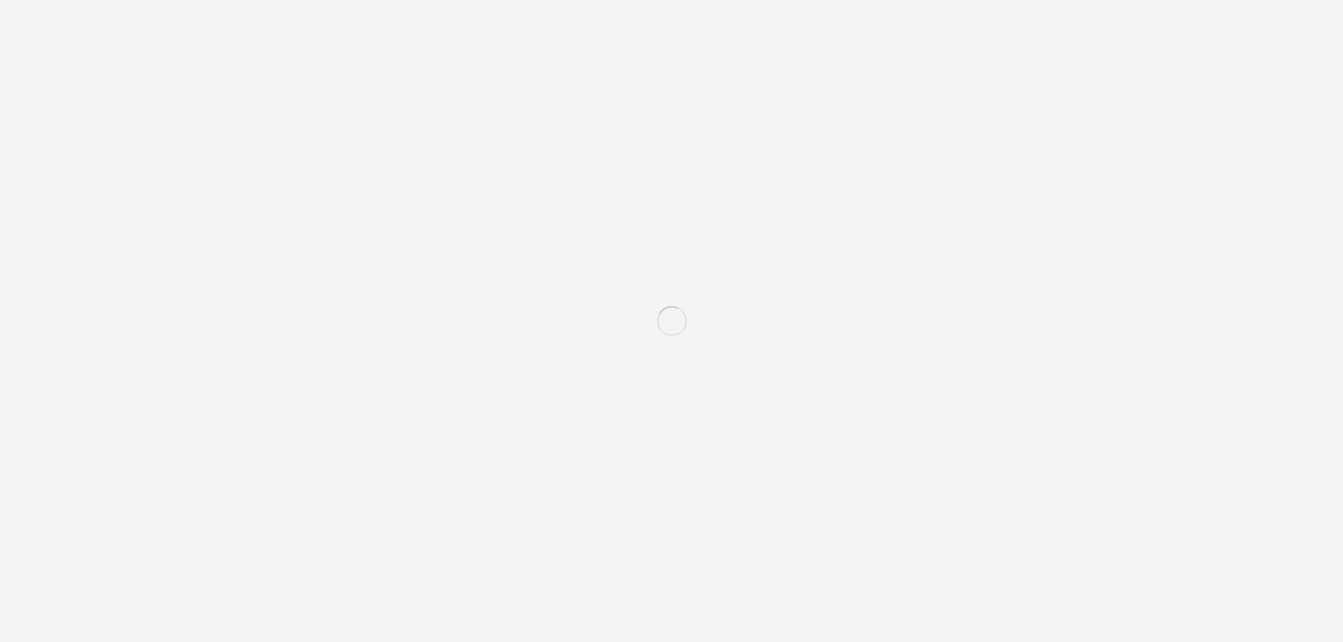scroll, scrollTop: 0, scrollLeft: 0, axis: both 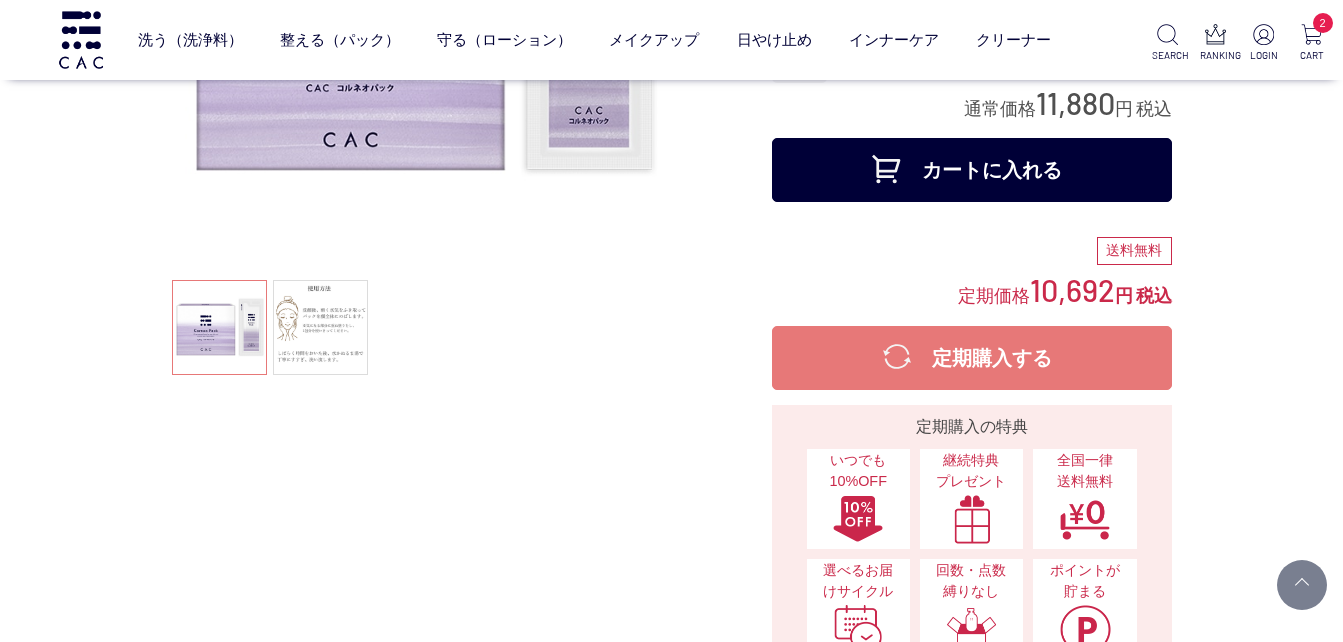 click on "カートに入れる" at bounding box center (972, 170) 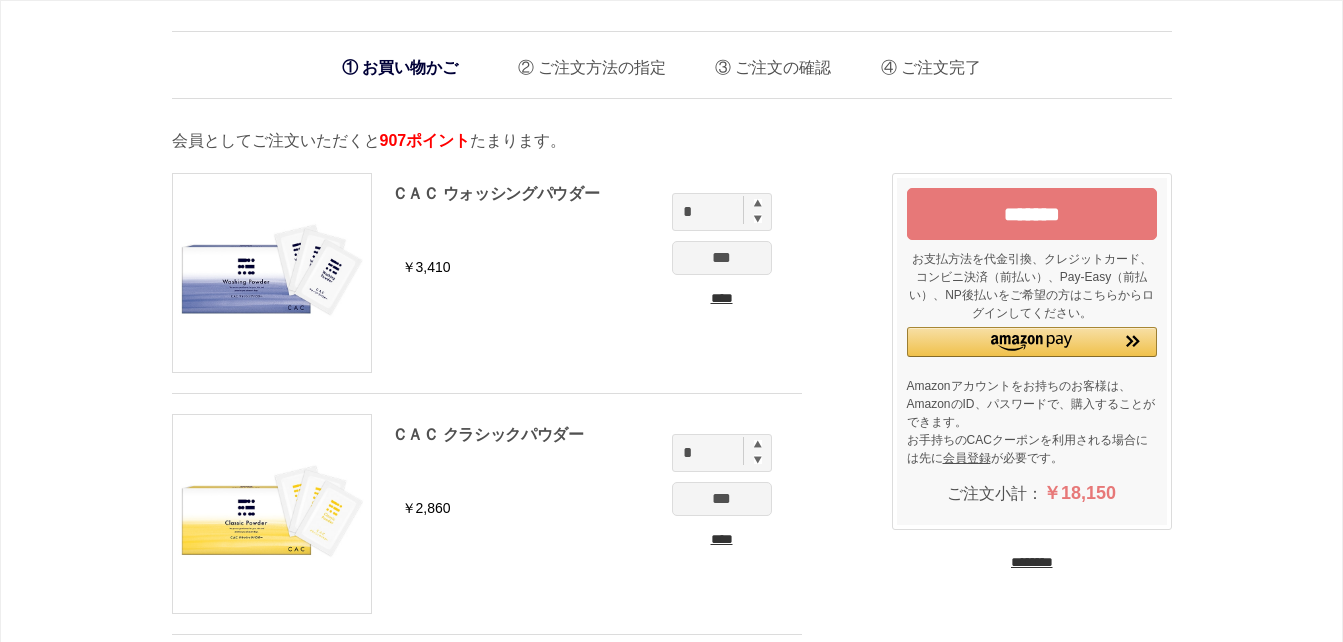 scroll, scrollTop: 0, scrollLeft: 0, axis: both 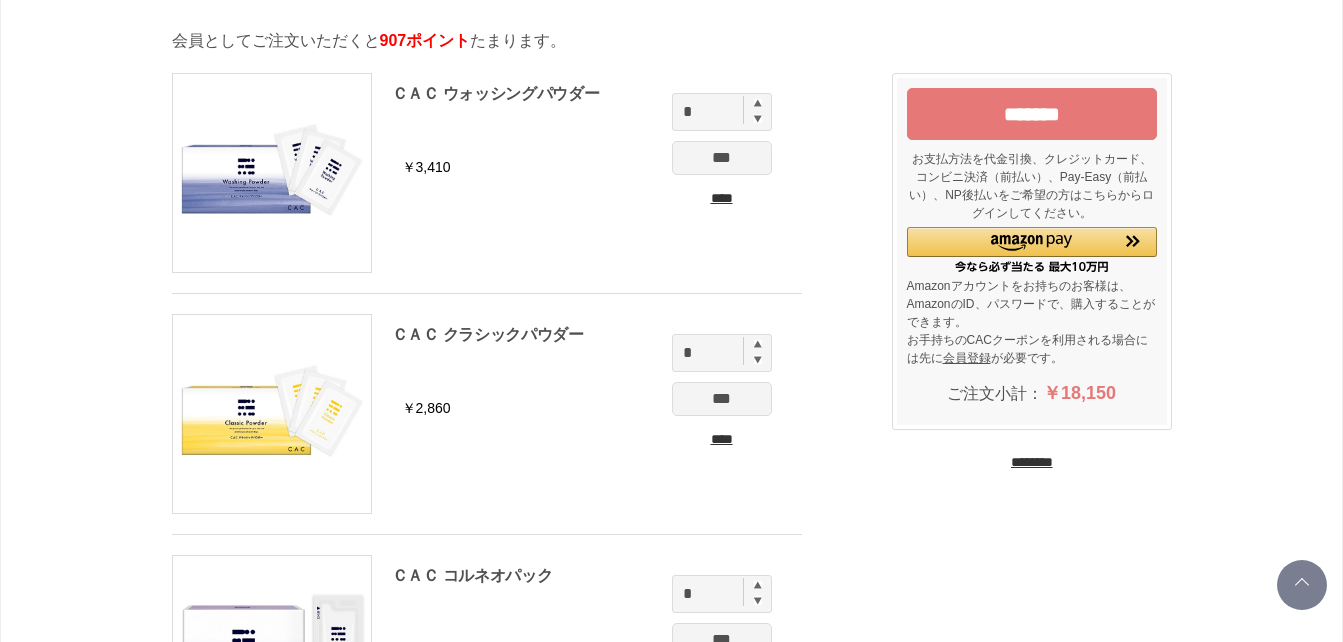 click on "*******" at bounding box center (1032, 114) 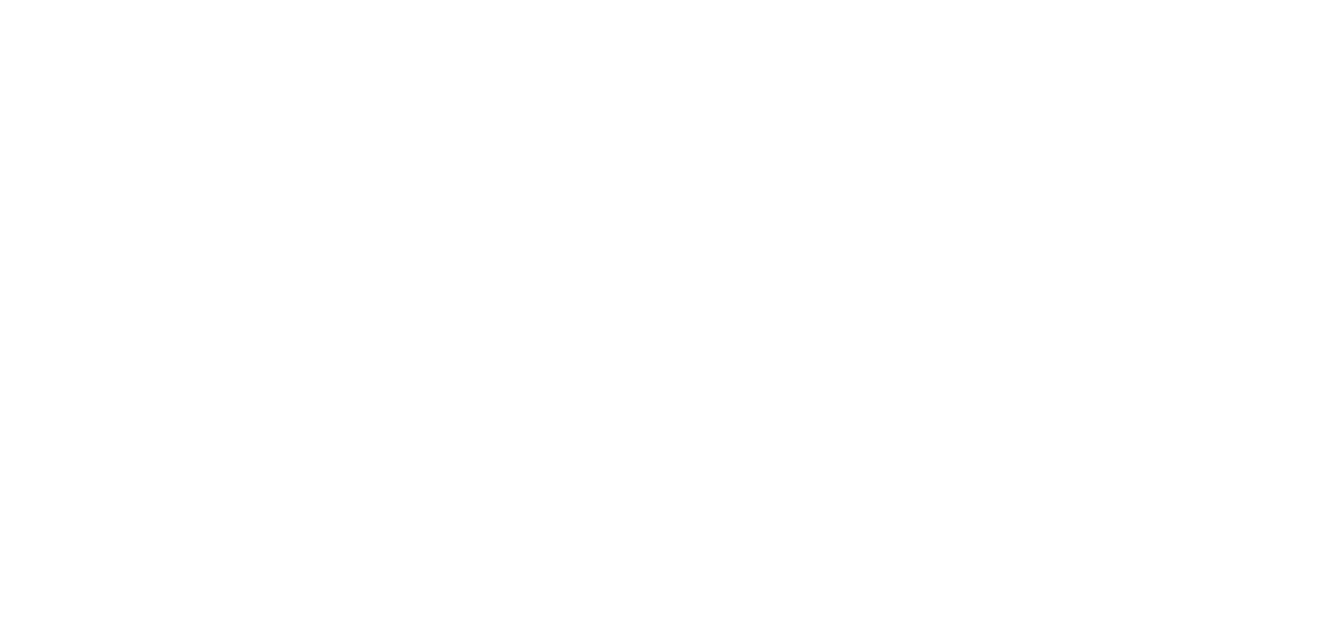scroll, scrollTop: 0, scrollLeft: 0, axis: both 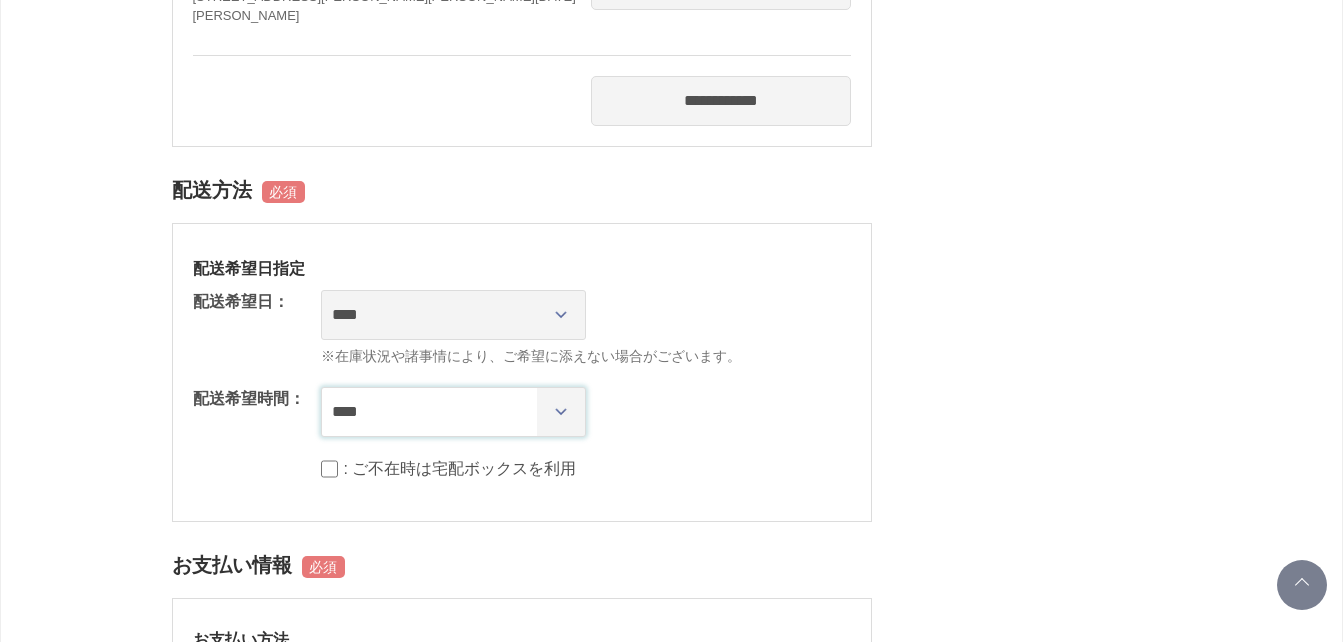 click on "**** *** ****** ****** ****** ******" at bounding box center [453, 412] 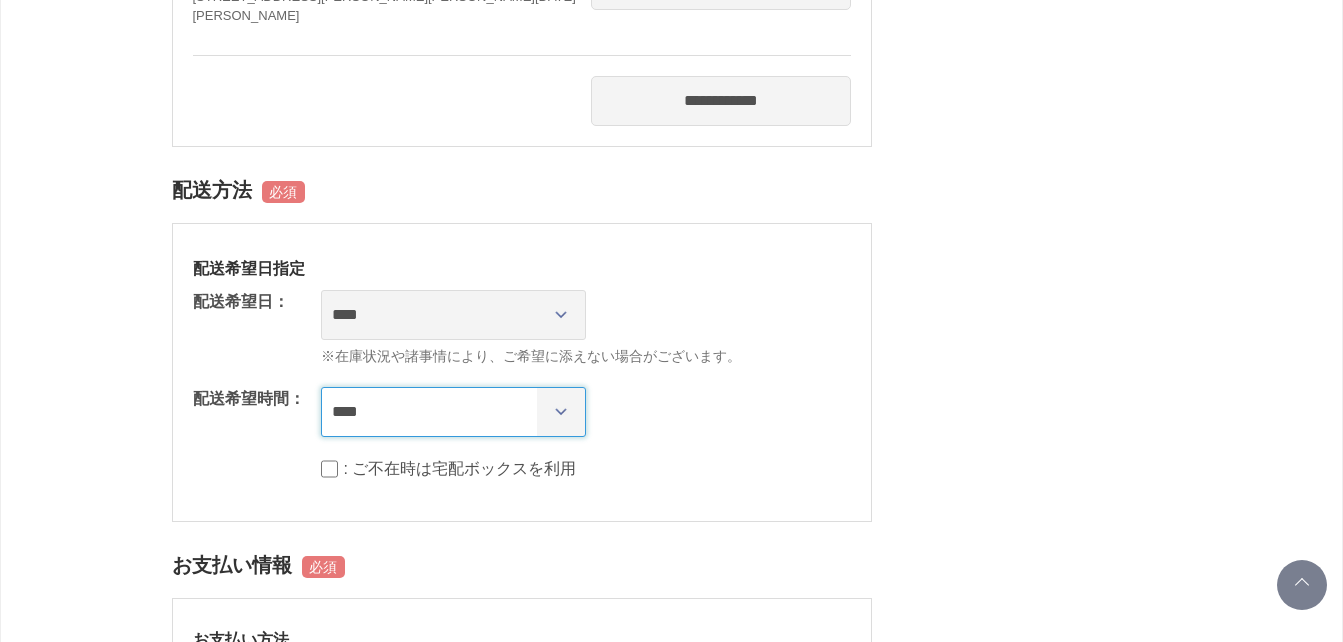 select on "**" 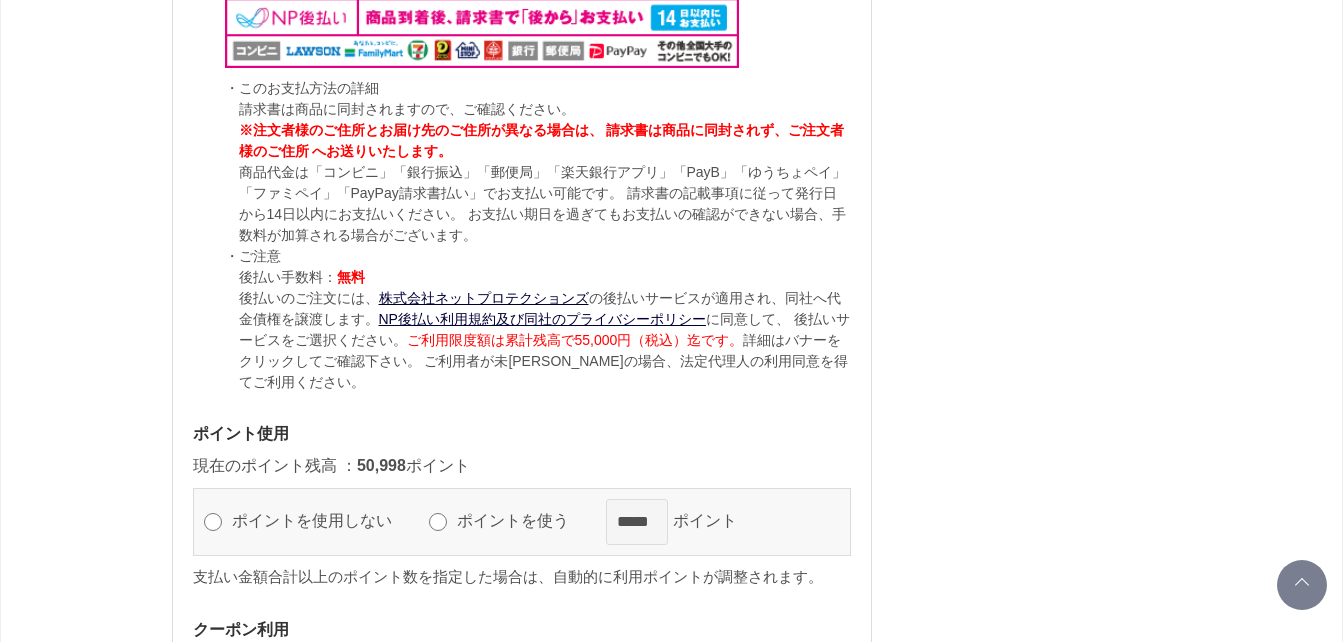 scroll, scrollTop: 2400, scrollLeft: 0, axis: vertical 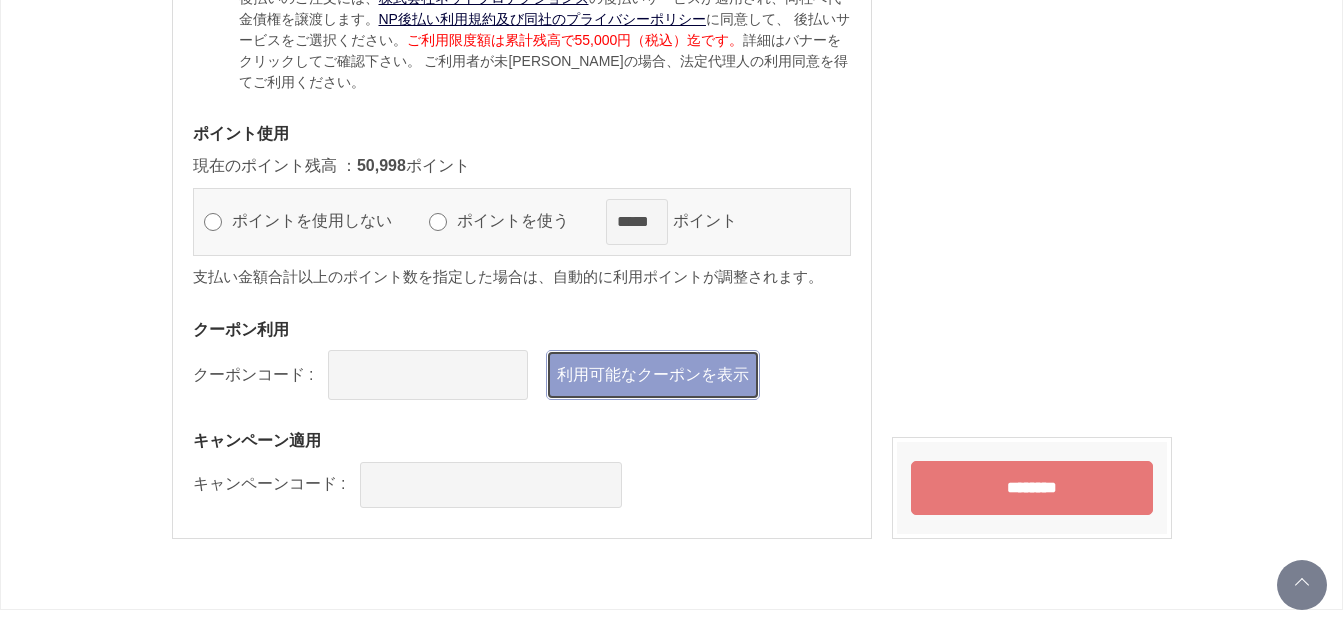 click on "利用可能なクーポンを表示" at bounding box center (653, 375) 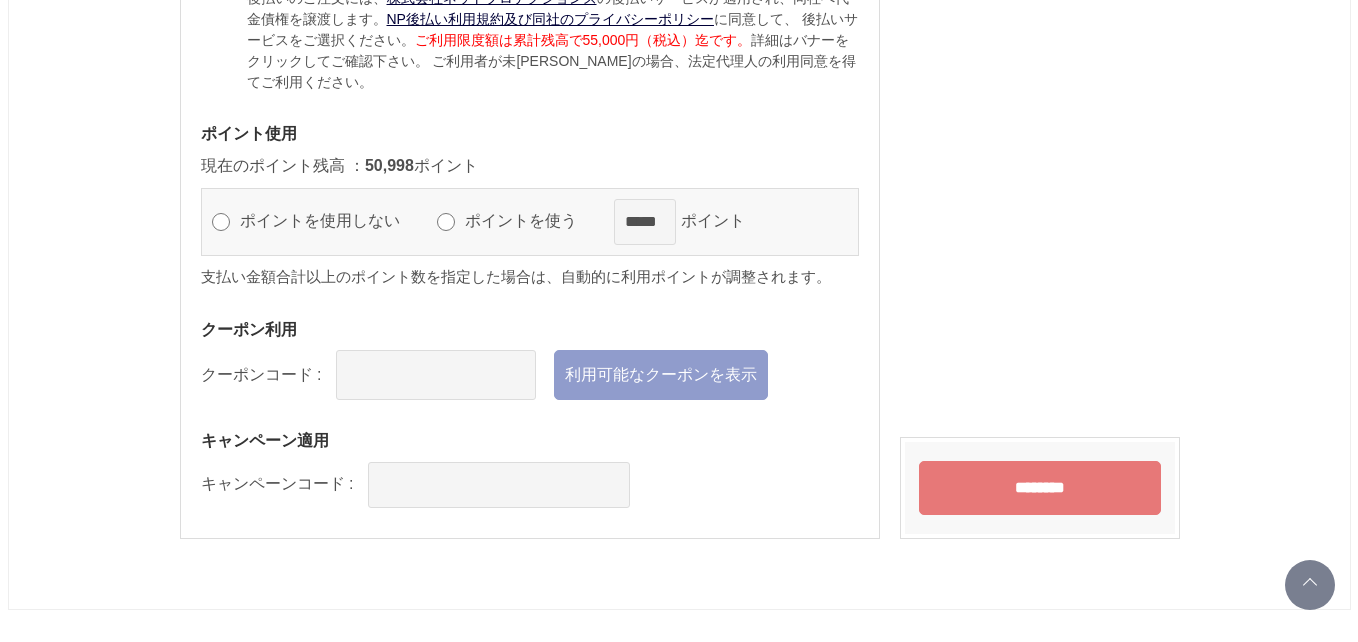 scroll, scrollTop: 0, scrollLeft: 0, axis: both 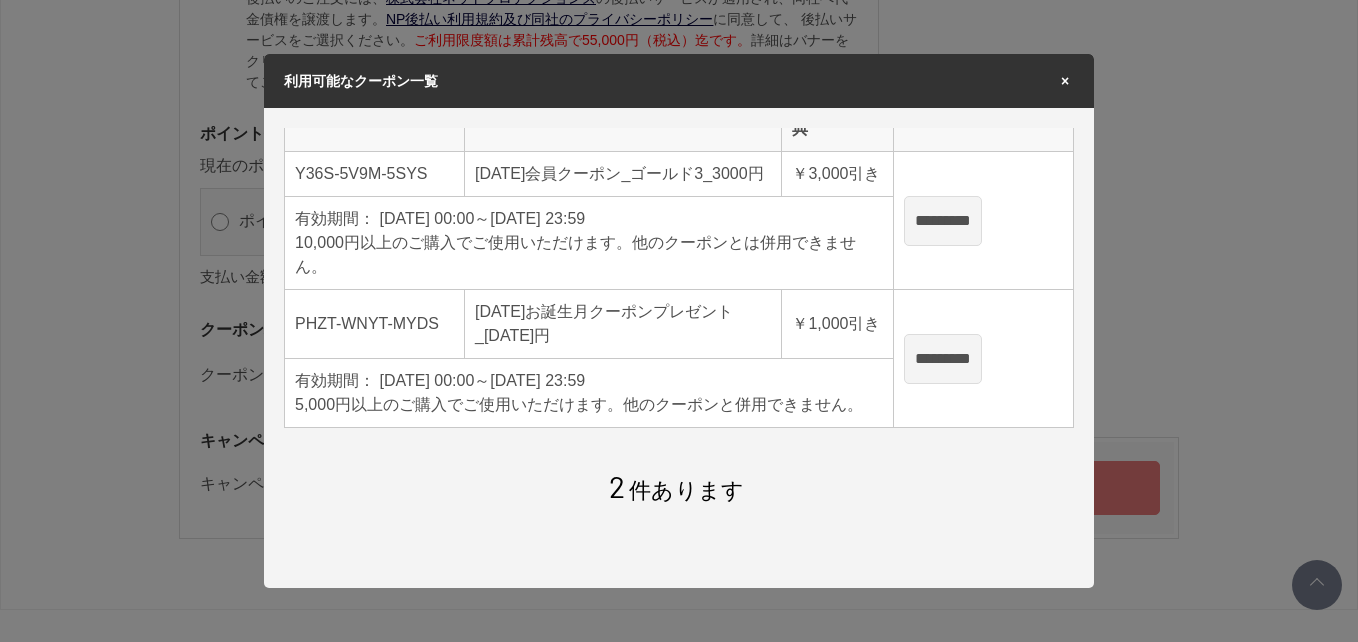 click on "*********" at bounding box center [943, 221] 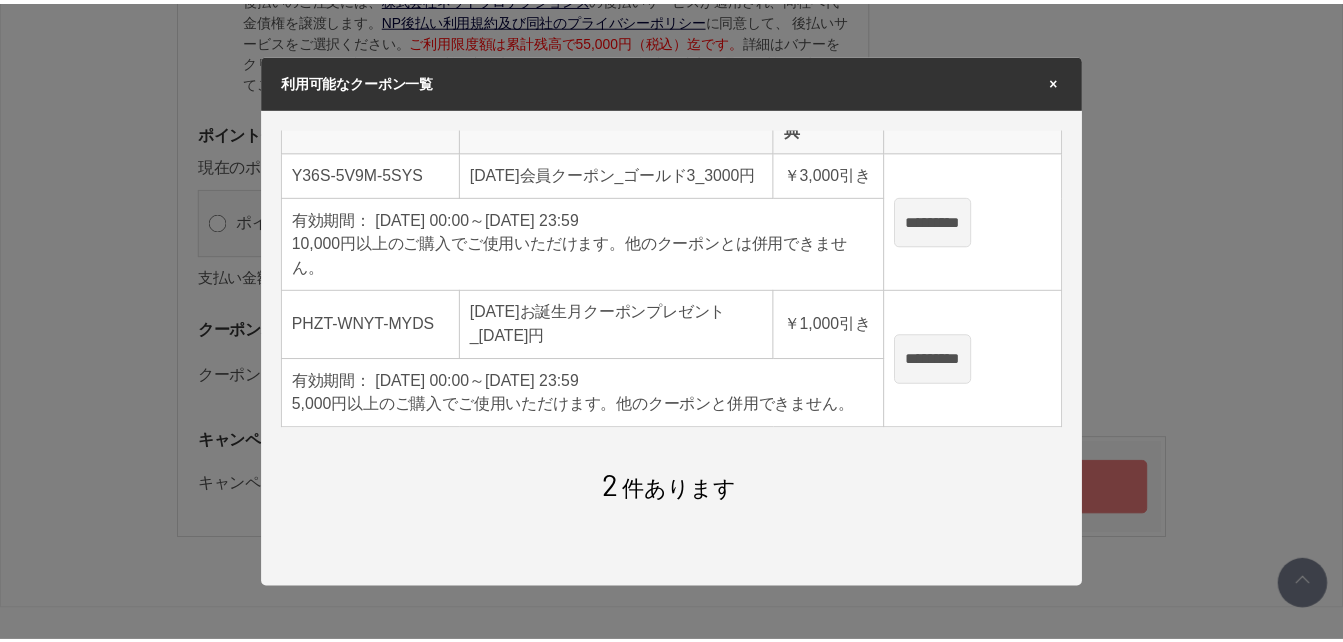 scroll, scrollTop: 2400, scrollLeft: 0, axis: vertical 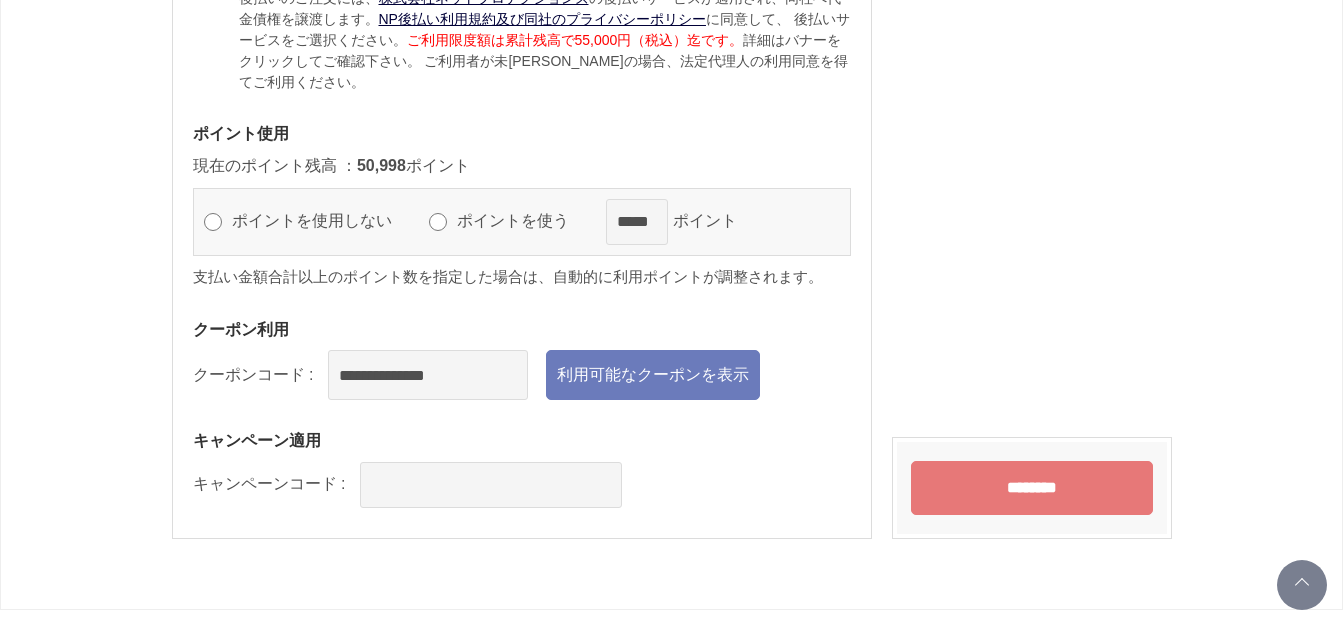 click on "********" at bounding box center (1032, 488) 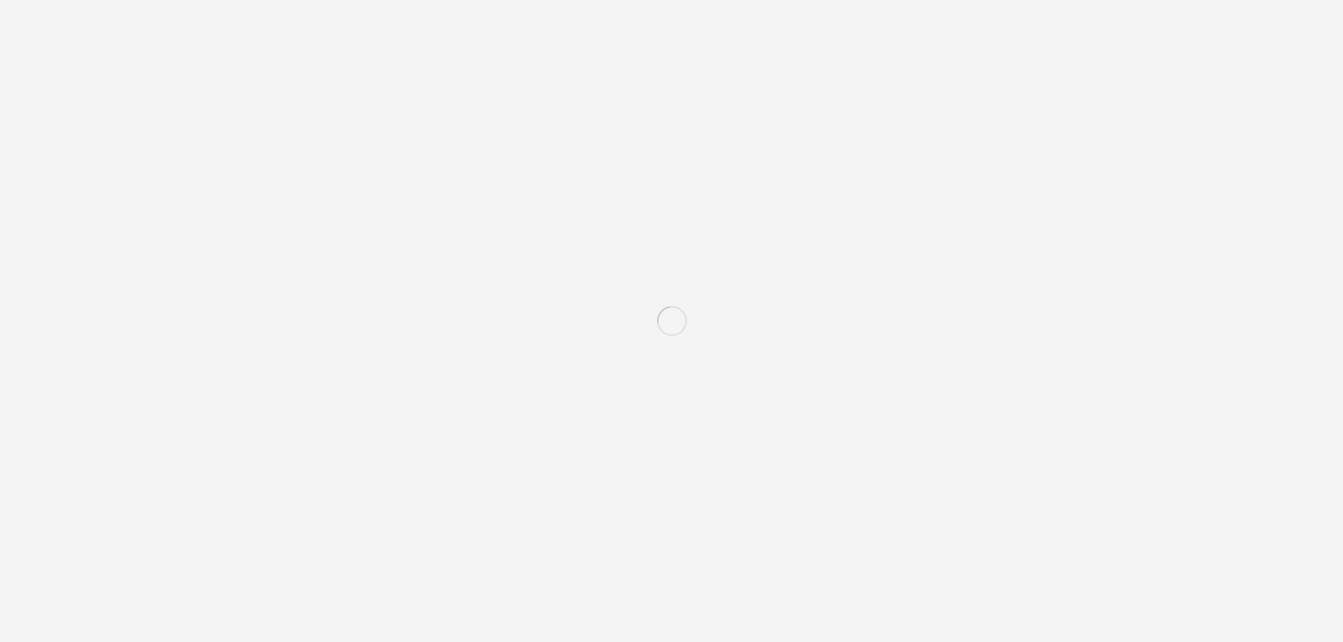 scroll, scrollTop: 0, scrollLeft: 0, axis: both 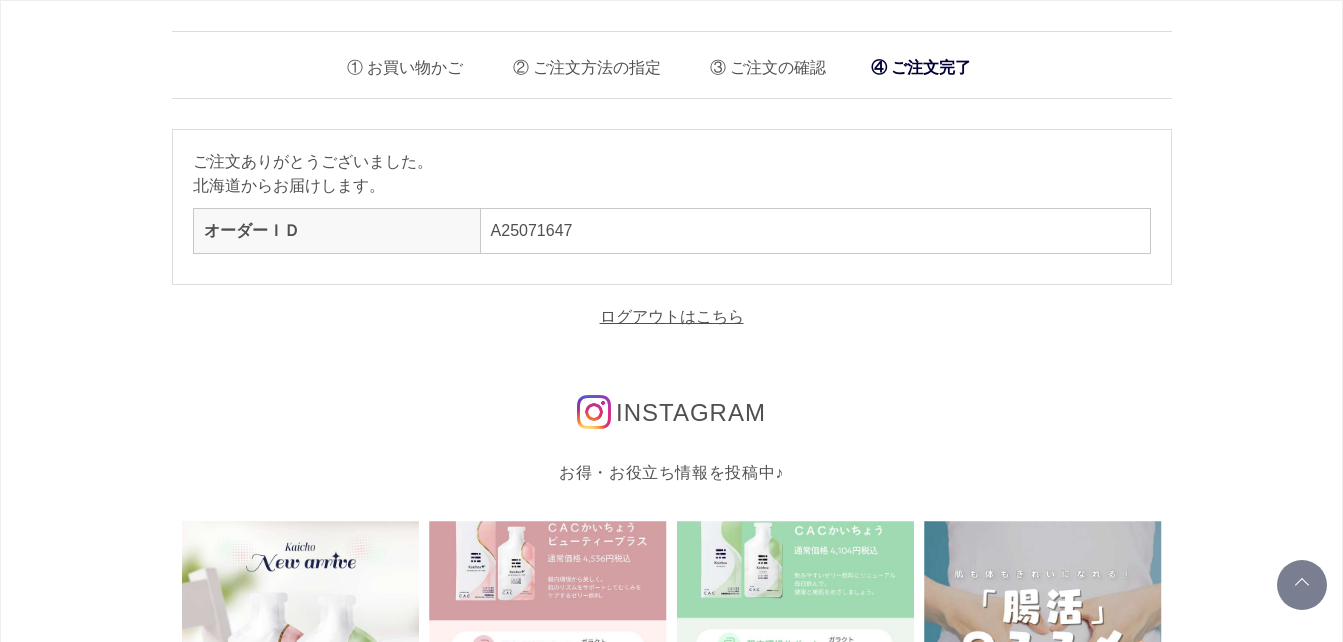 click on "お買い物かご" at bounding box center (397, 62) 